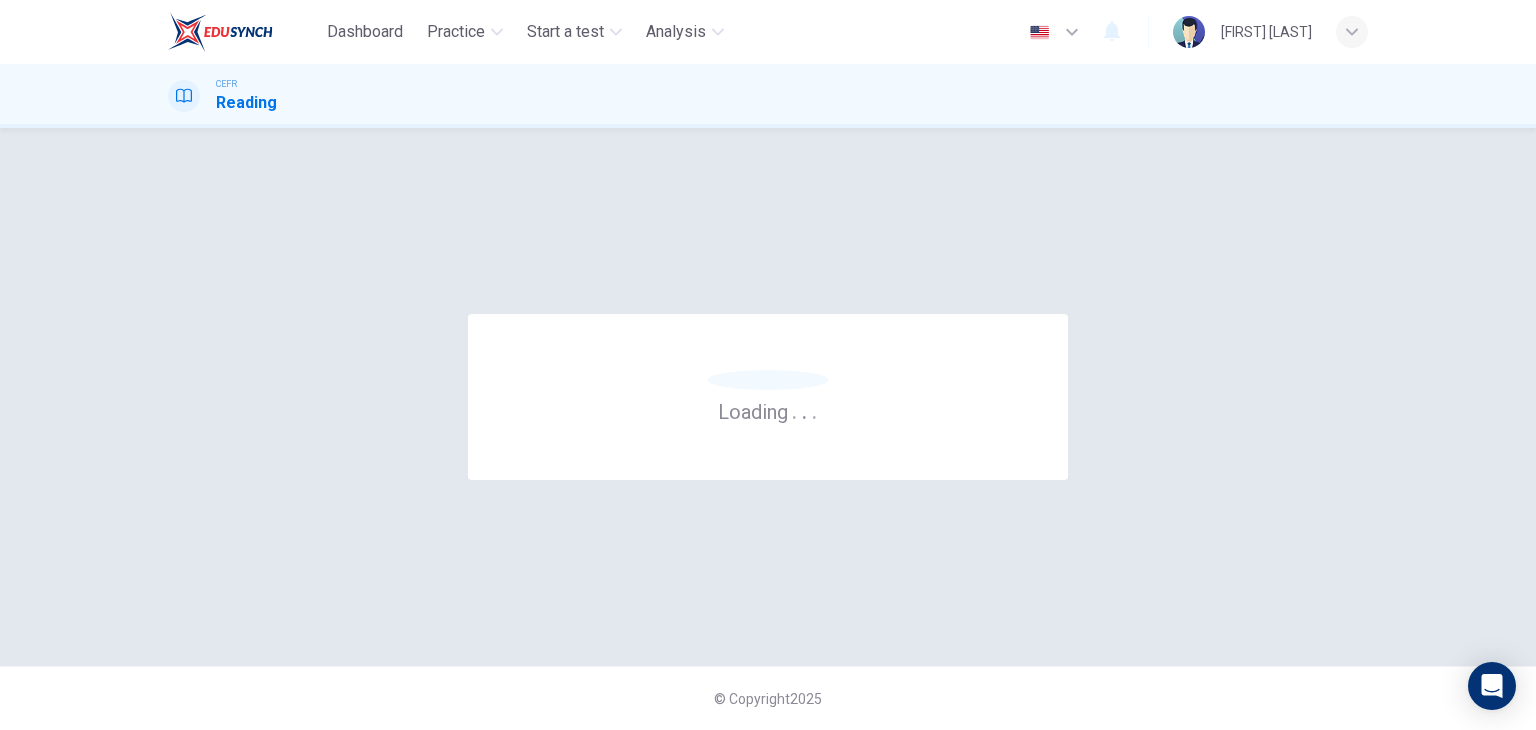 scroll, scrollTop: 0, scrollLeft: 0, axis: both 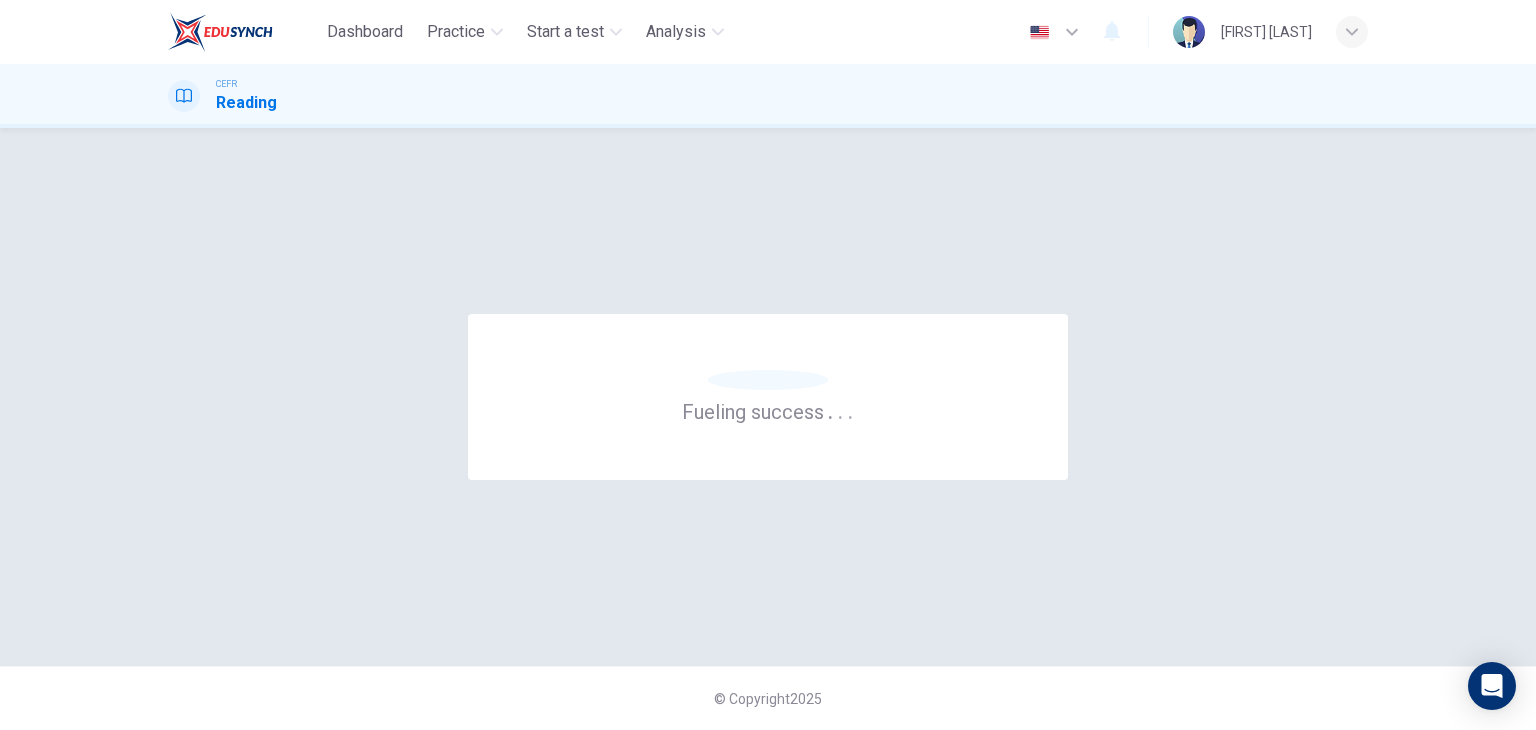 click at bounding box center (1072, 32) 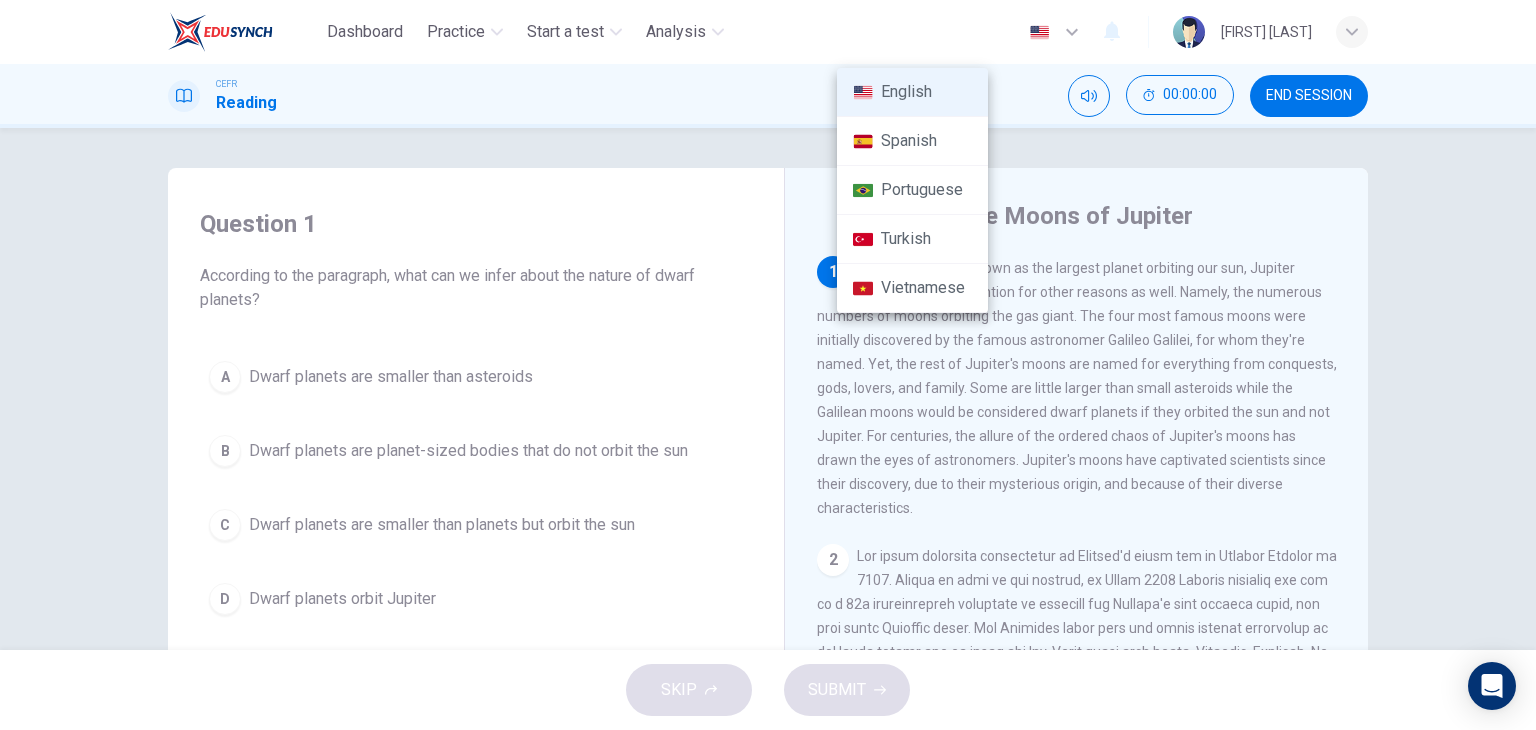 click at bounding box center [768, 365] 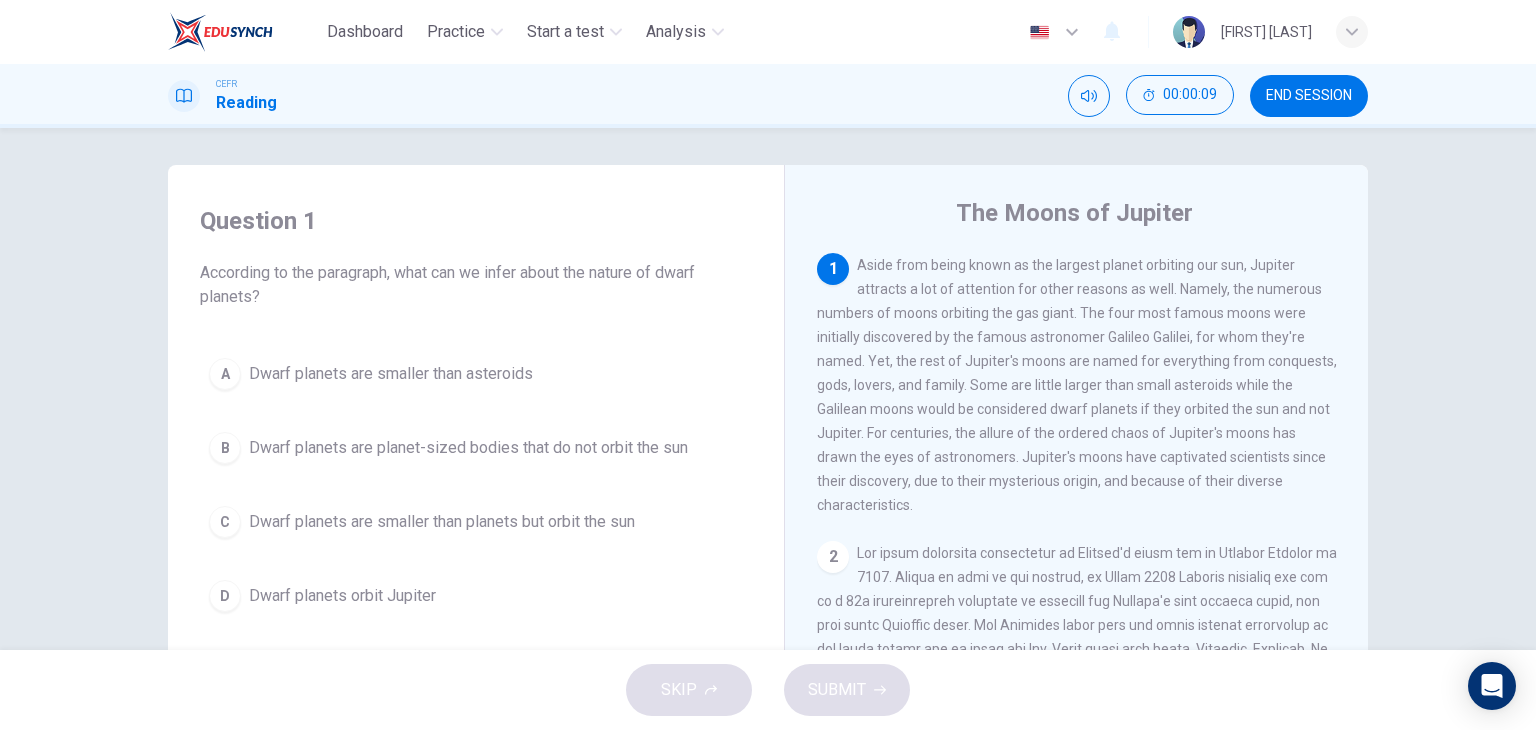 scroll, scrollTop: 0, scrollLeft: 0, axis: both 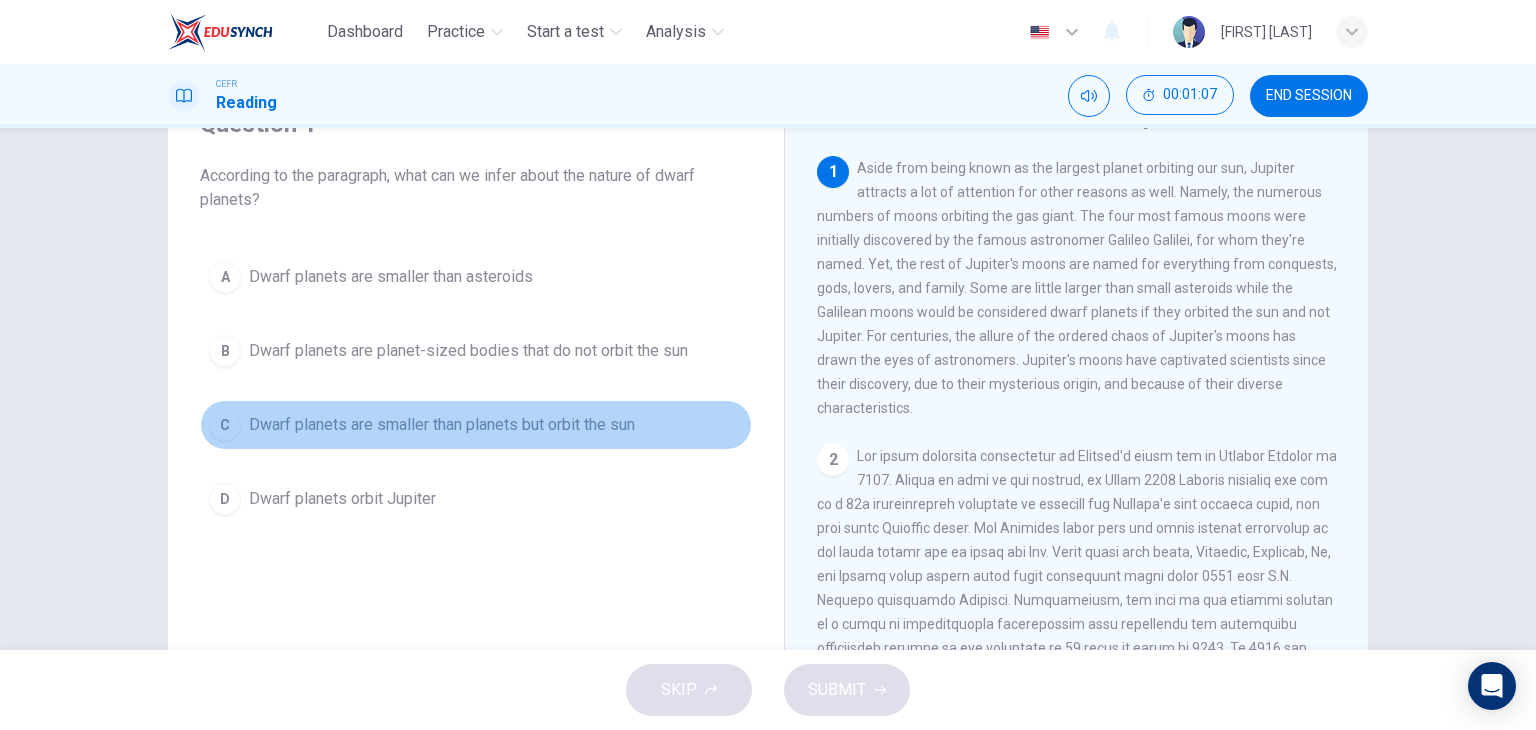 click on "C" at bounding box center [225, 277] 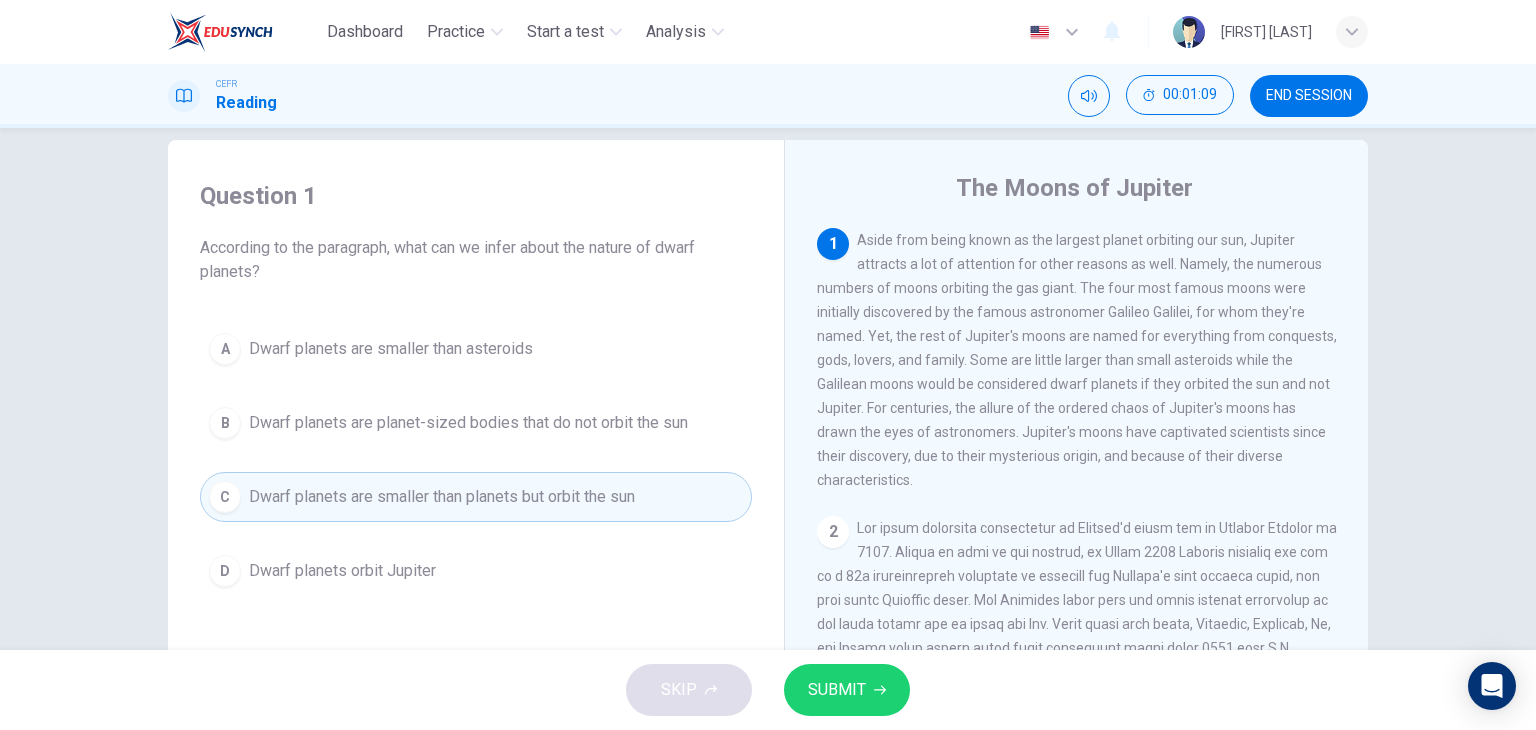 scroll, scrollTop: 0, scrollLeft: 0, axis: both 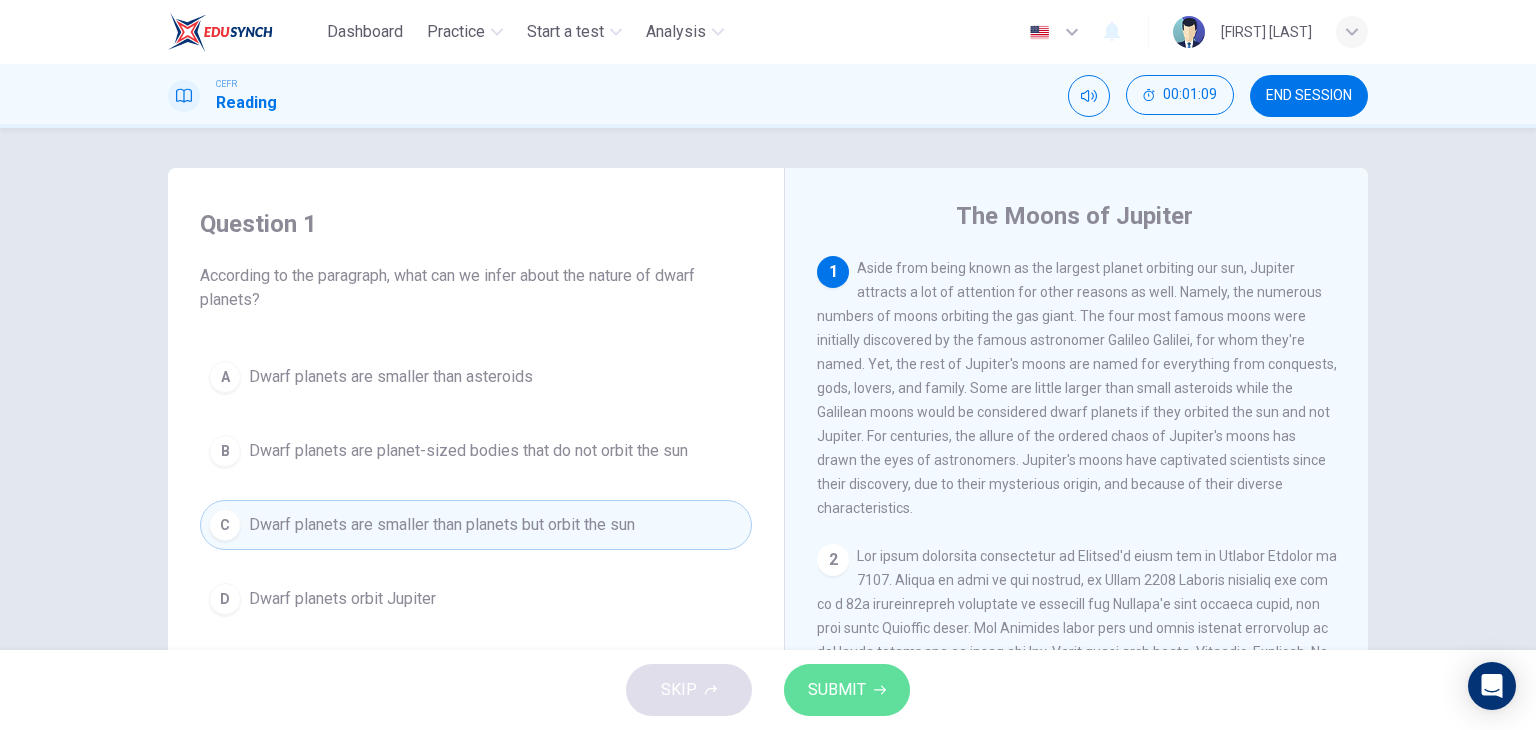 click at bounding box center (880, 690) 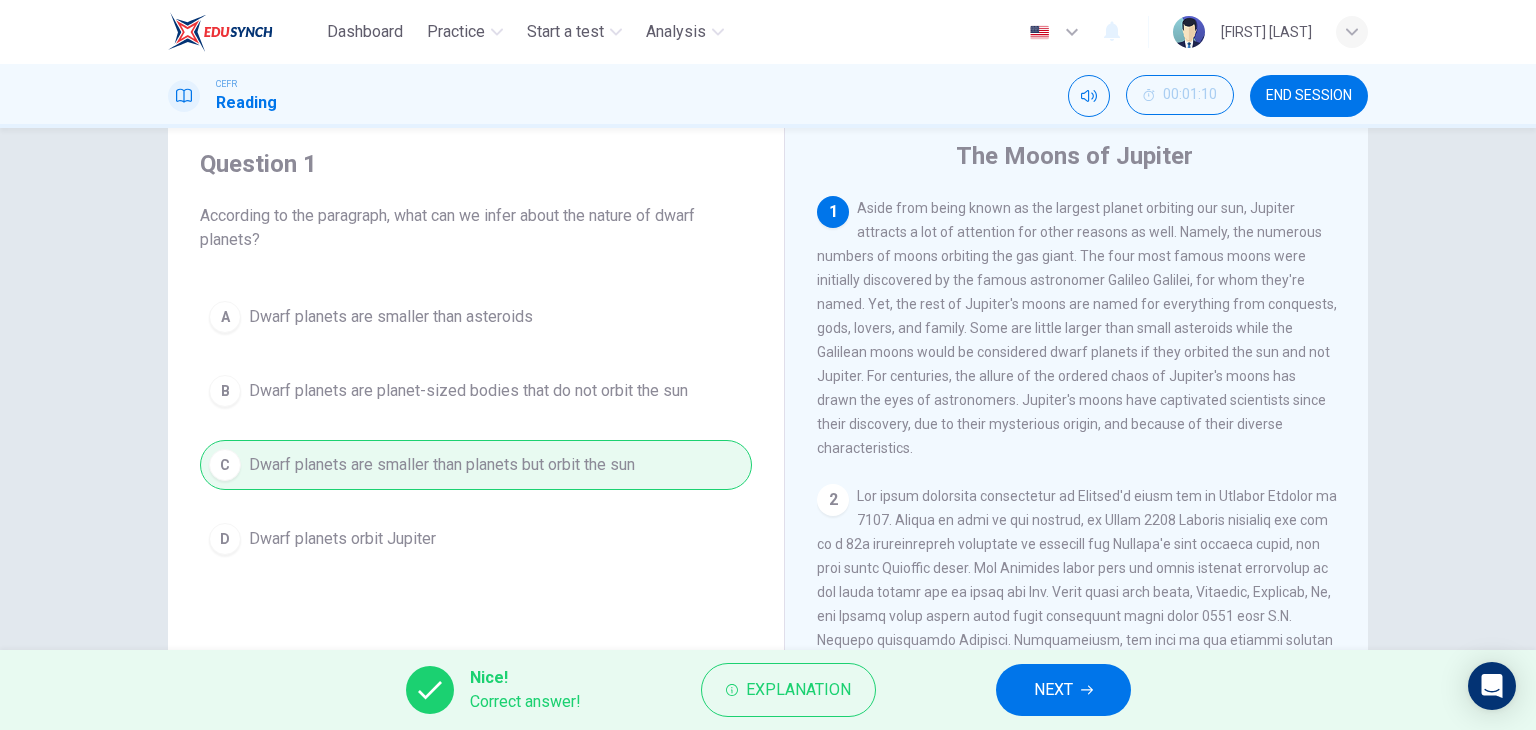 scroll, scrollTop: 0, scrollLeft: 0, axis: both 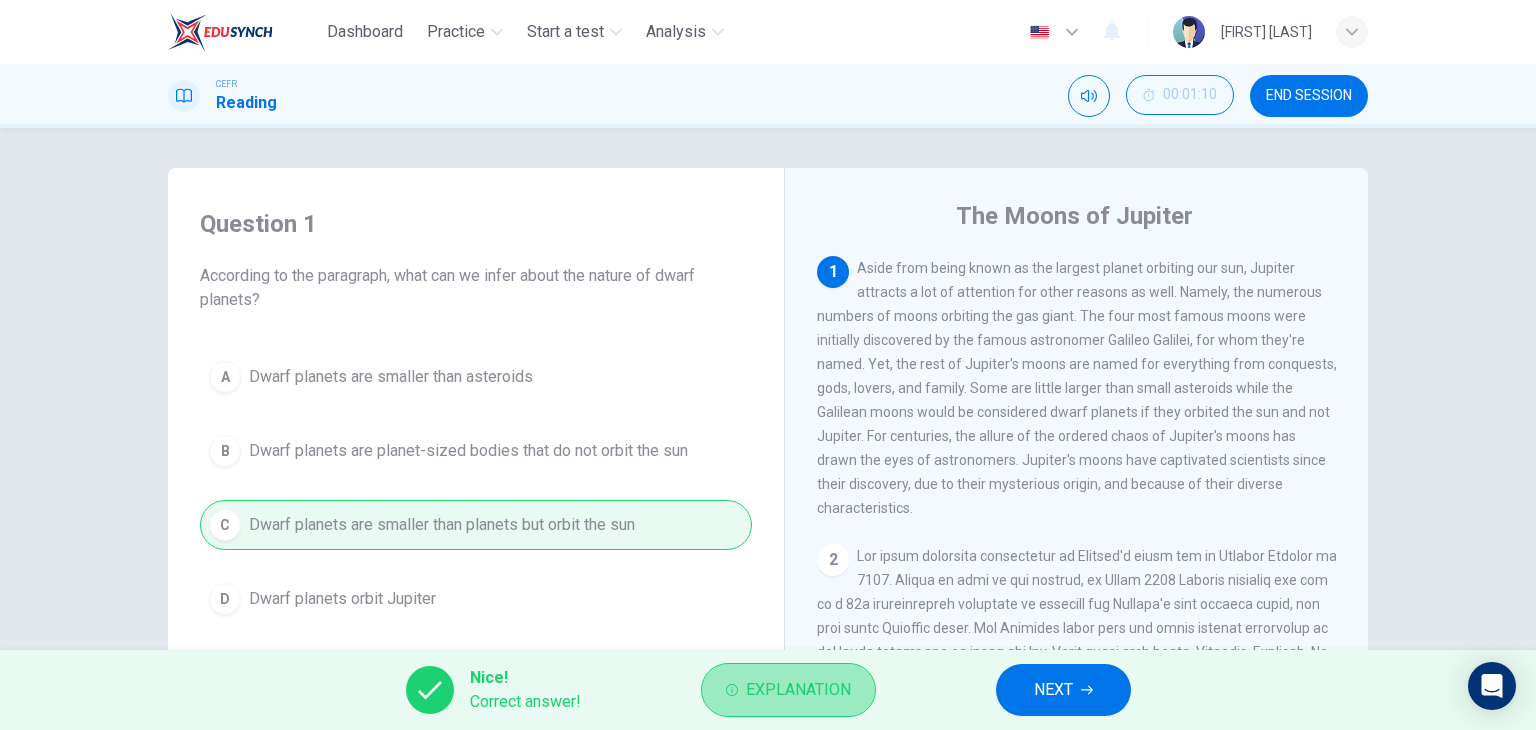 click on "Explanation" at bounding box center (798, 690) 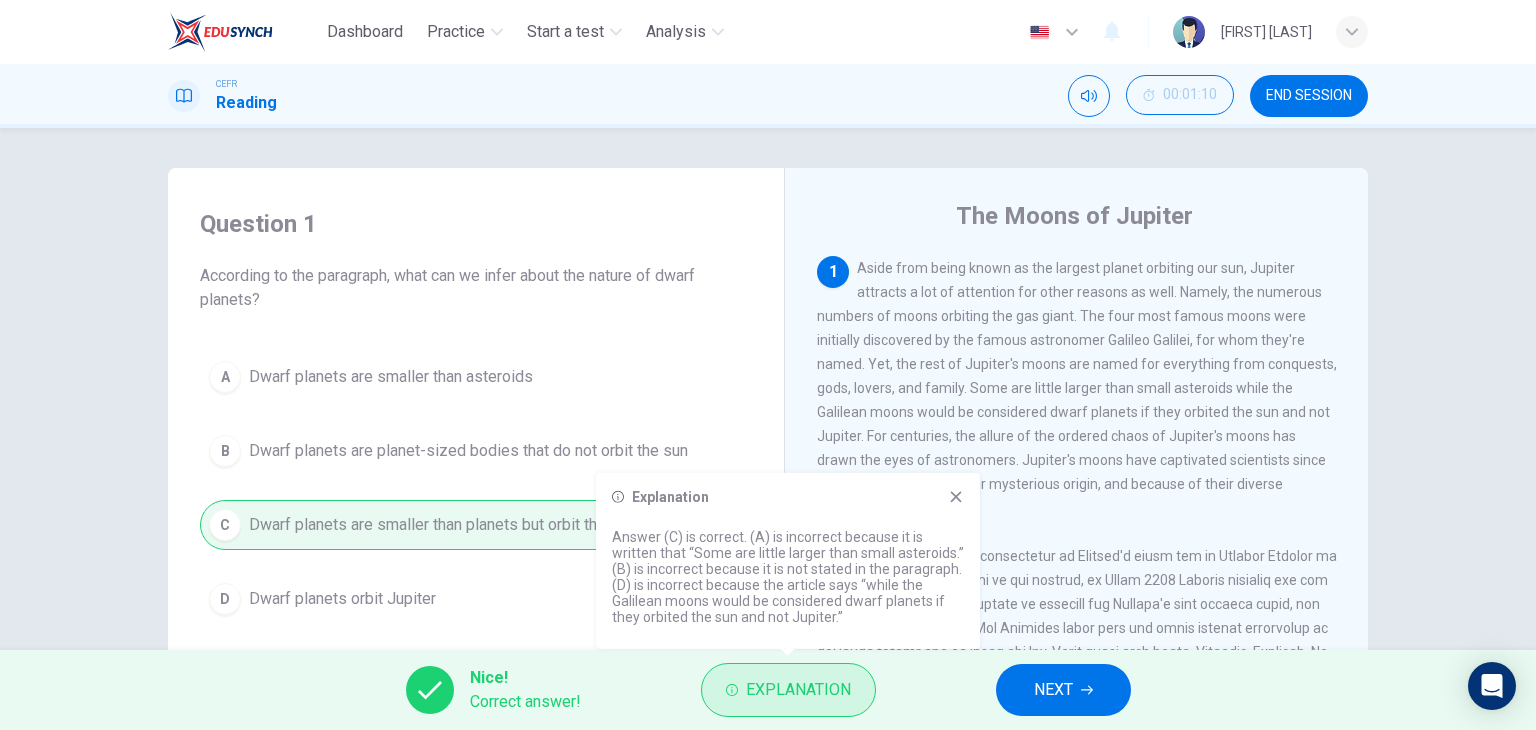 click on "Explanation" at bounding box center (798, 690) 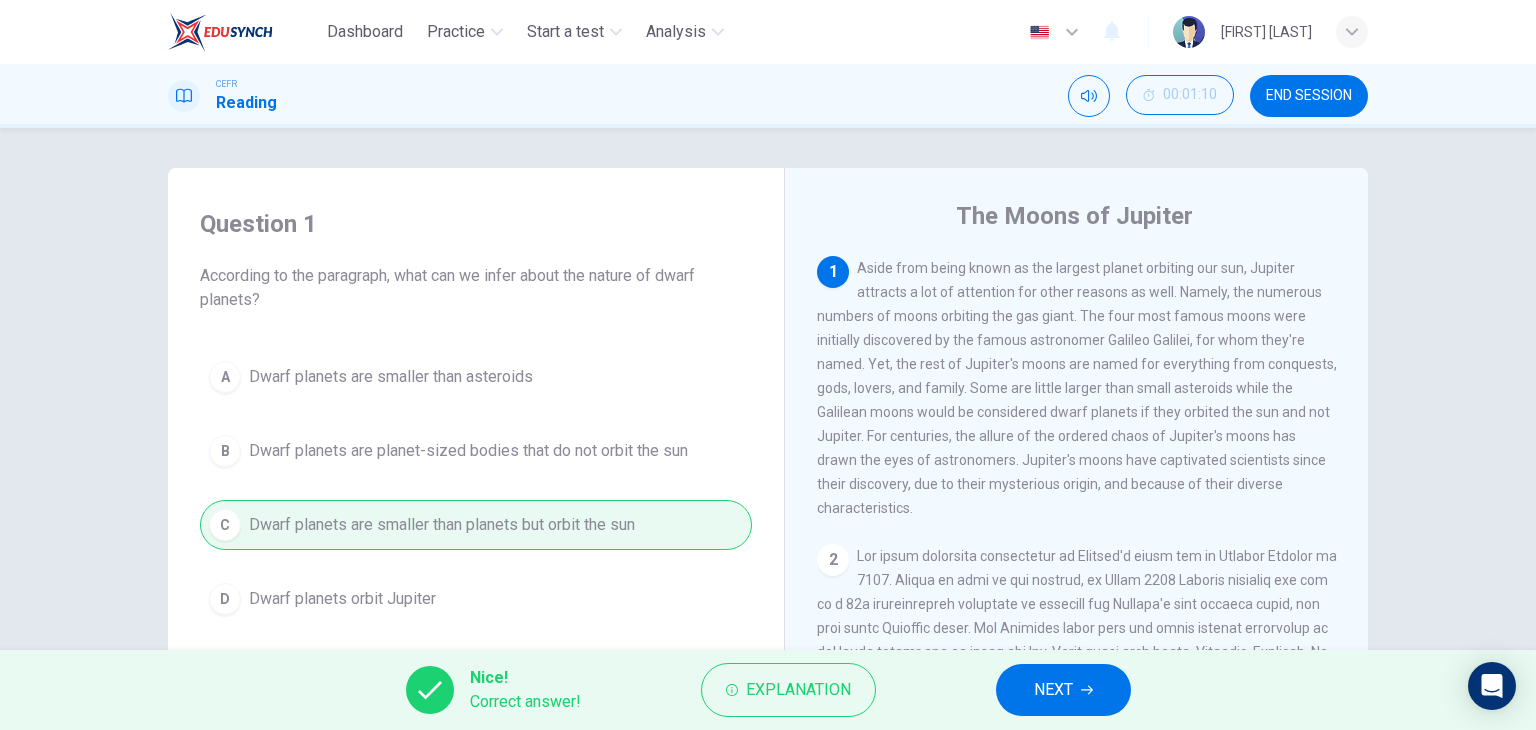 click on "NEXT" at bounding box center (1063, 690) 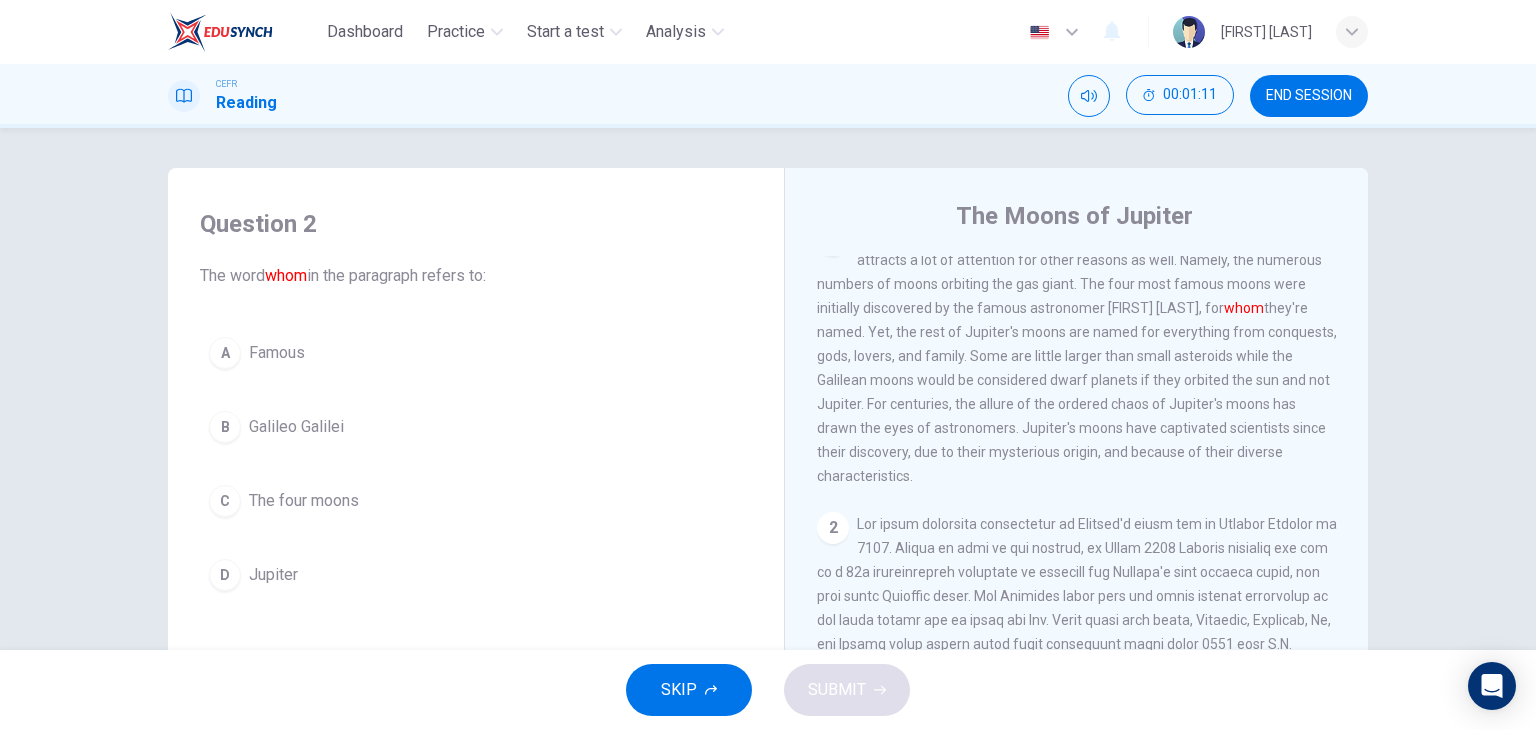 scroll, scrollTop: 0, scrollLeft: 0, axis: both 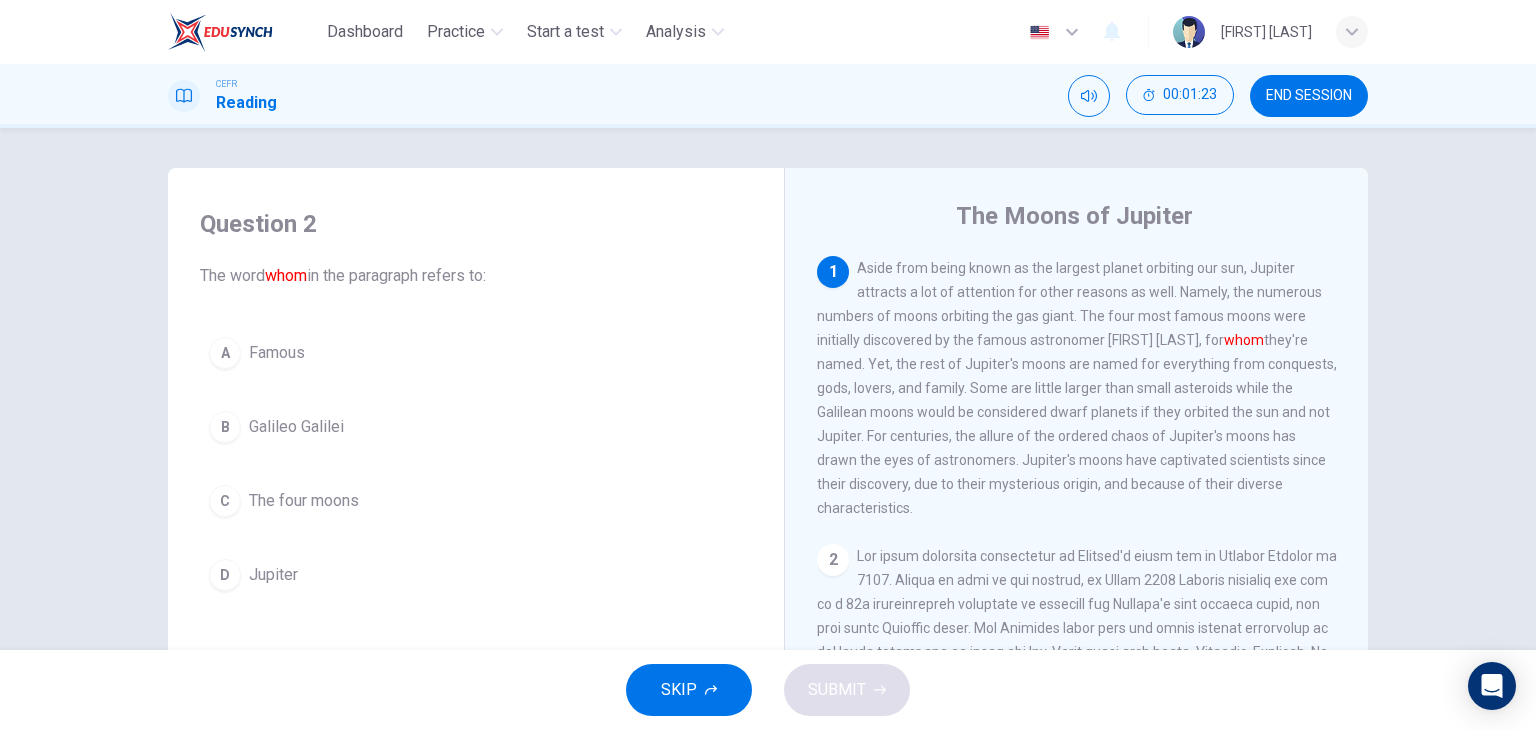 drag, startPoint x: 219, startPoint y: 505, endPoint x: 248, endPoint y: 509, distance: 29.274563 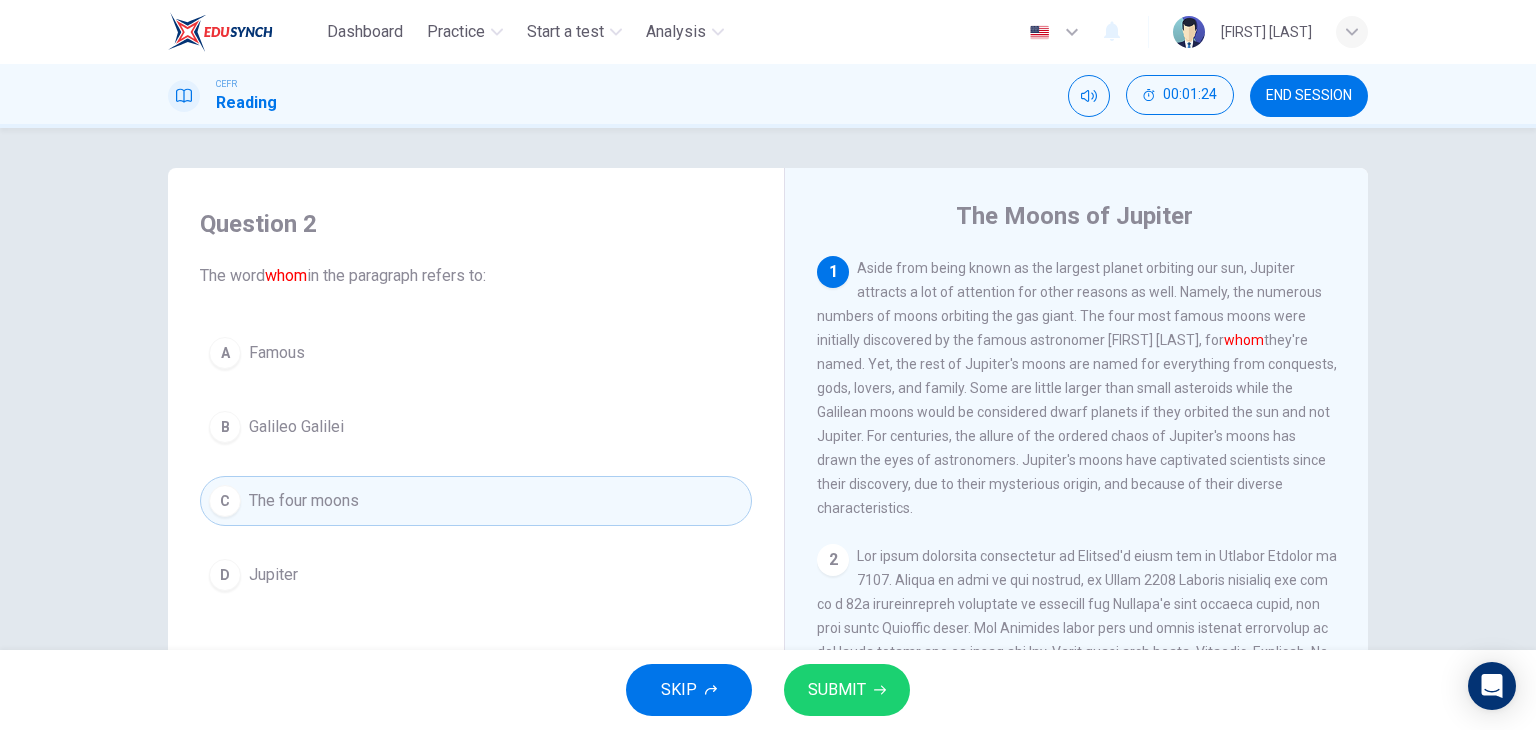click on "SUBMIT" at bounding box center [837, 690] 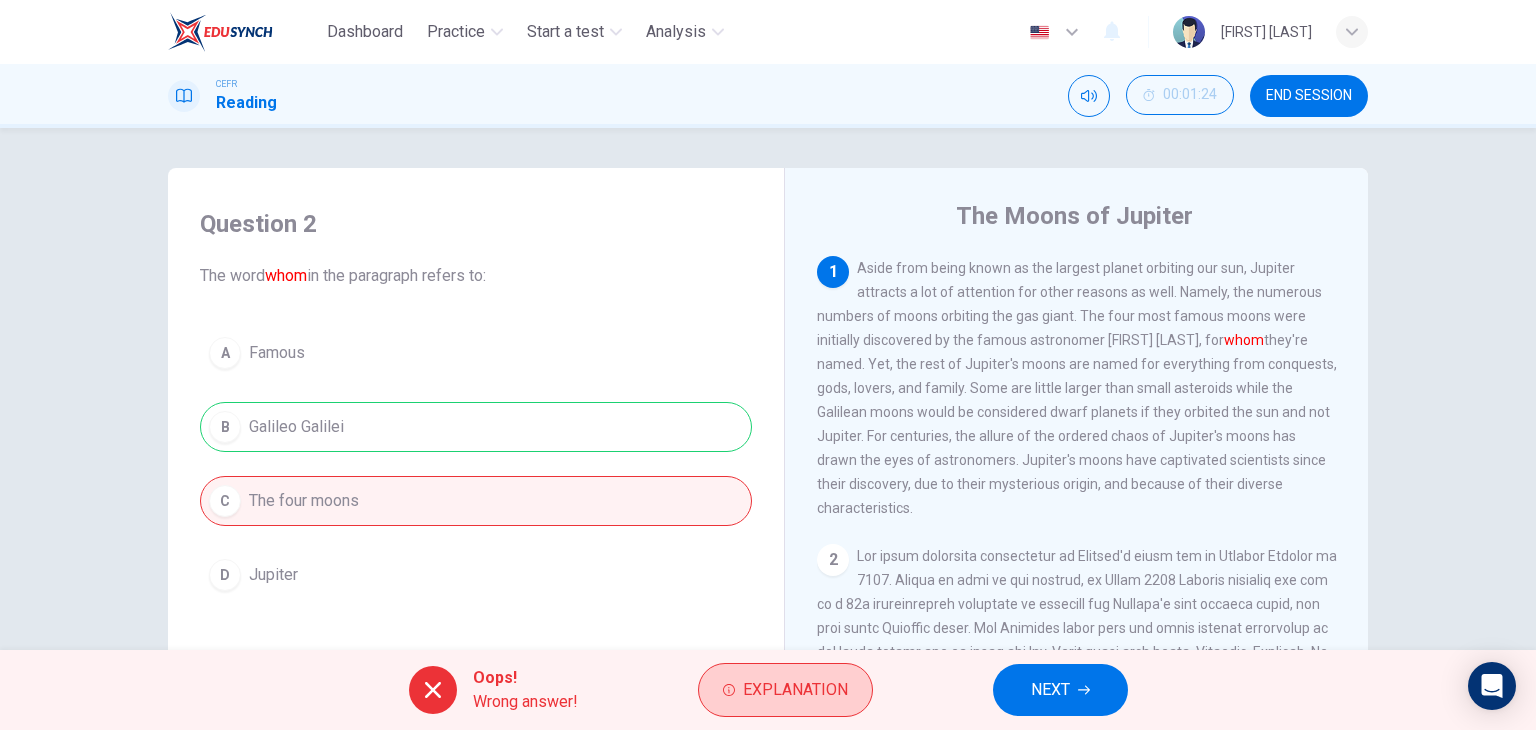 click on "Explanation" at bounding box center [795, 690] 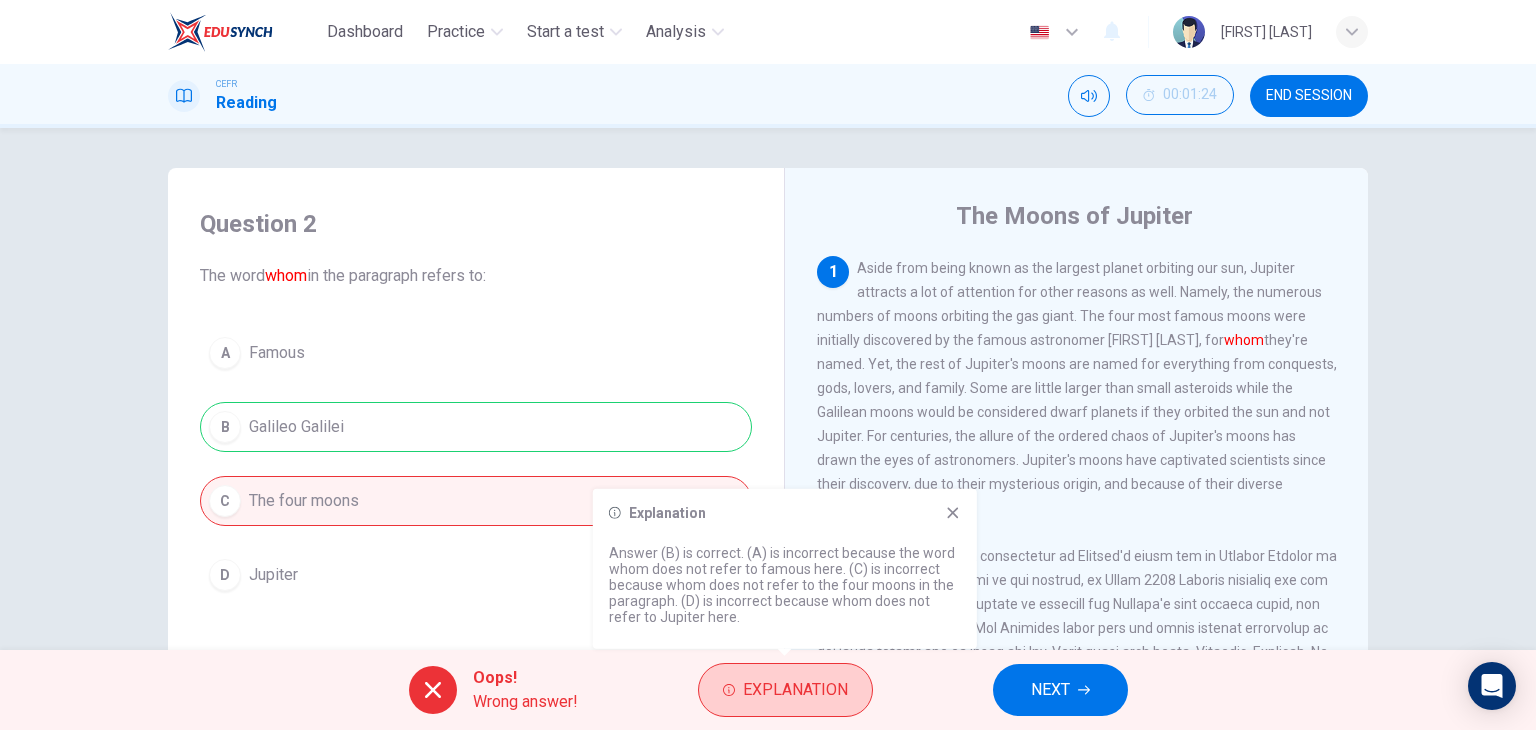 click on "Explanation" at bounding box center (795, 690) 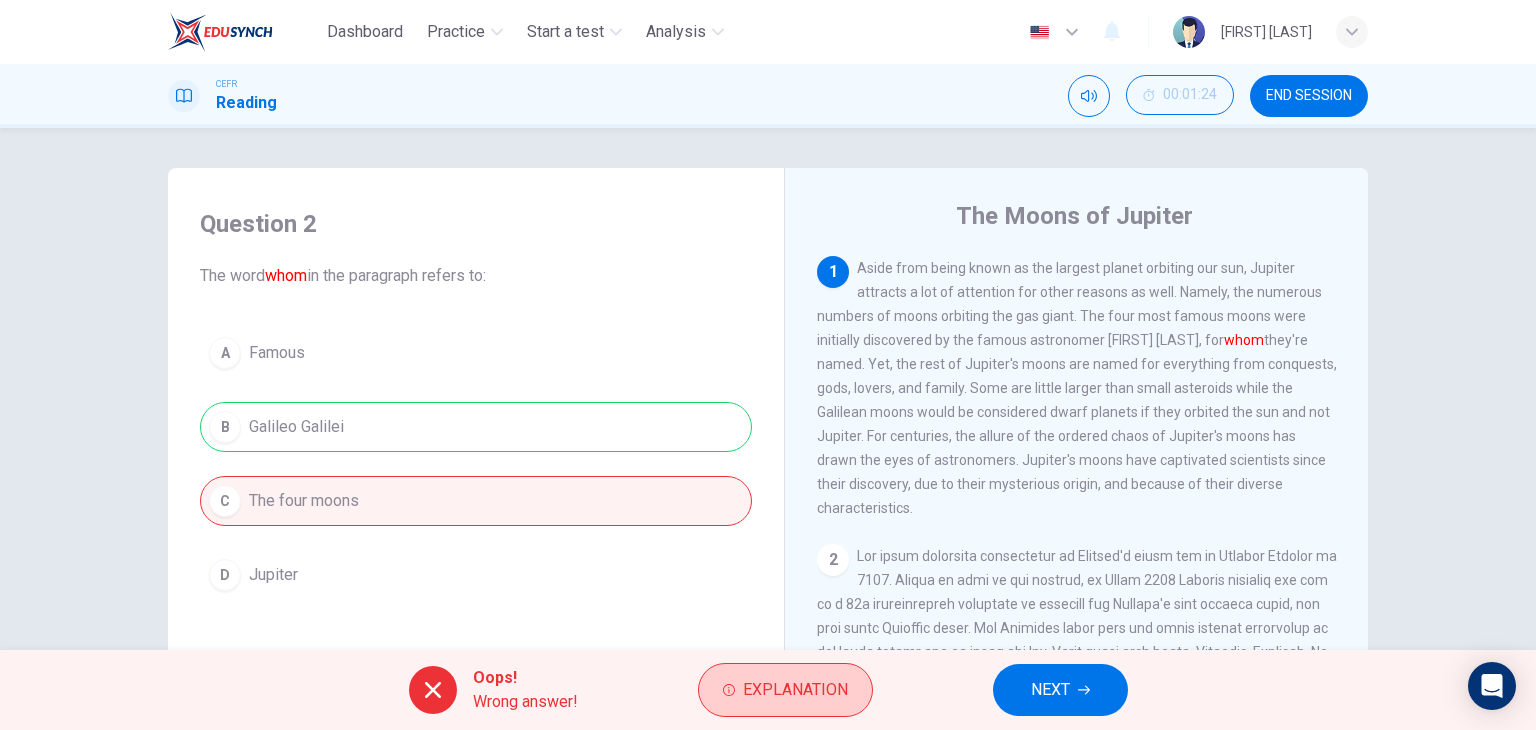 click on "Explanation" at bounding box center [795, 690] 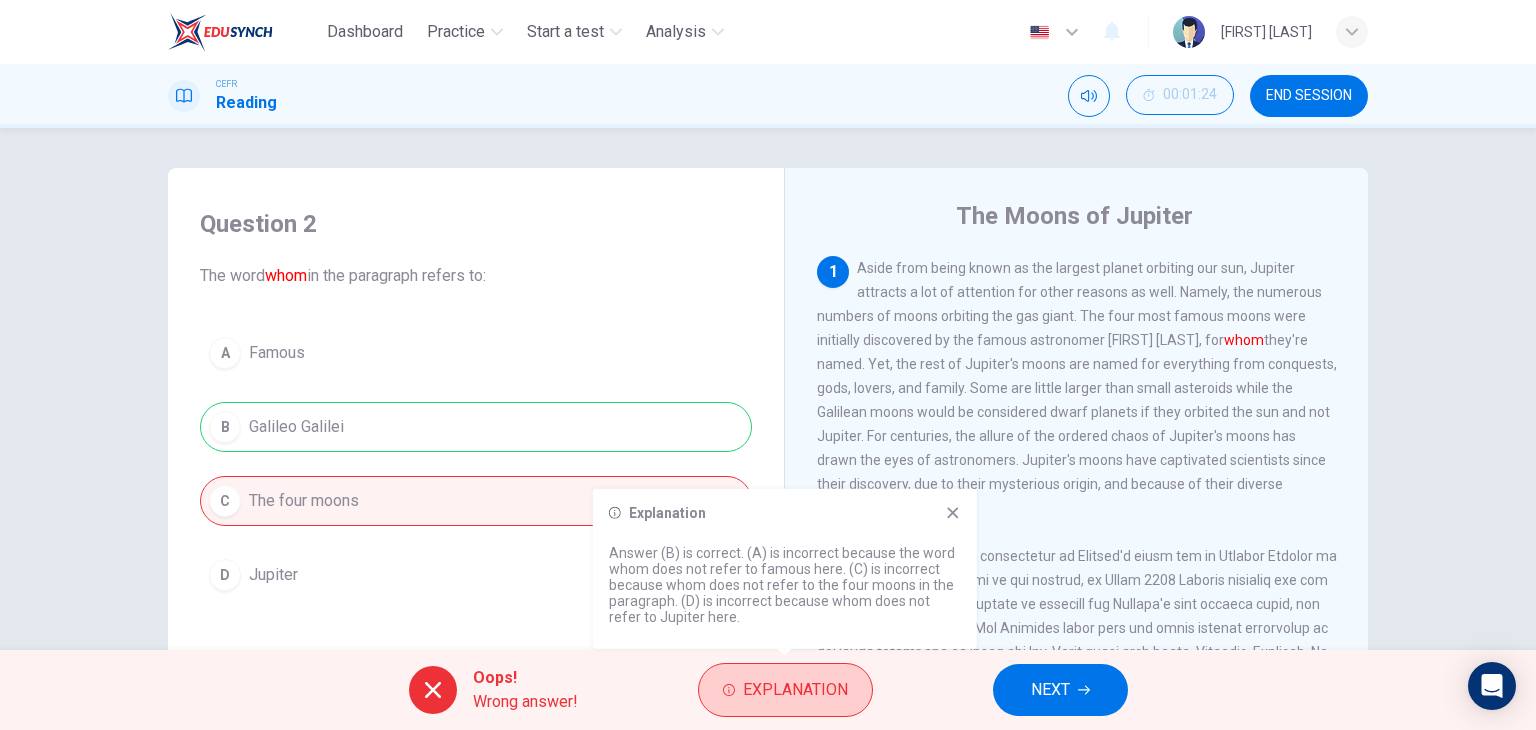click on "Explanation" at bounding box center (795, 690) 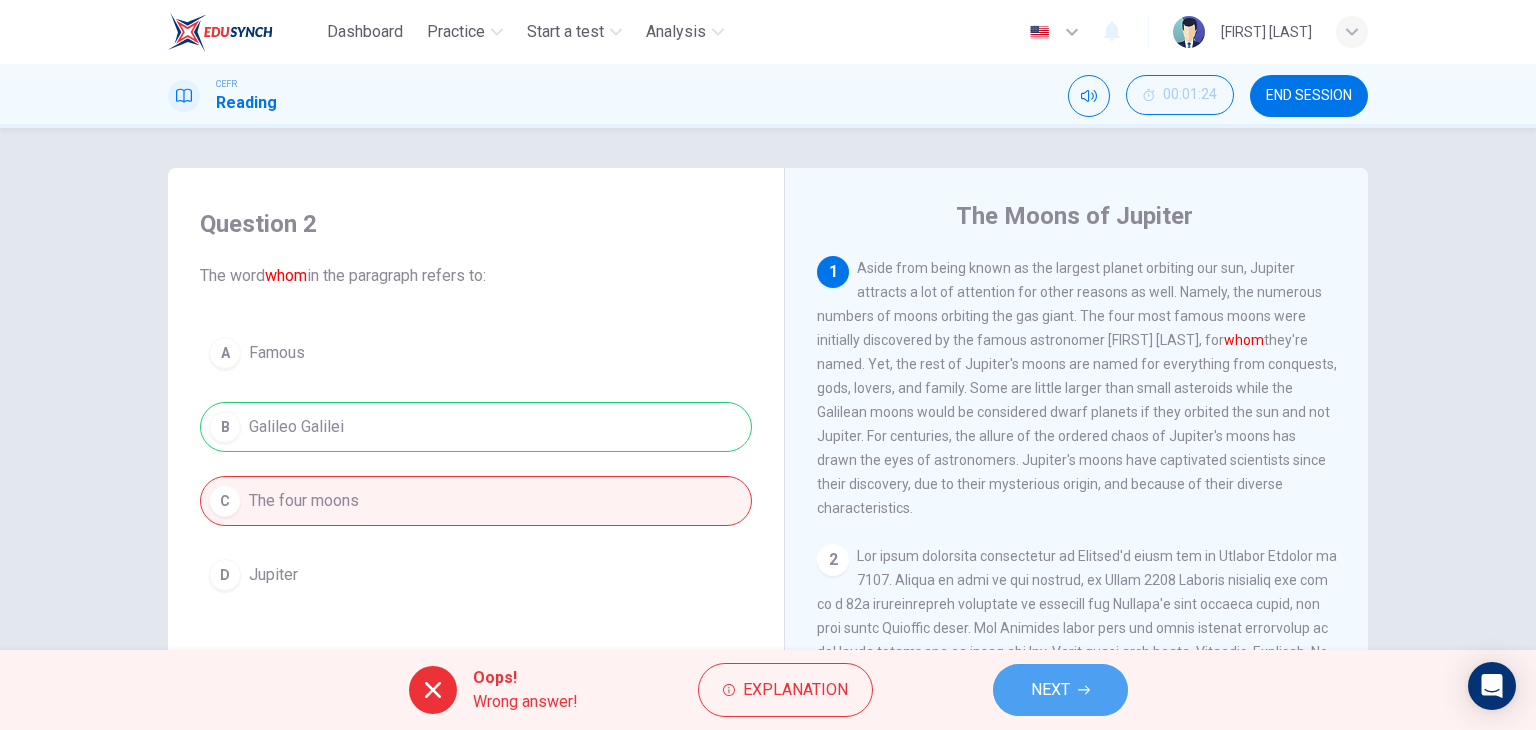 click at bounding box center (1084, 690) 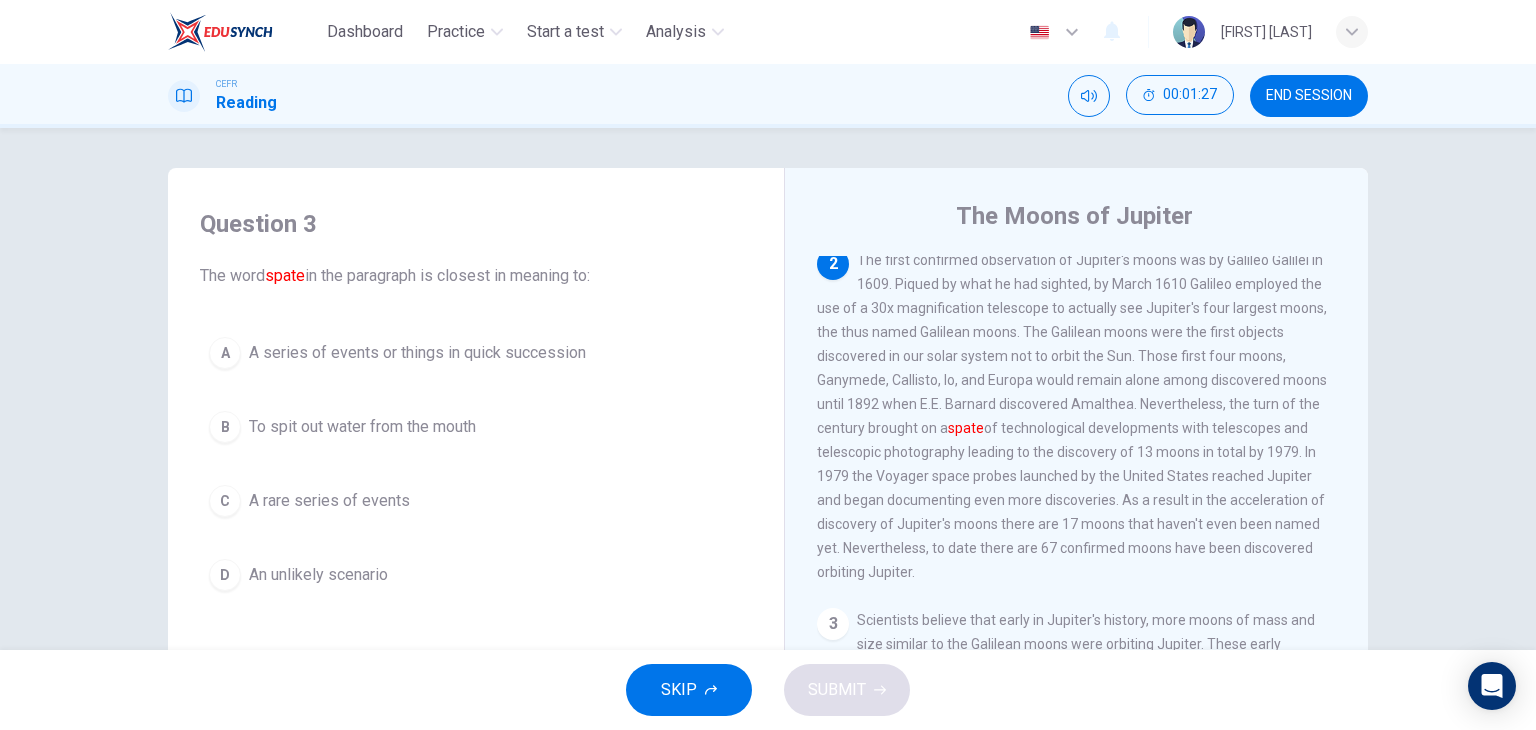 scroll, scrollTop: 300, scrollLeft: 0, axis: vertical 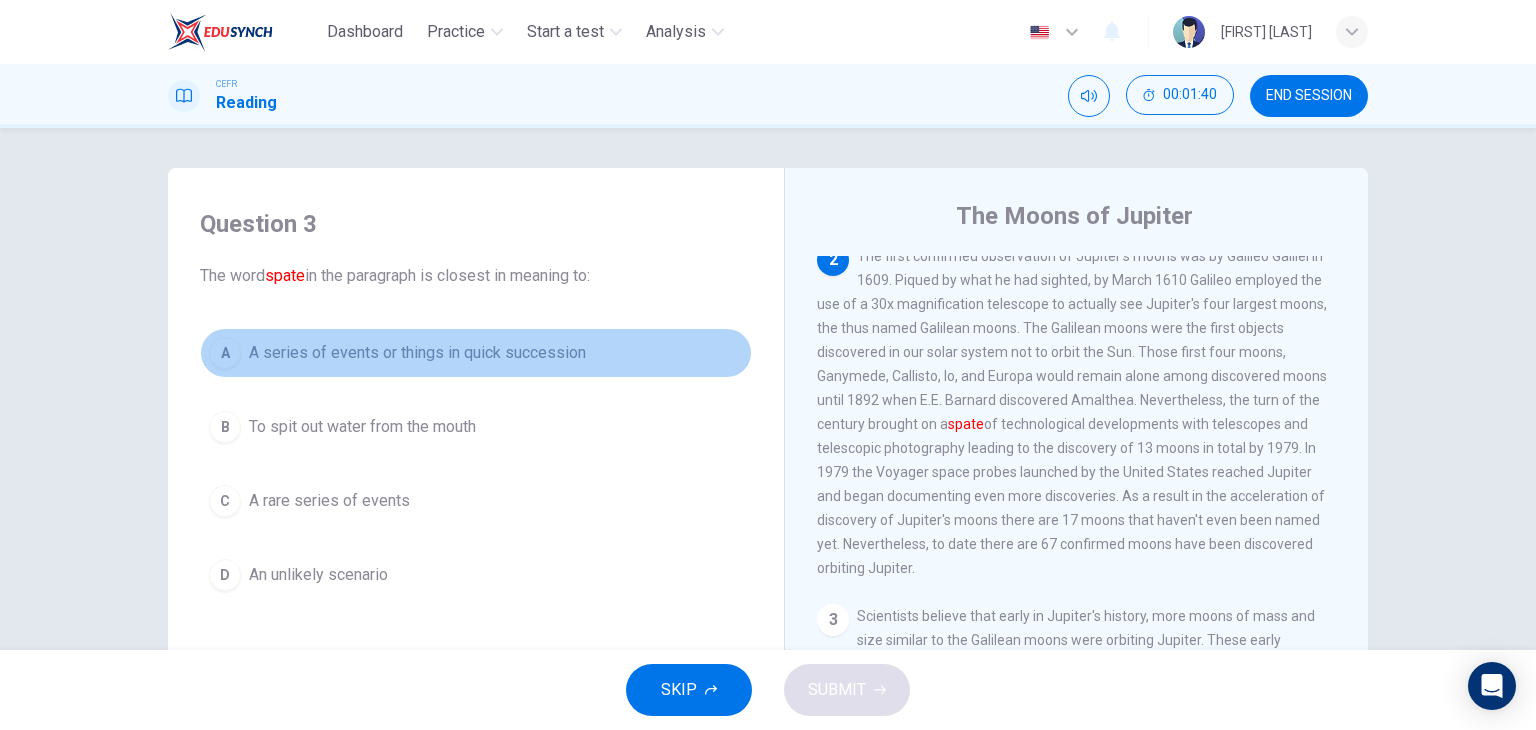 click on "A" at bounding box center [225, 353] 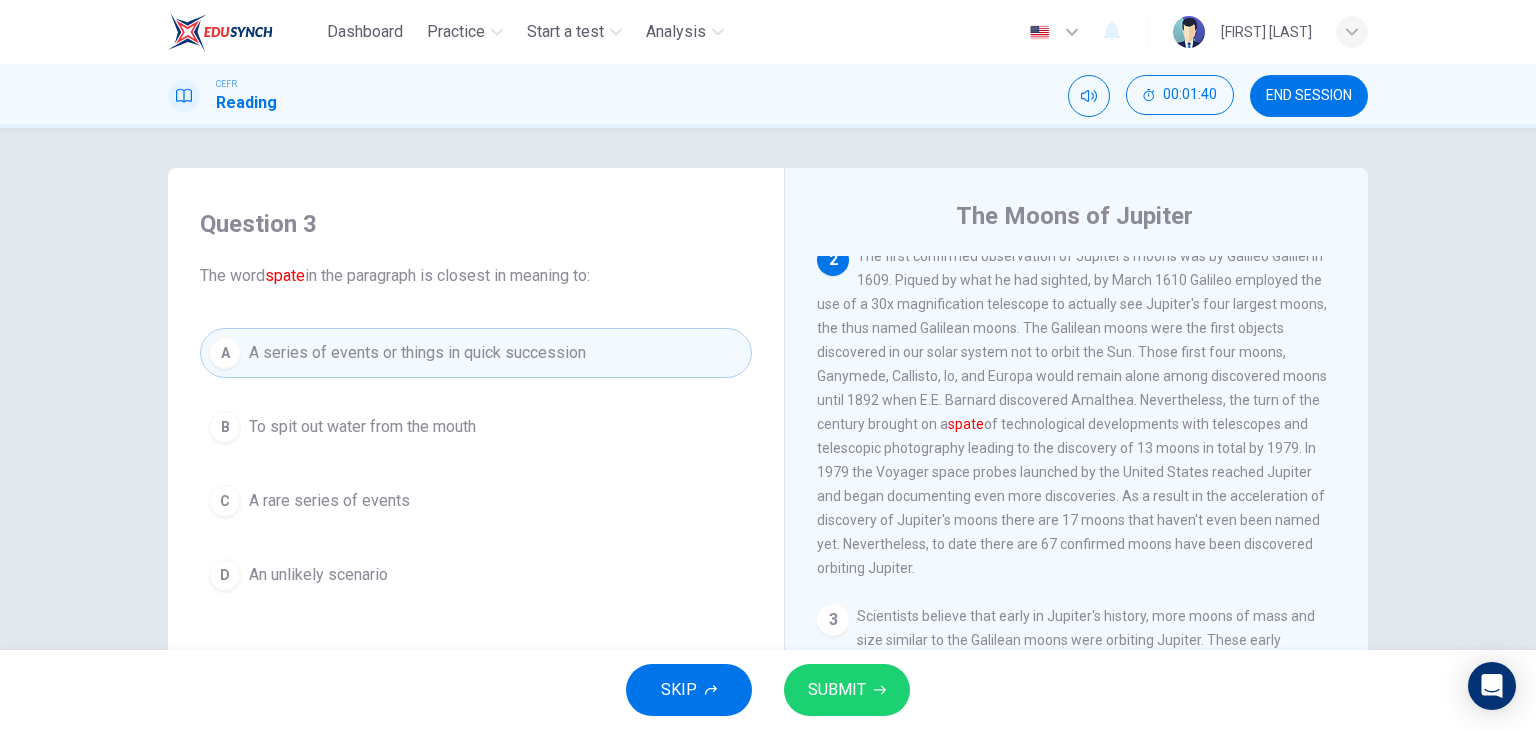 click on "SUBMIT" at bounding box center (837, 690) 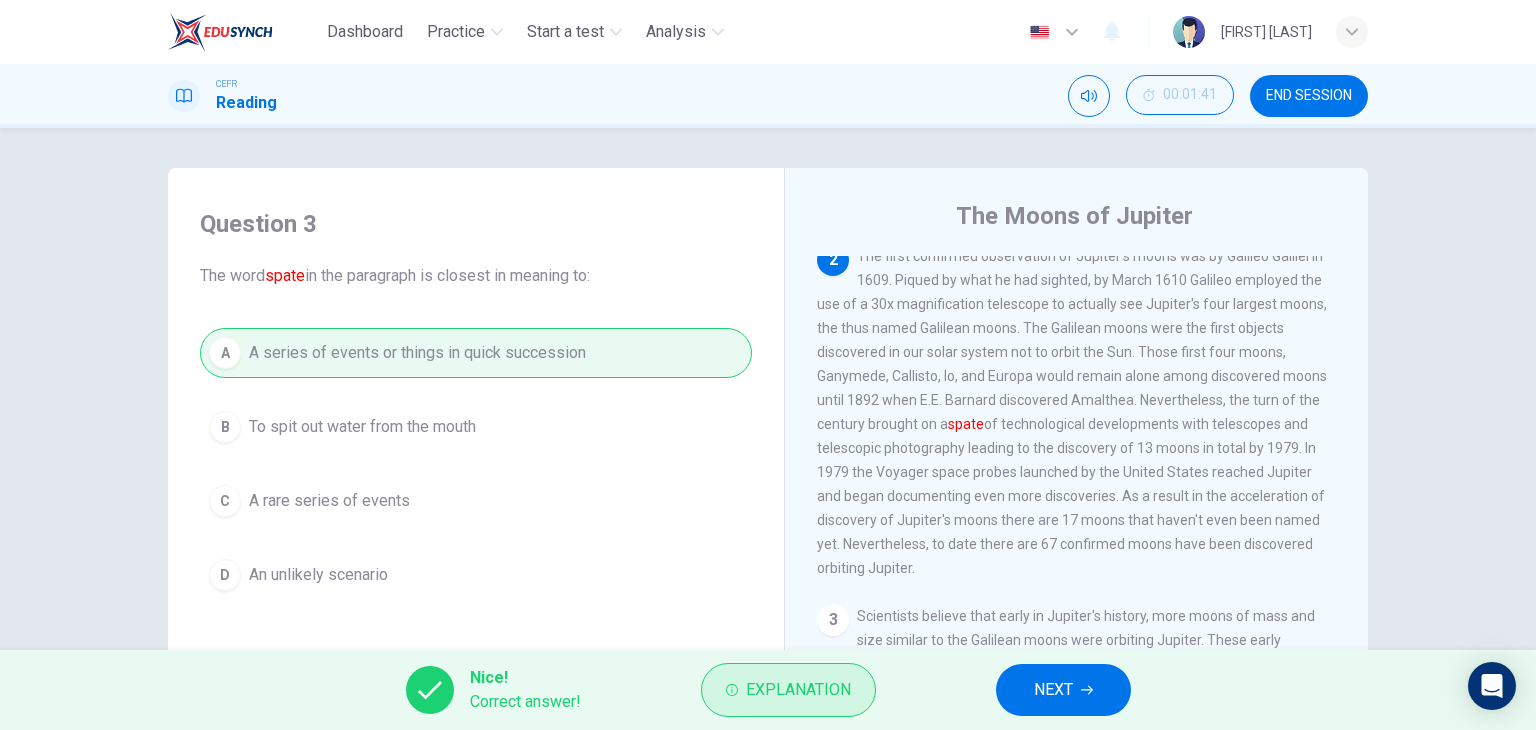 click on "Explanation" at bounding box center (798, 690) 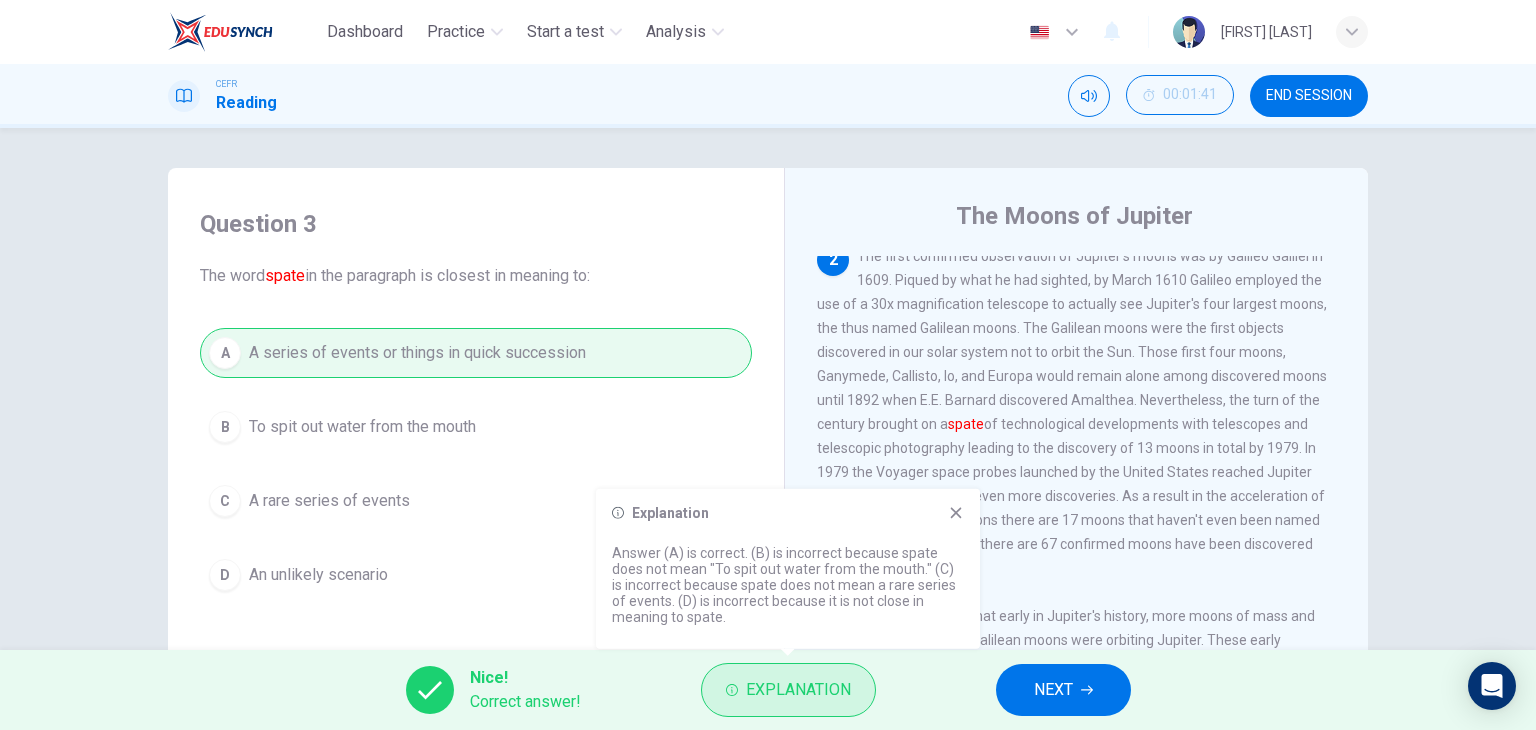click on "Explanation" at bounding box center (798, 690) 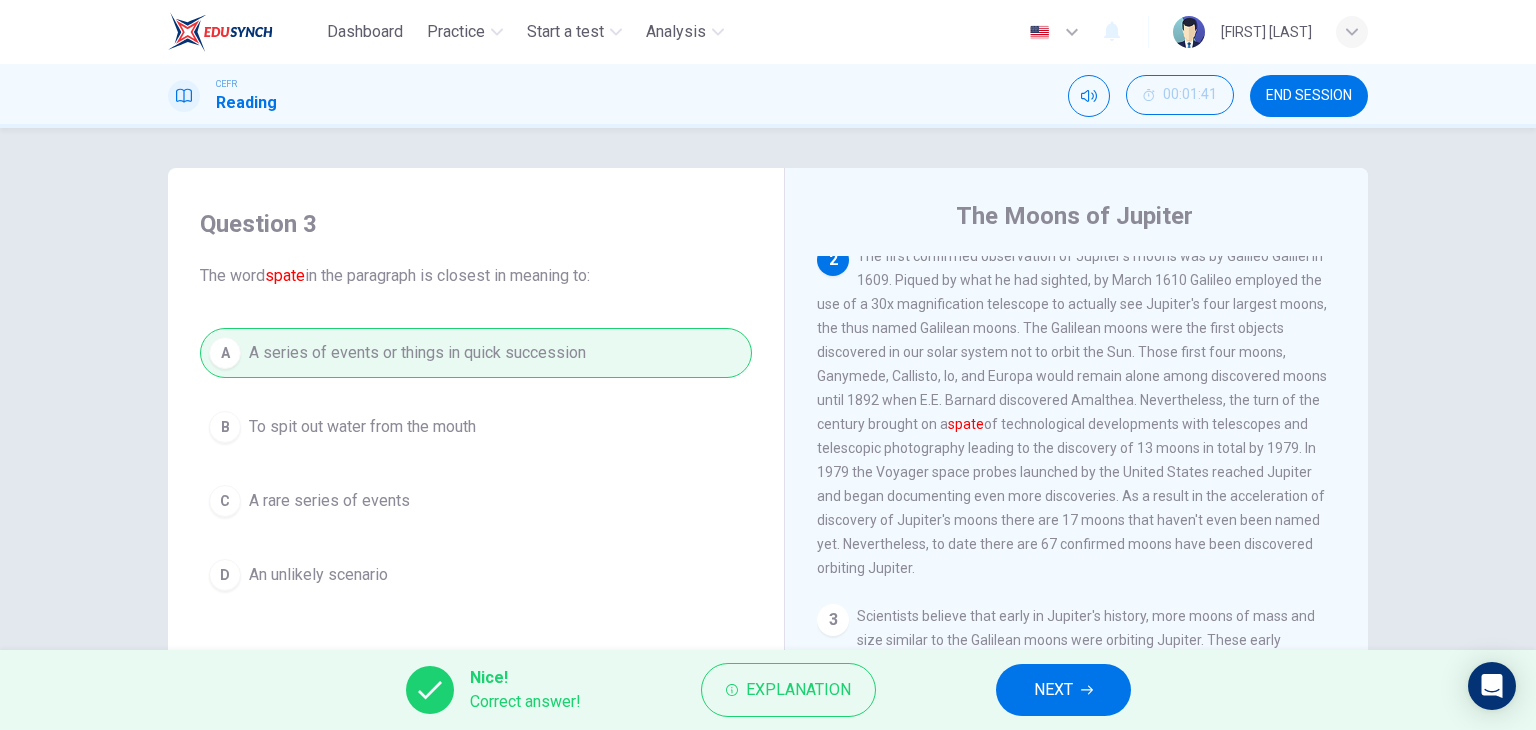 click on "NEXT" at bounding box center (1053, 690) 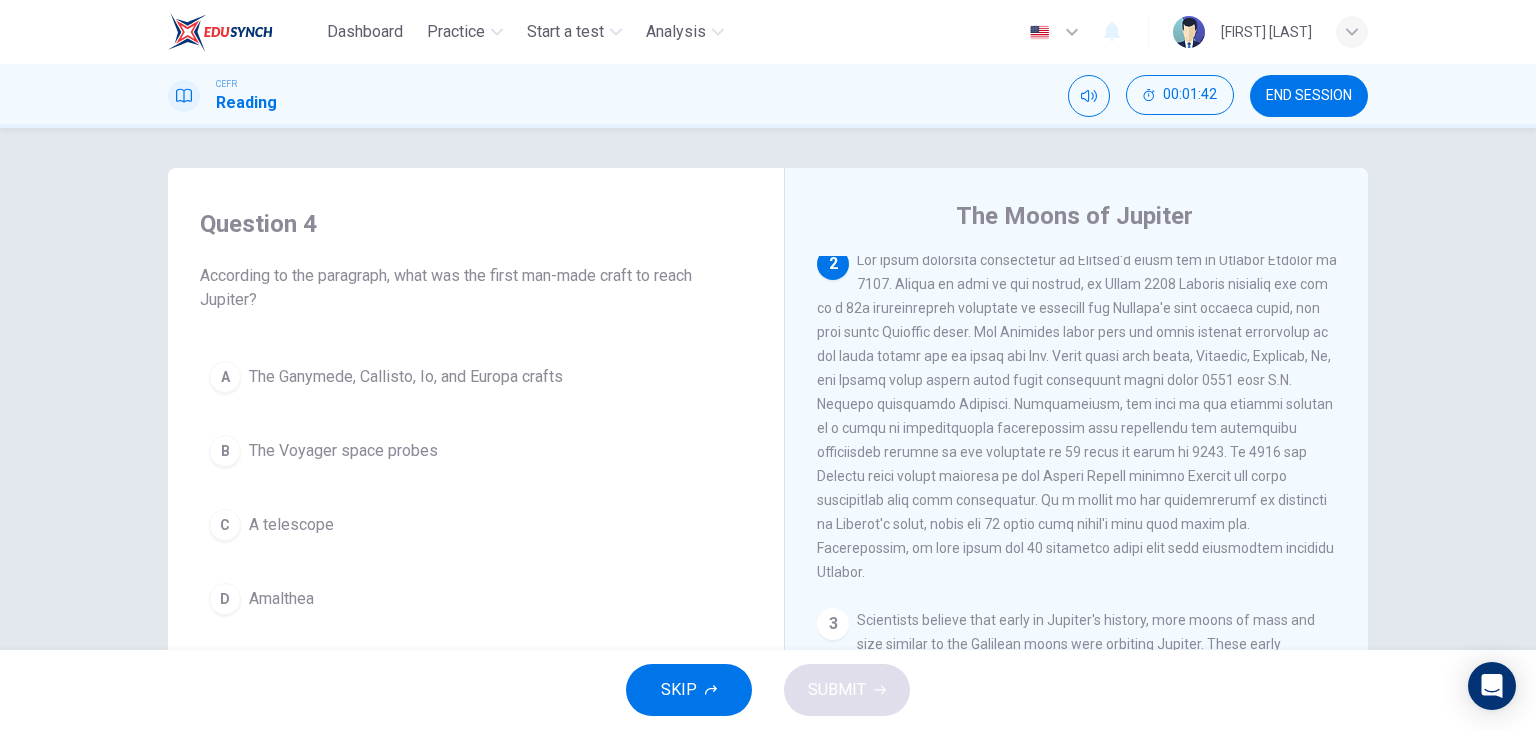 scroll, scrollTop: 300, scrollLeft: 0, axis: vertical 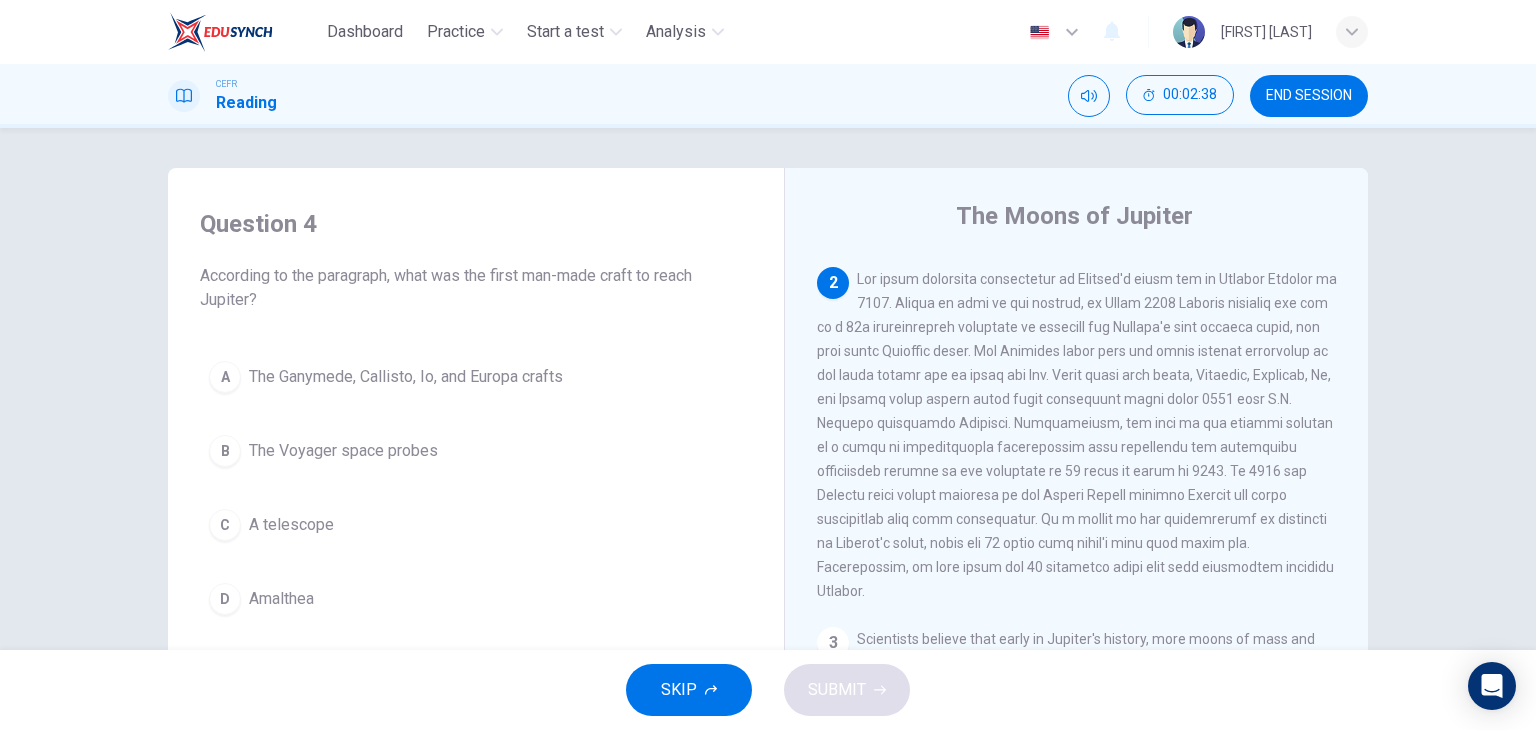 click on "B" at bounding box center (225, 377) 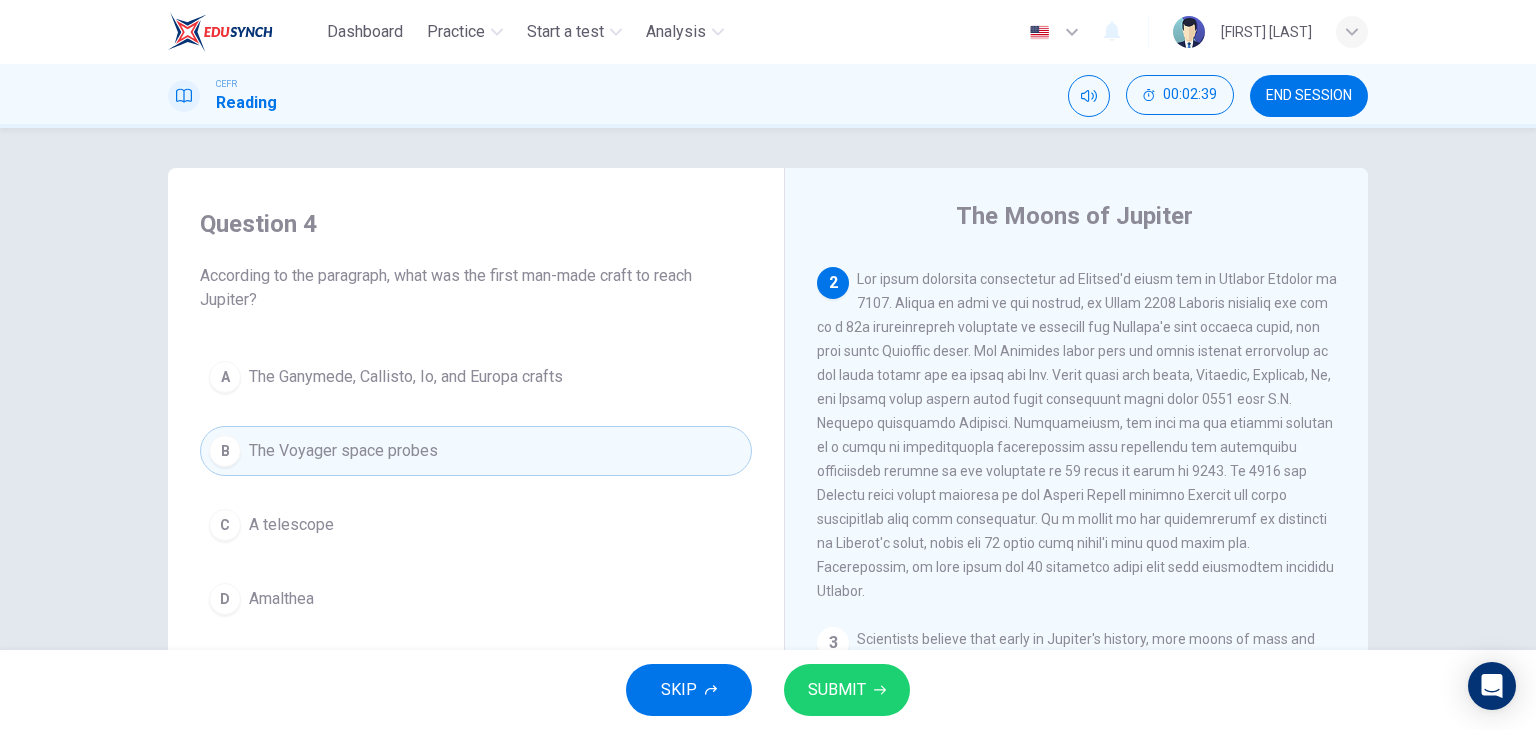 click on "SUBMIT" at bounding box center (847, 690) 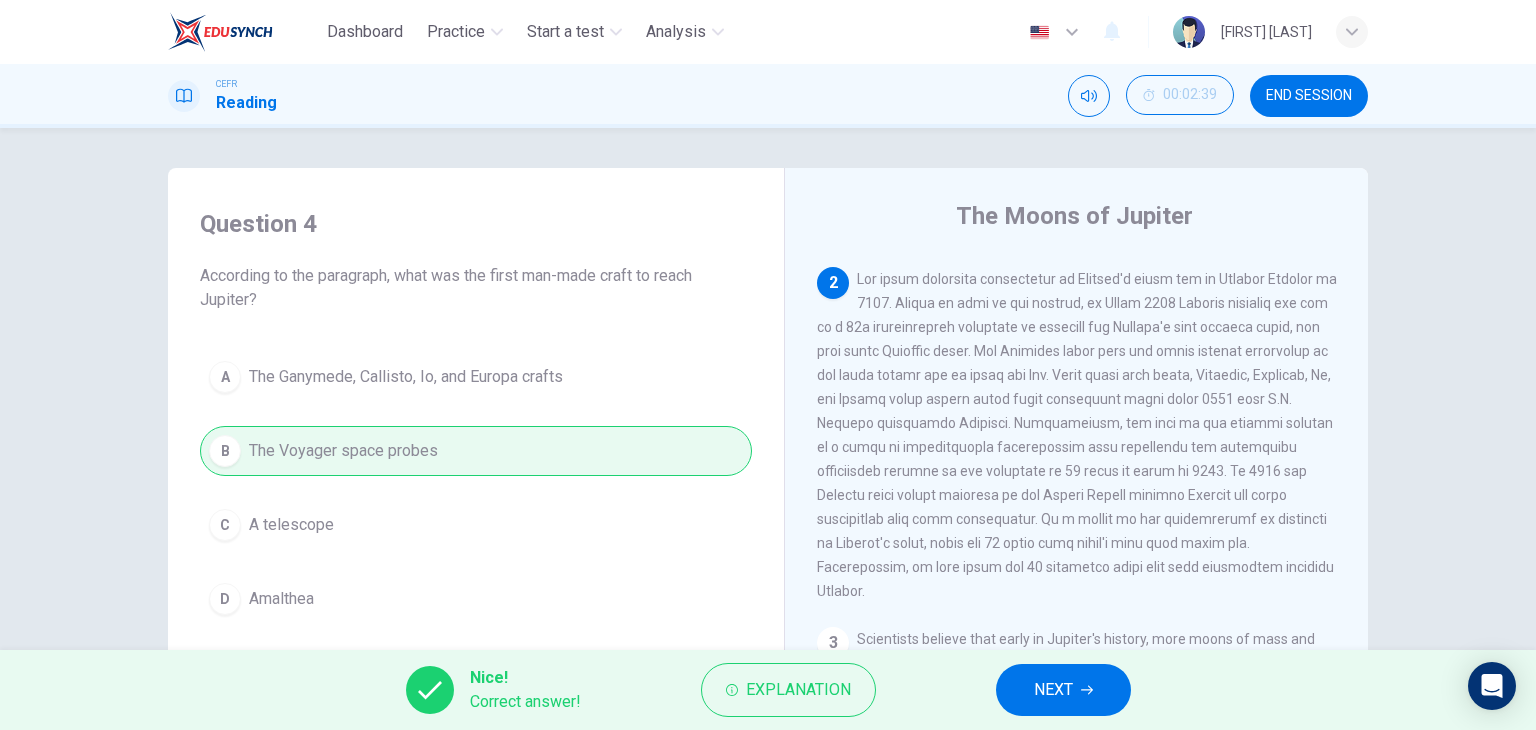 click on "NEXT" at bounding box center [1053, 690] 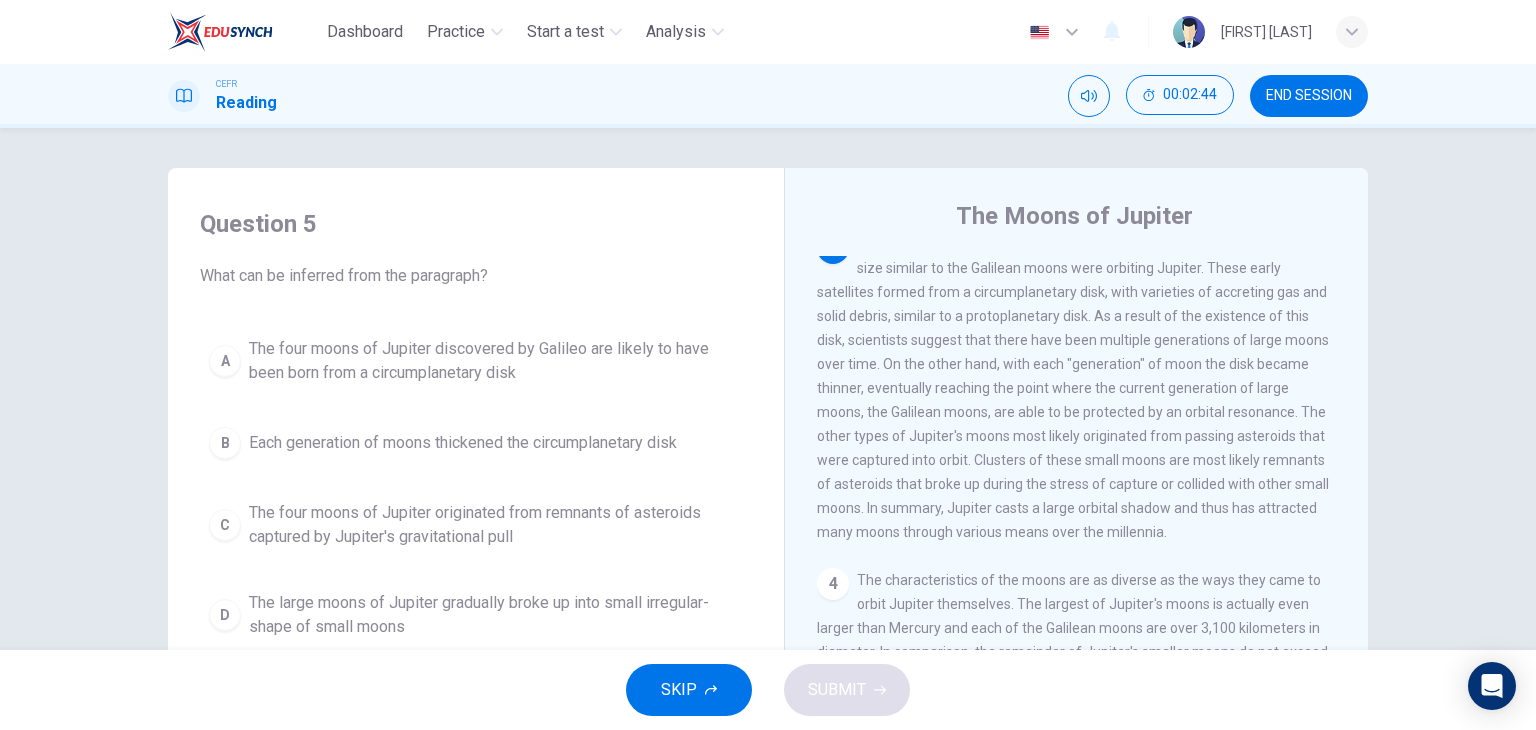scroll, scrollTop: 677, scrollLeft: 0, axis: vertical 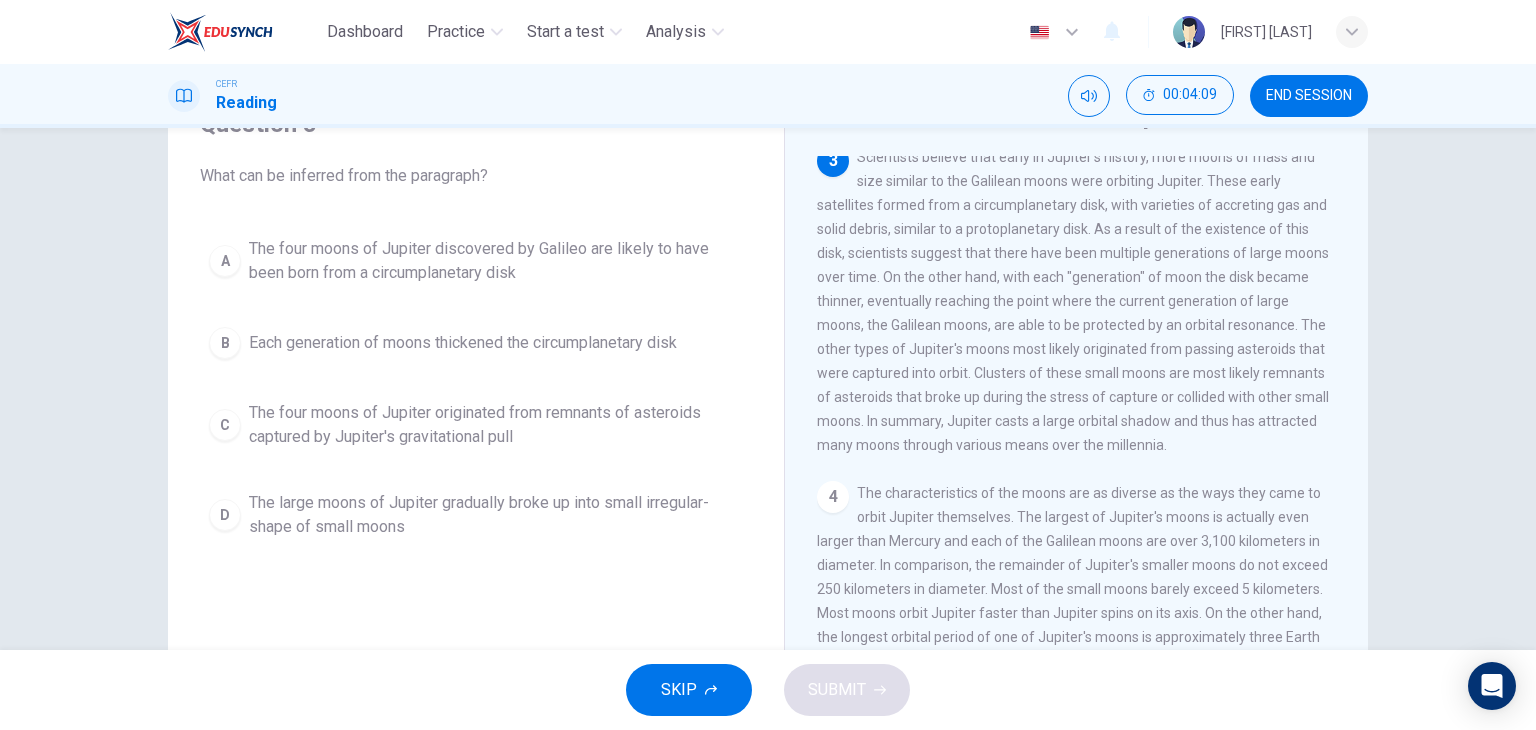 click on "The four moons of Jupiter originated from remnants of asteroids captured by Jupiter's gravitational pull" at bounding box center (496, 261) 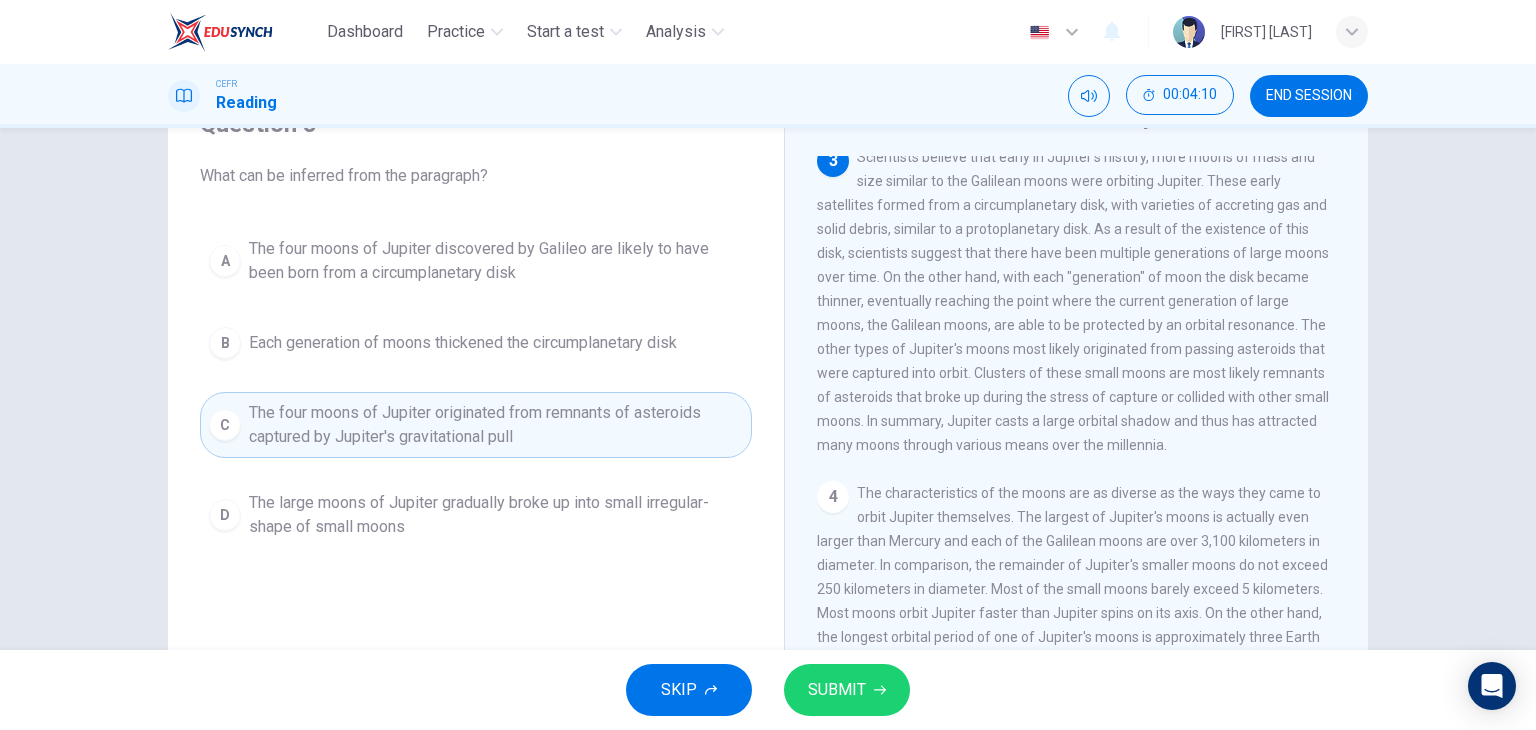 click on "SUBMIT" at bounding box center [837, 690] 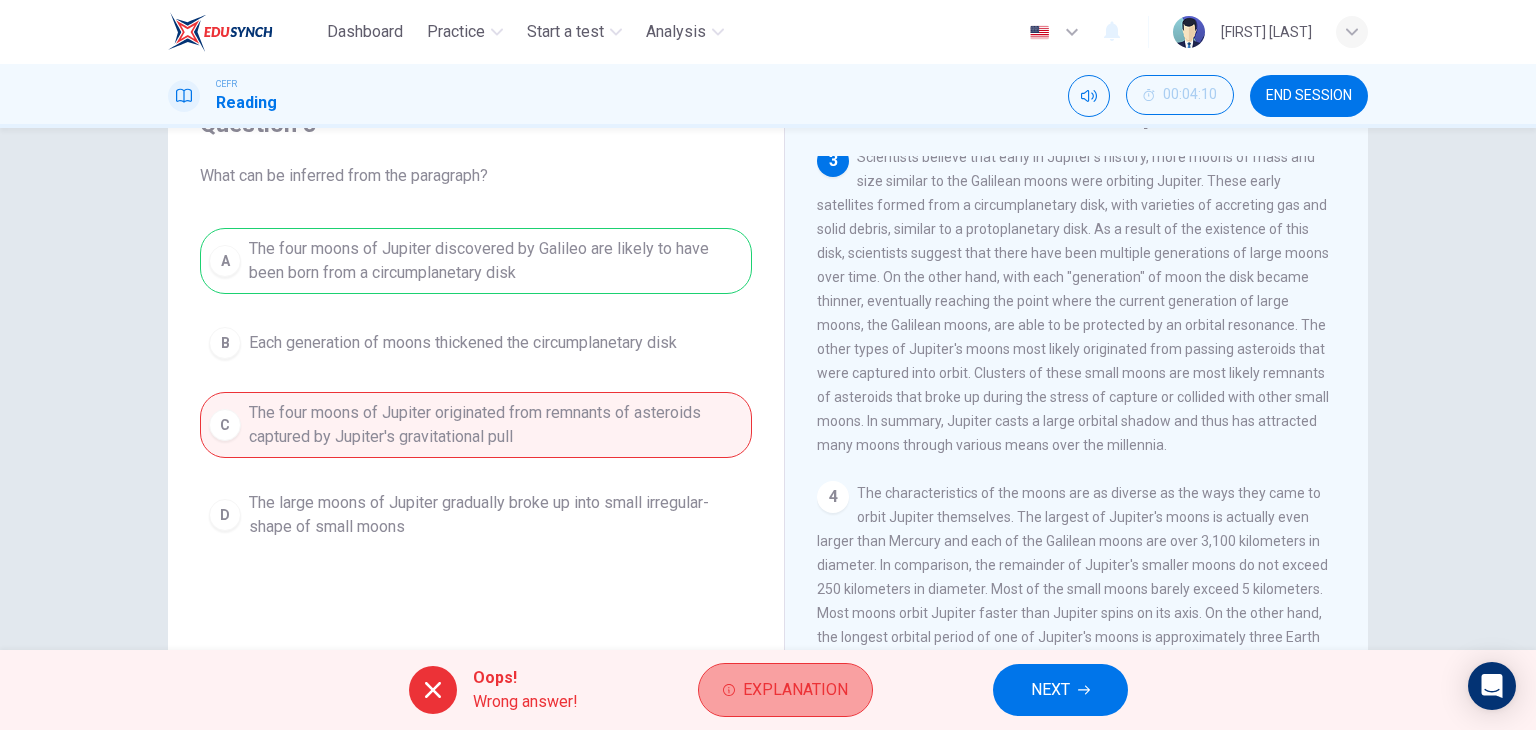 click on "Explanation" at bounding box center [795, 690] 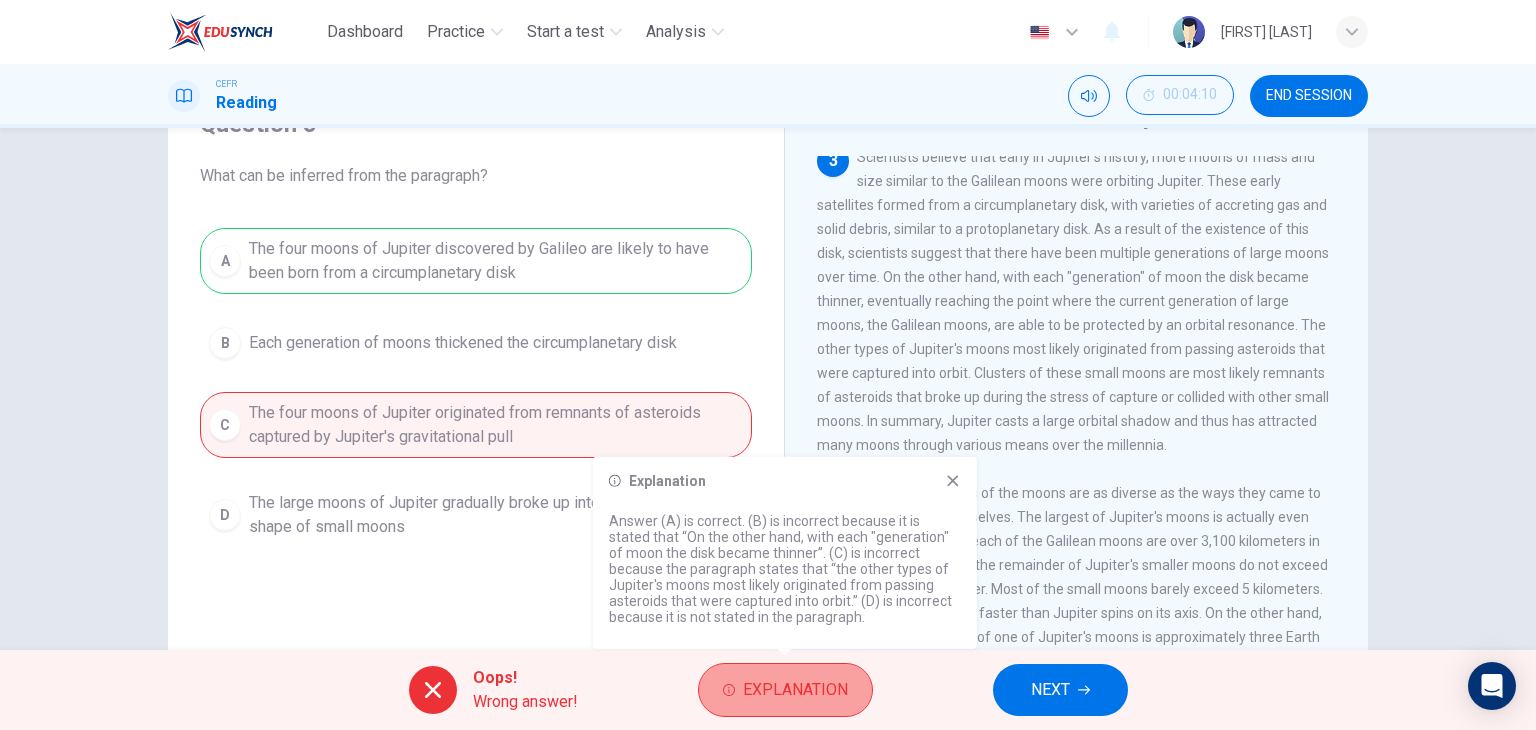 click on "Explanation" at bounding box center (795, 690) 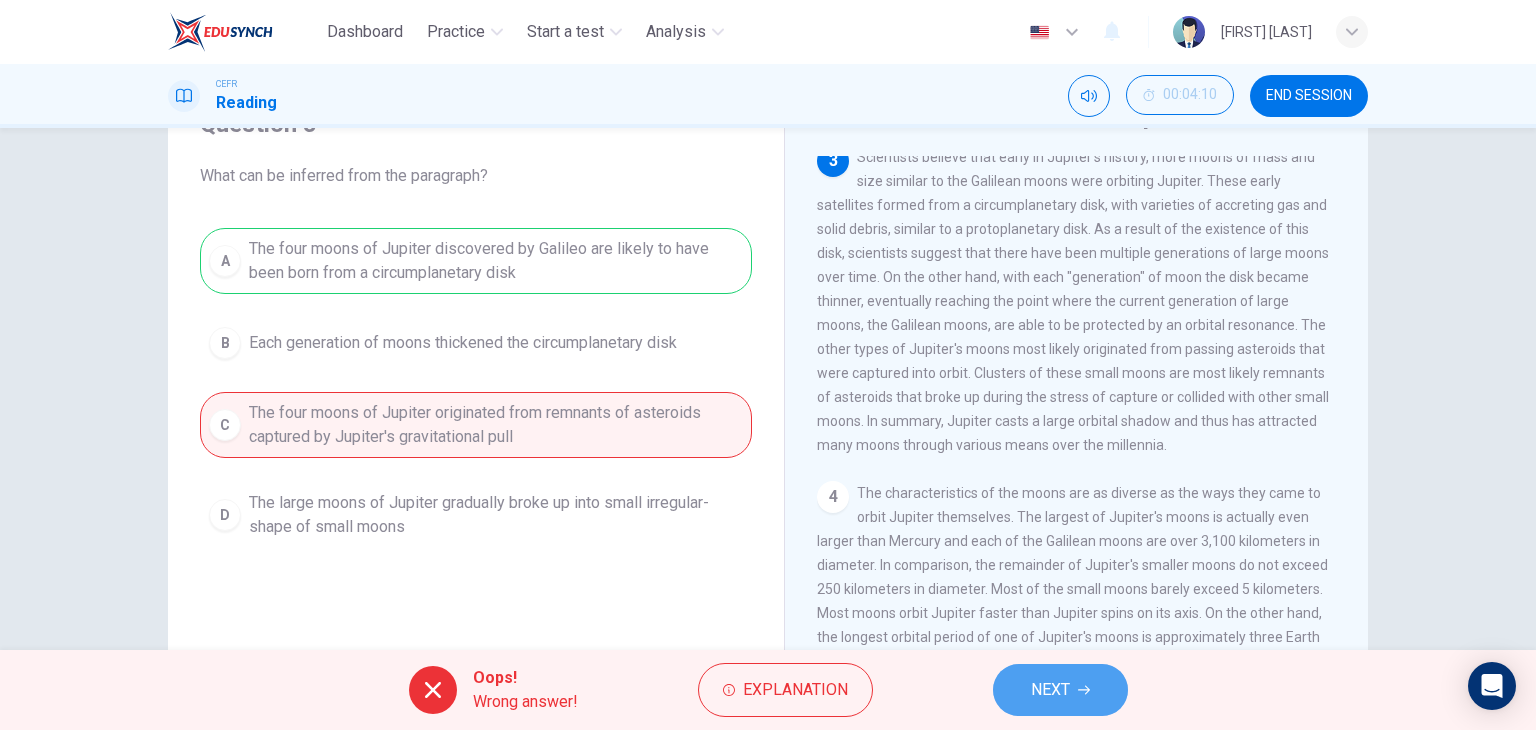 click on "NEXT" at bounding box center (1060, 690) 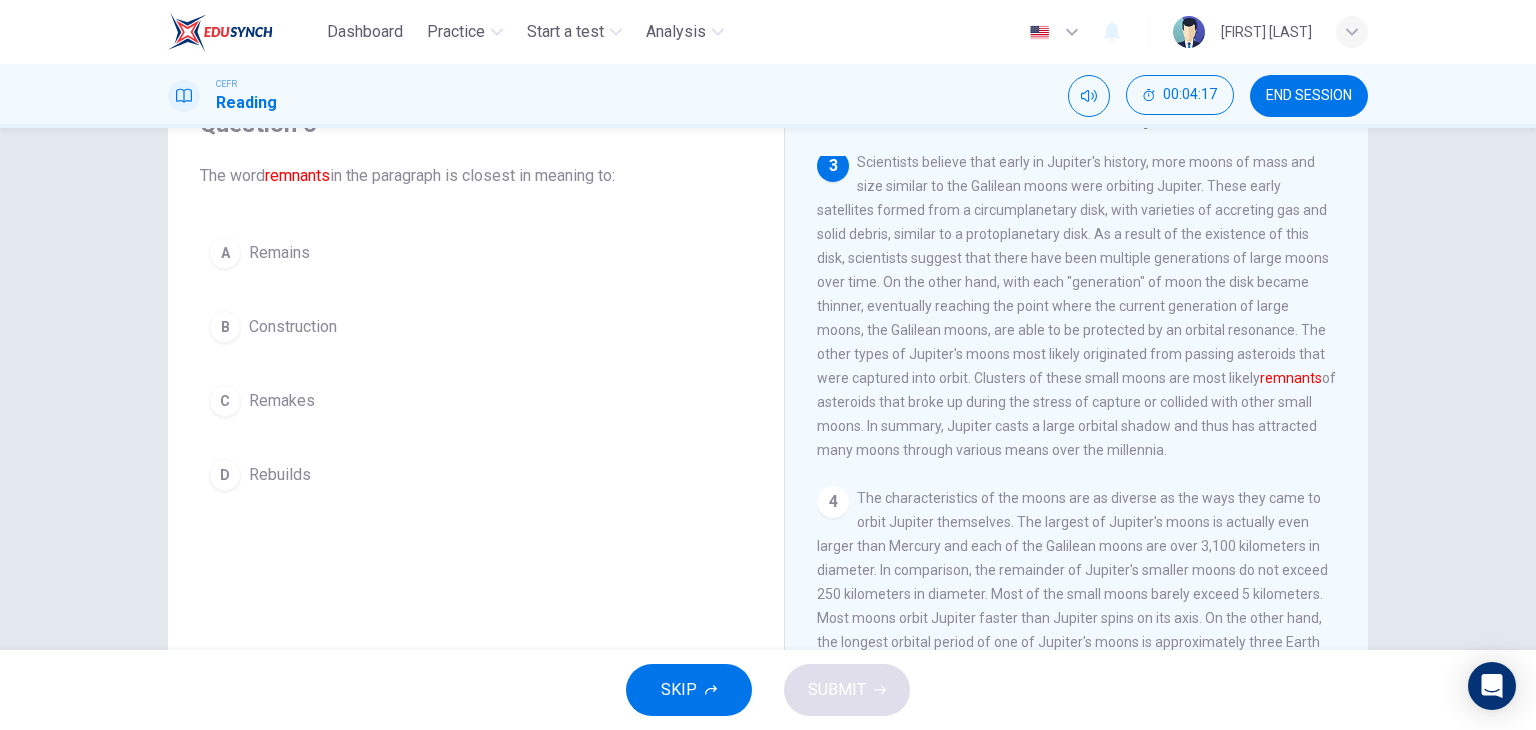 scroll, scrollTop: 659, scrollLeft: 0, axis: vertical 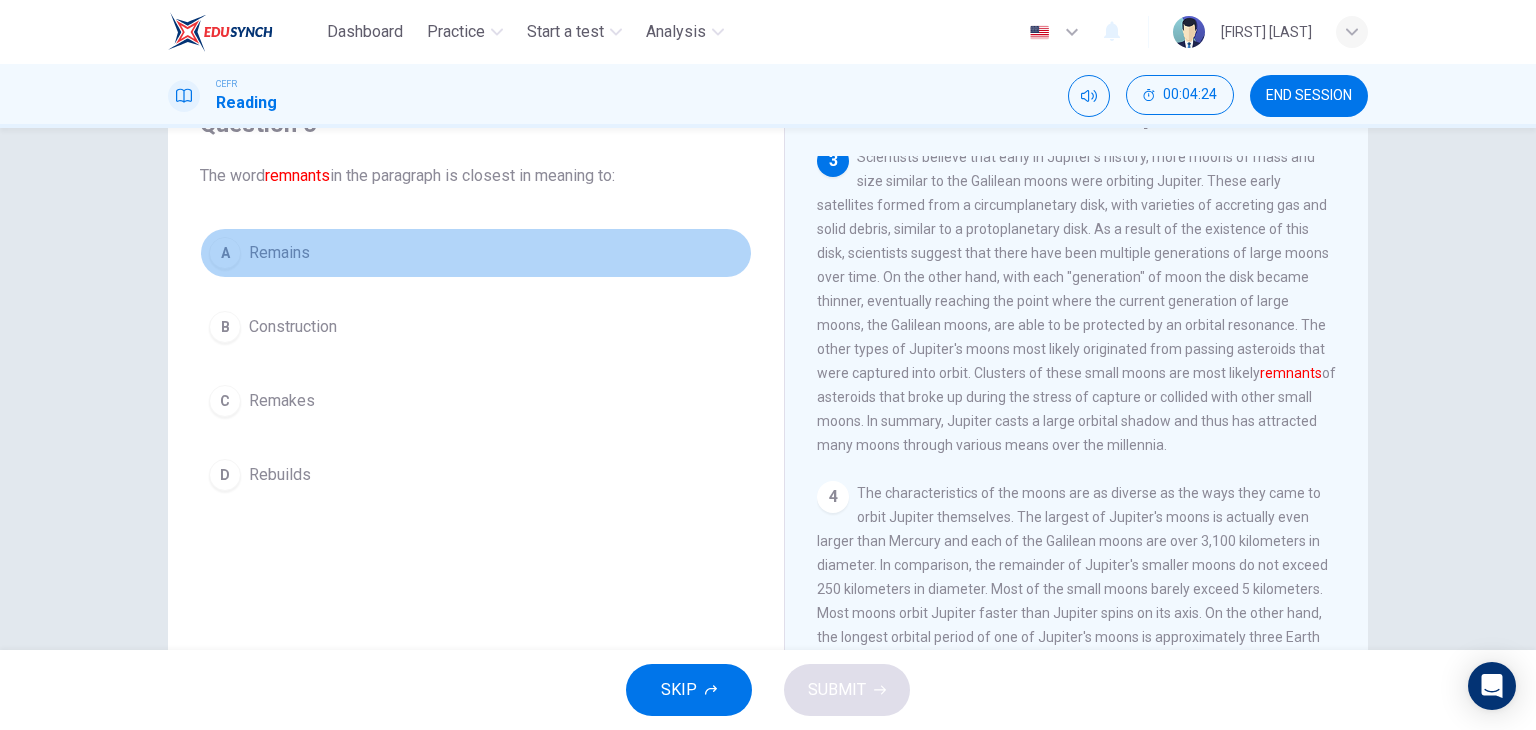 click on "A" at bounding box center [225, 253] 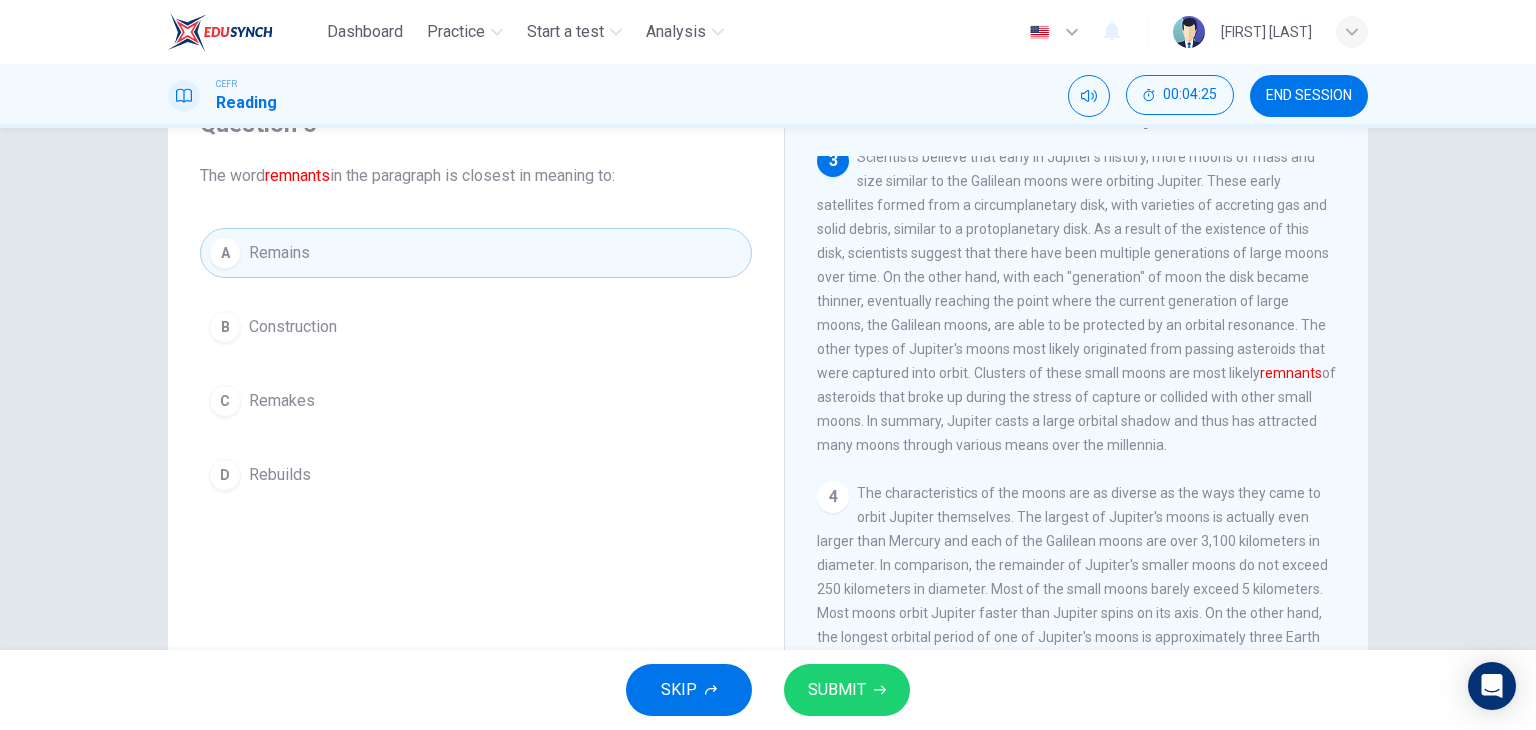 click on "SUBMIT" at bounding box center (847, 690) 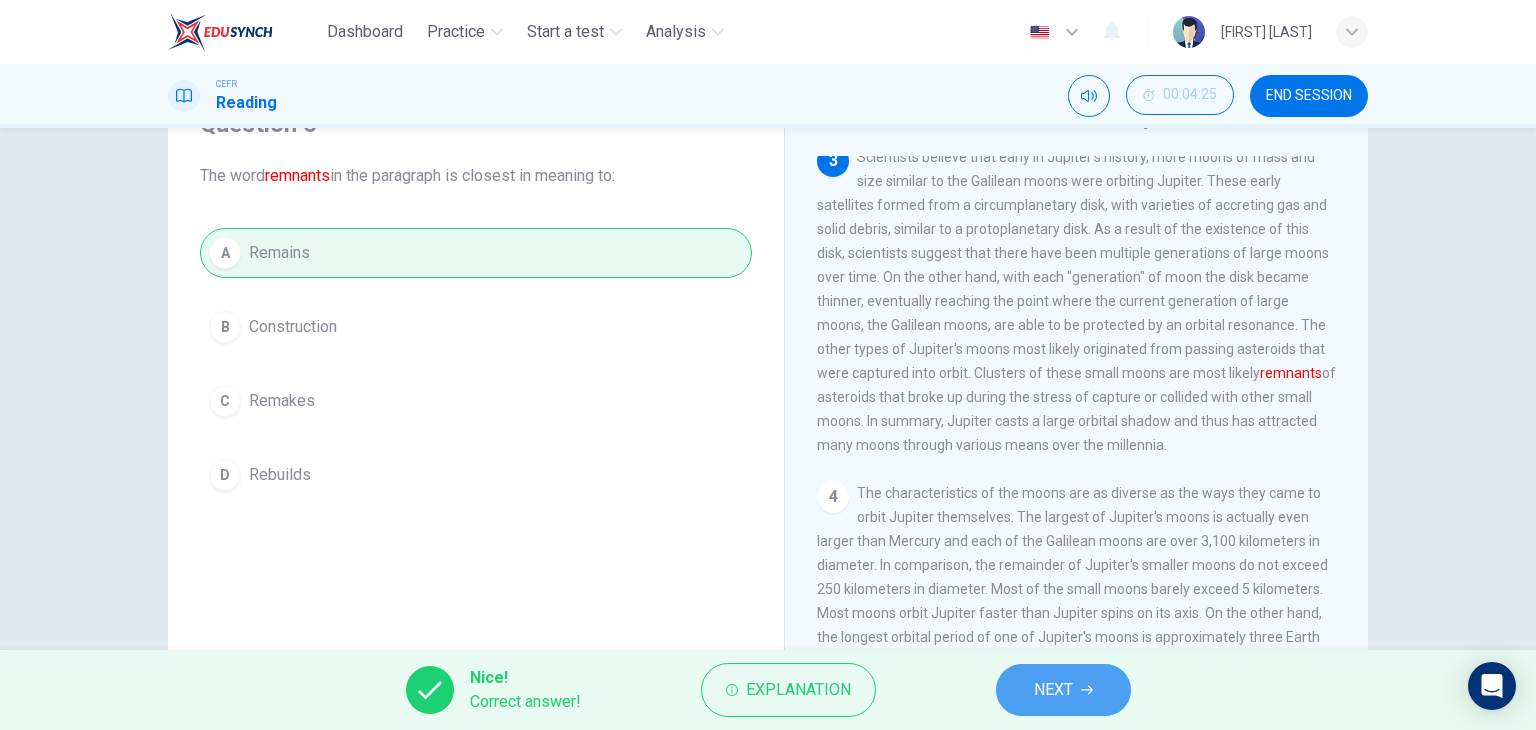 click on "NEXT" at bounding box center (1053, 690) 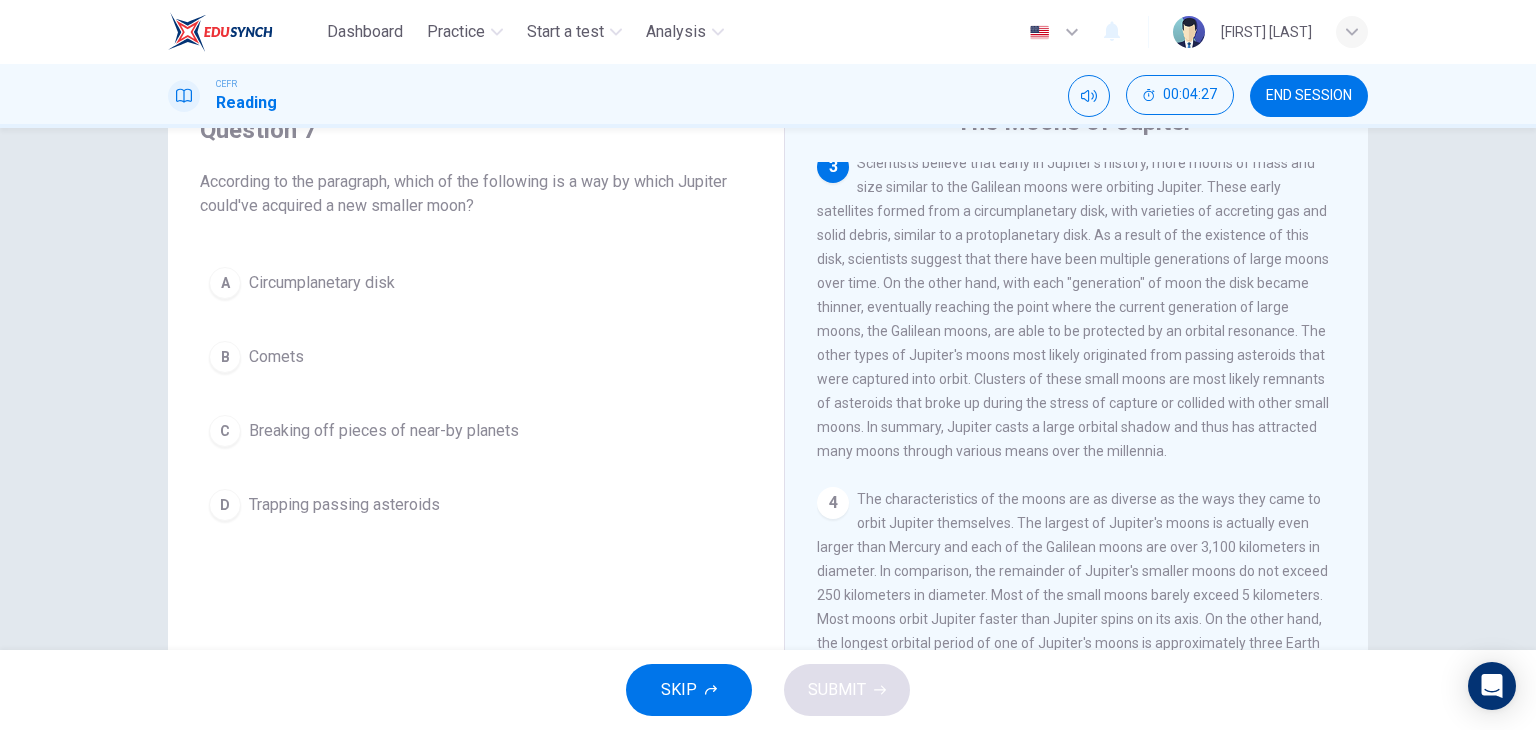 scroll, scrollTop: 100, scrollLeft: 0, axis: vertical 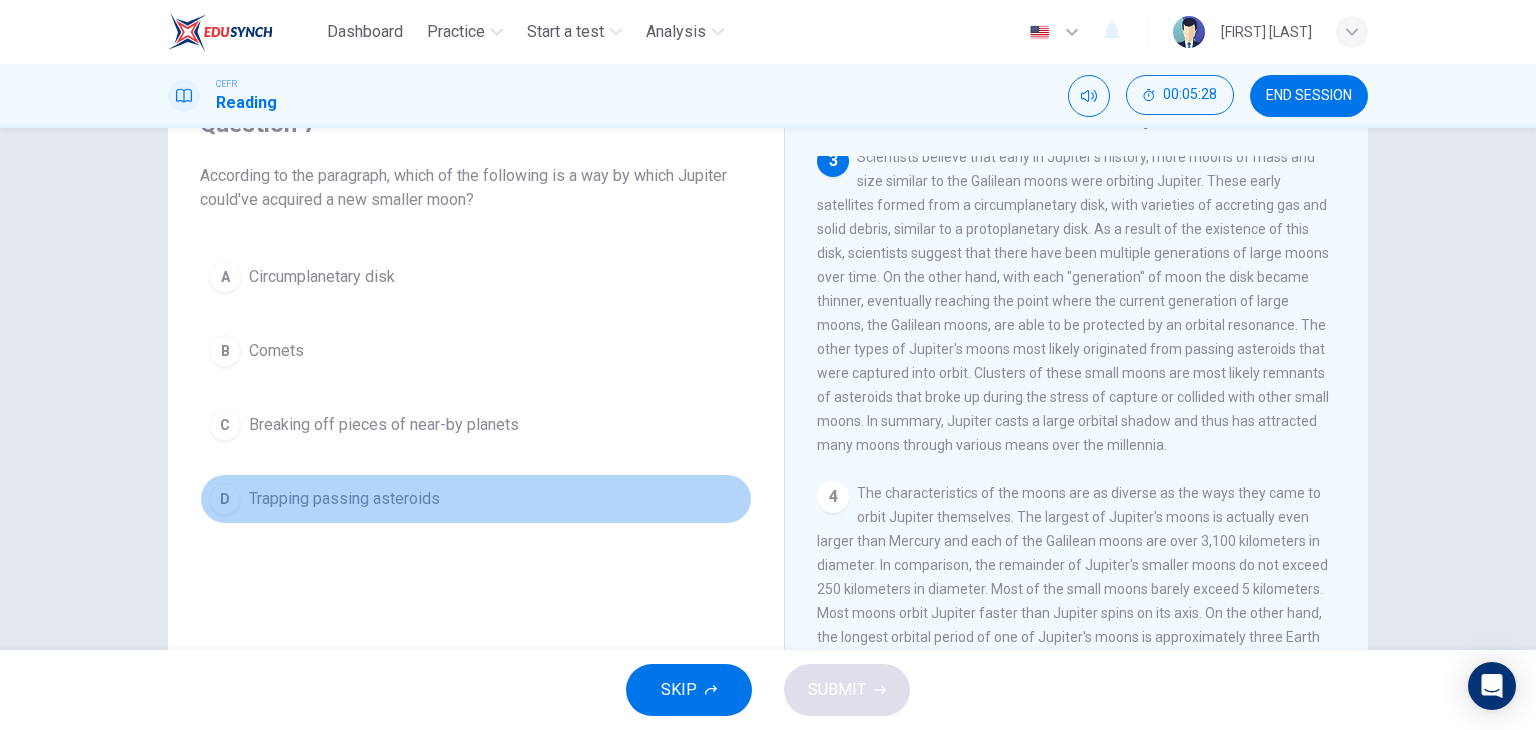 click on "Trapping passing asteroids" at bounding box center [322, 277] 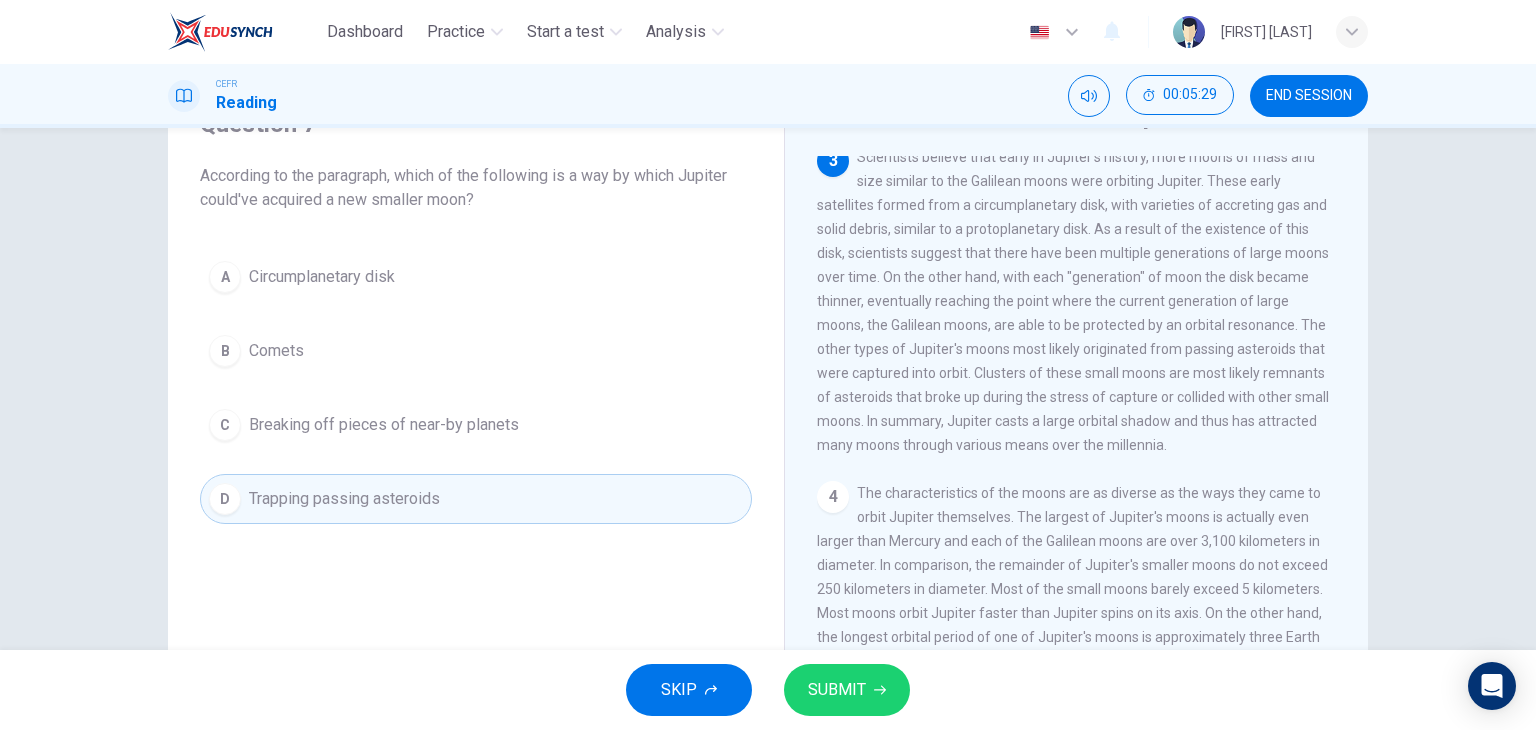click on "SUBMIT" at bounding box center [847, 690] 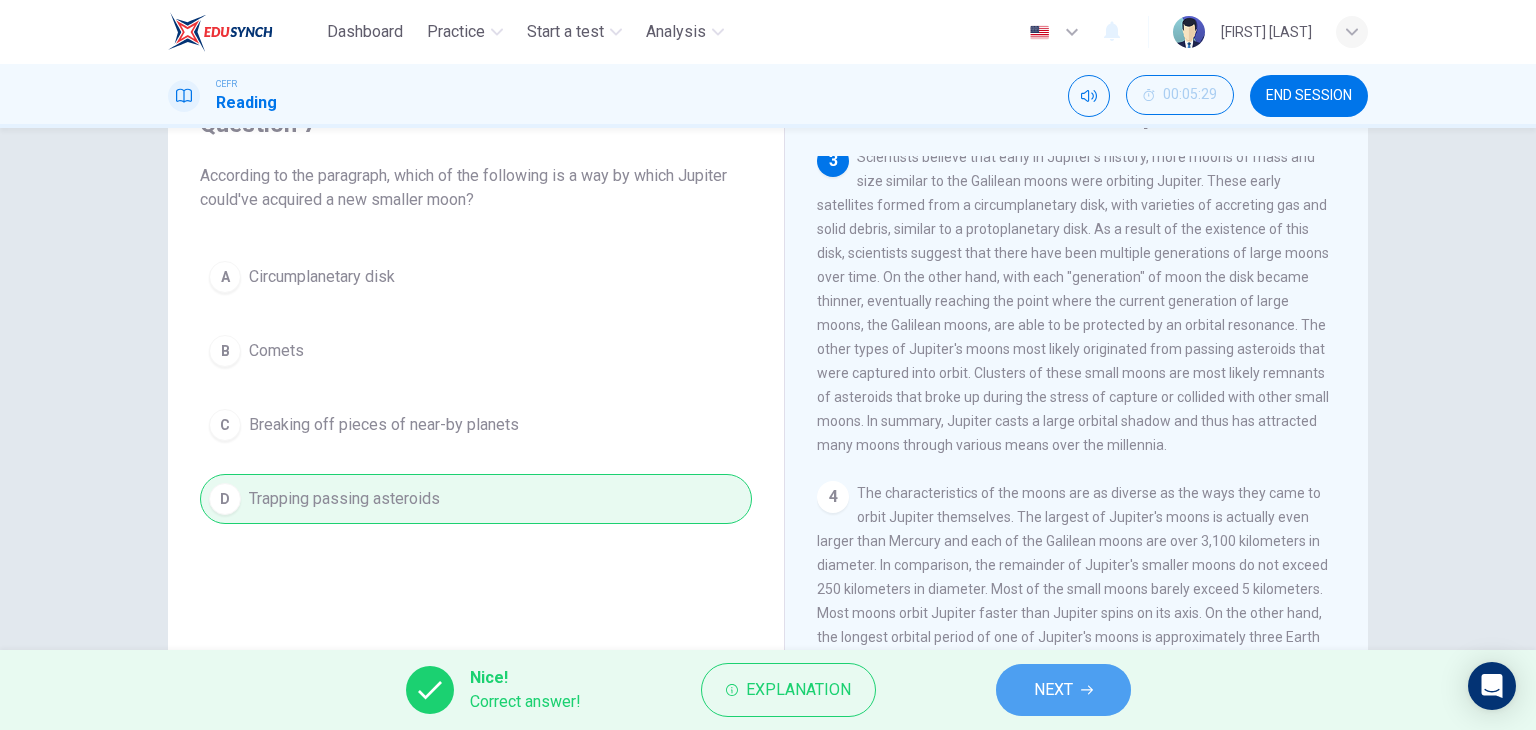 click on "NEXT" at bounding box center (1053, 690) 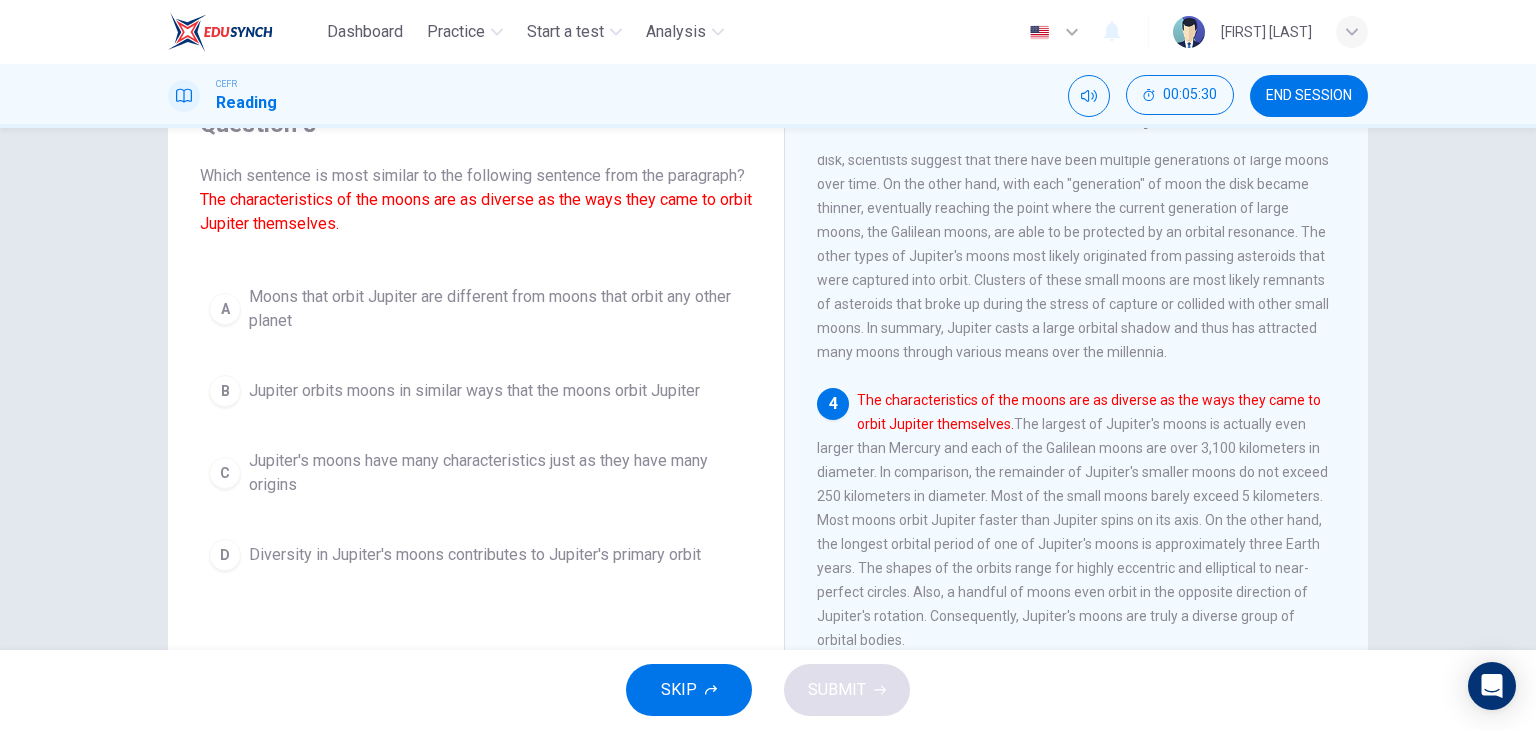 scroll, scrollTop: 759, scrollLeft: 0, axis: vertical 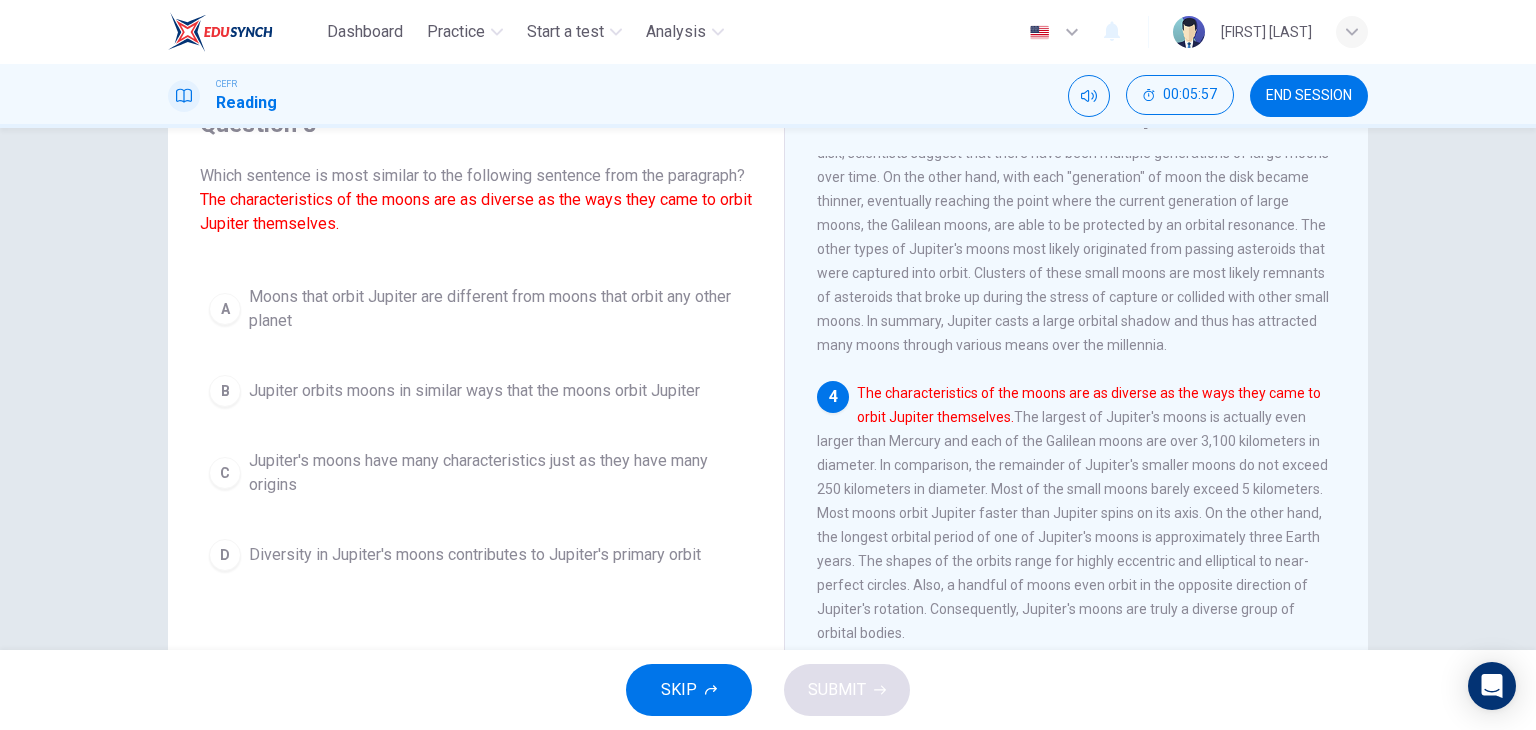 click on "The characteristics of the moons are as diverse as the ways they came to orbit Jupiter themselves." at bounding box center (476, 211) 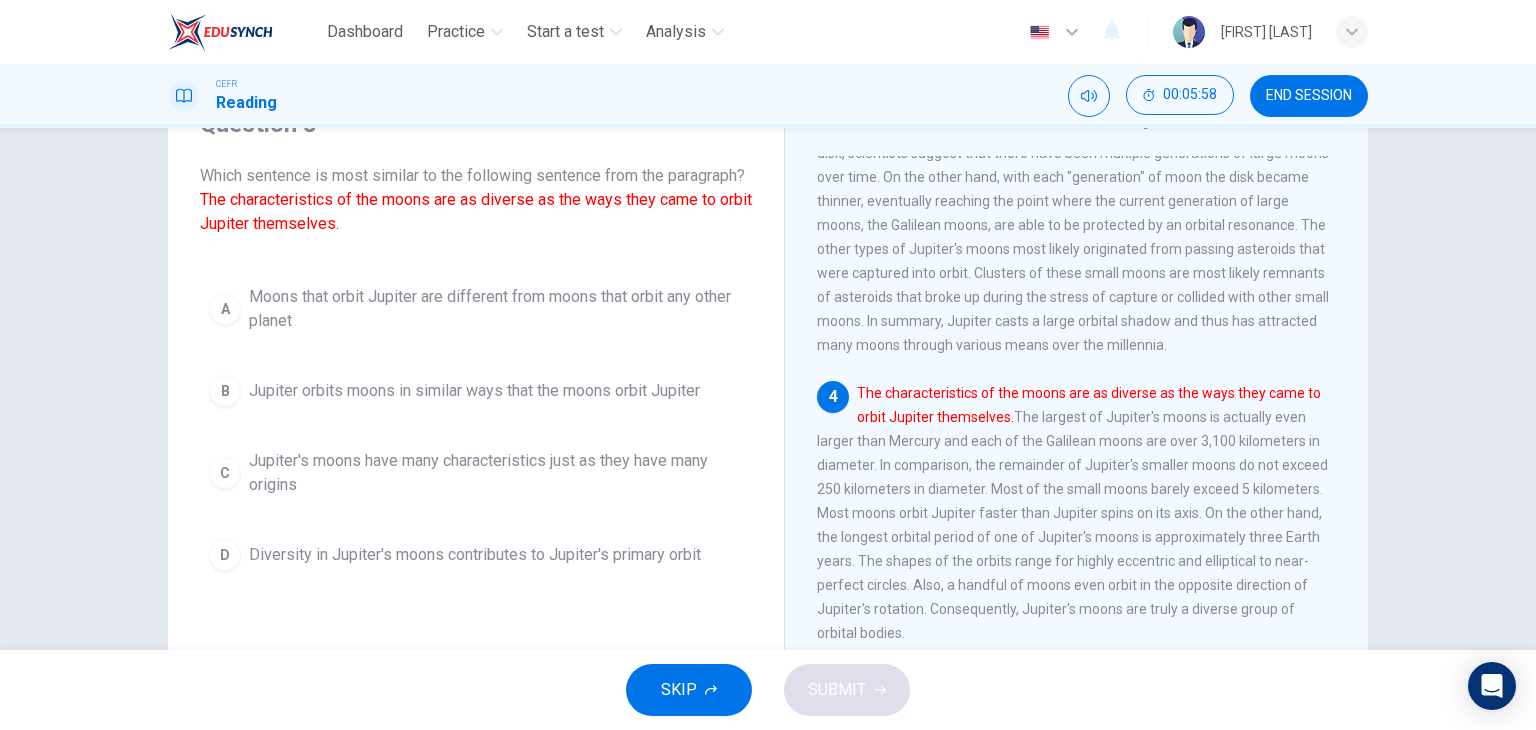 drag, startPoint x: 632, startPoint y: 224, endPoint x: 660, endPoint y: 225, distance: 28.01785 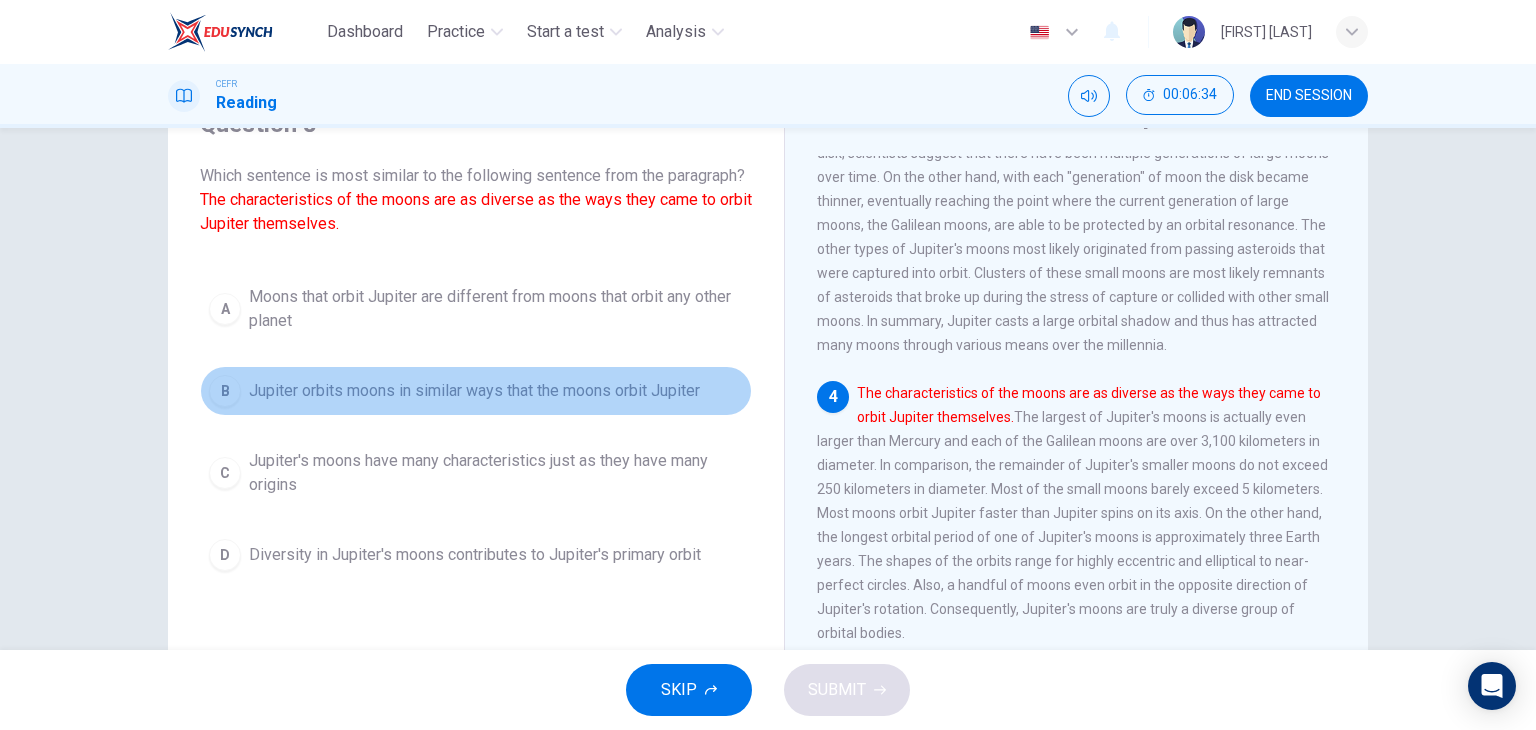 click on "Jupiter orbits moons in similar ways that the moons orbit Jupiter" at bounding box center (496, 309) 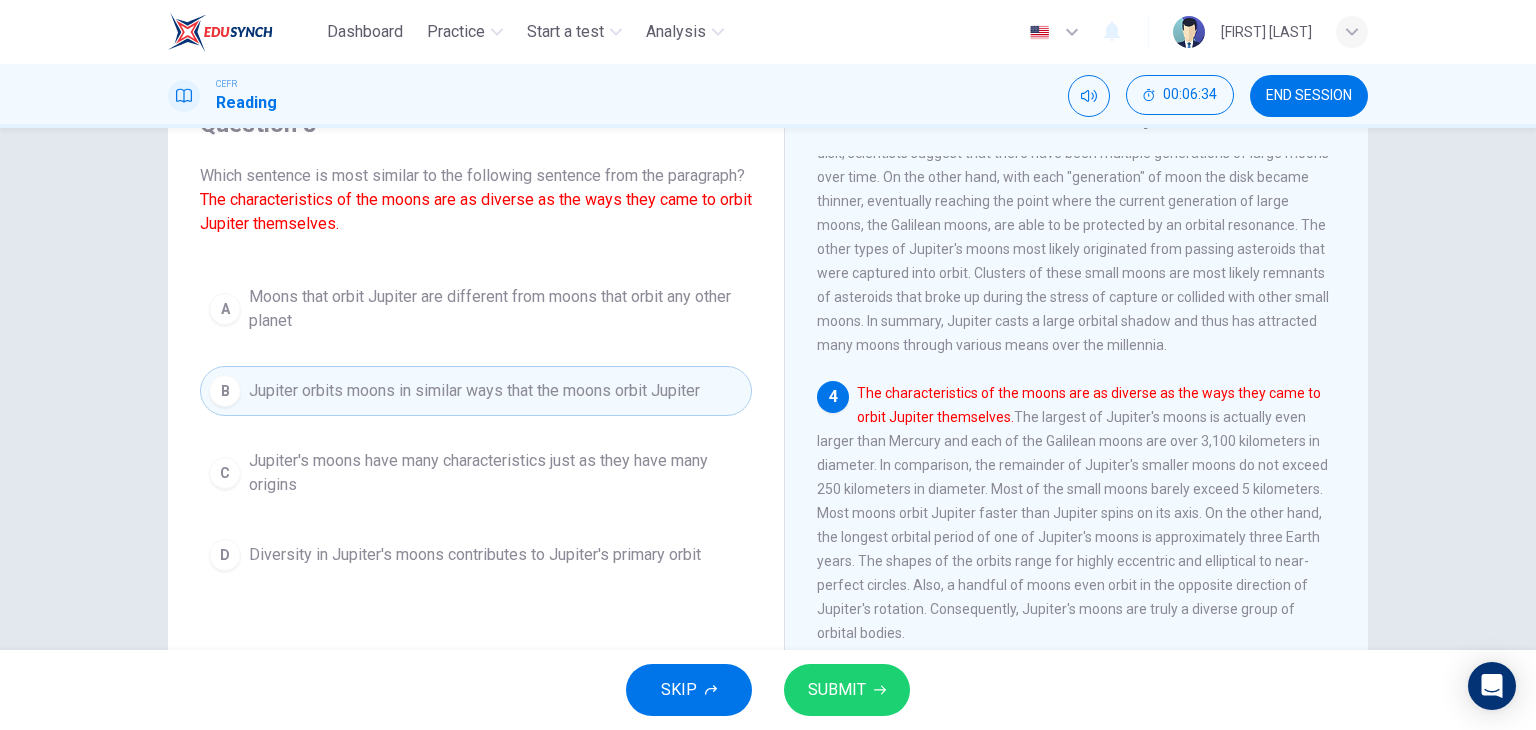 click on "SUBMIT" at bounding box center (847, 690) 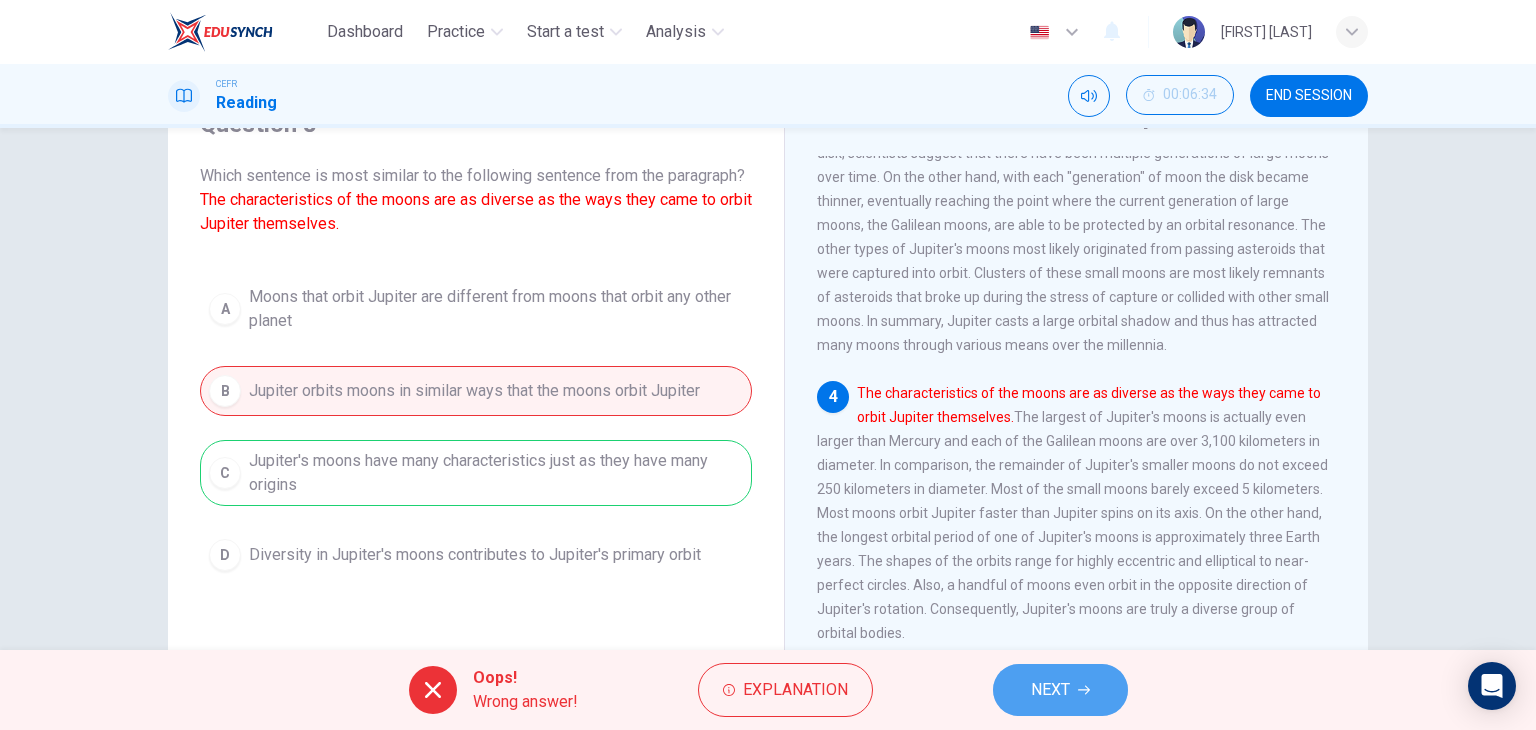 click on "NEXT" at bounding box center [1050, 690] 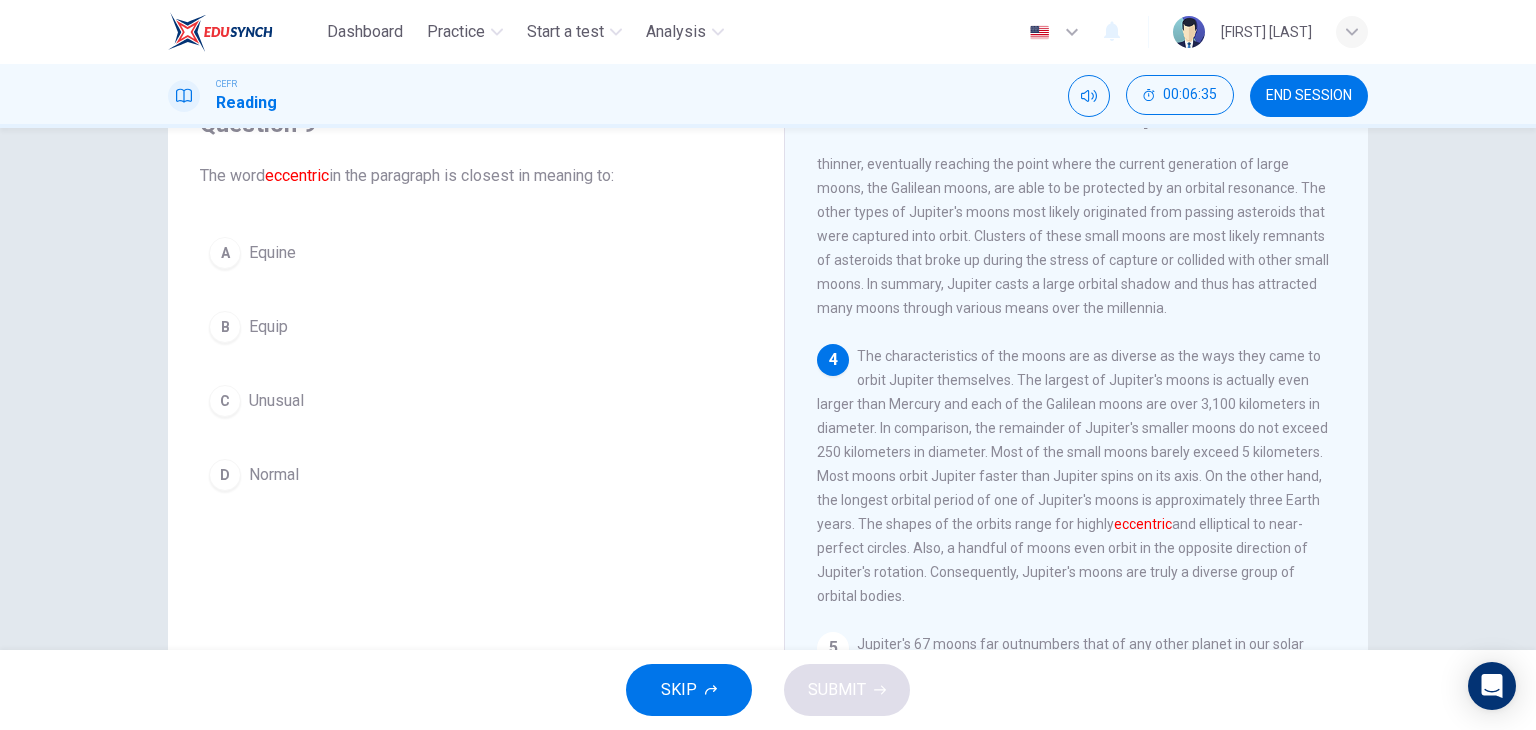 scroll, scrollTop: 859, scrollLeft: 0, axis: vertical 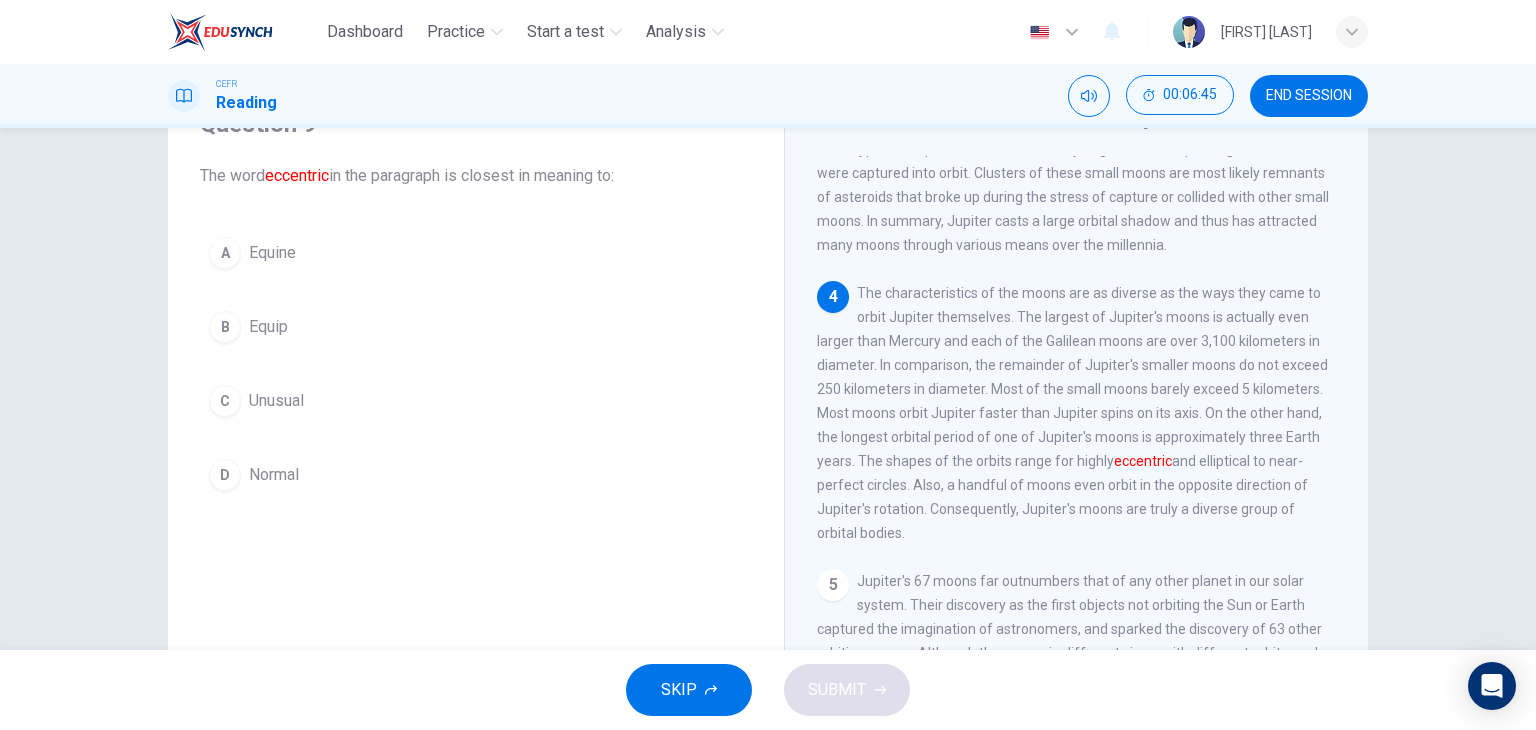 click on "Equine" at bounding box center (272, 253) 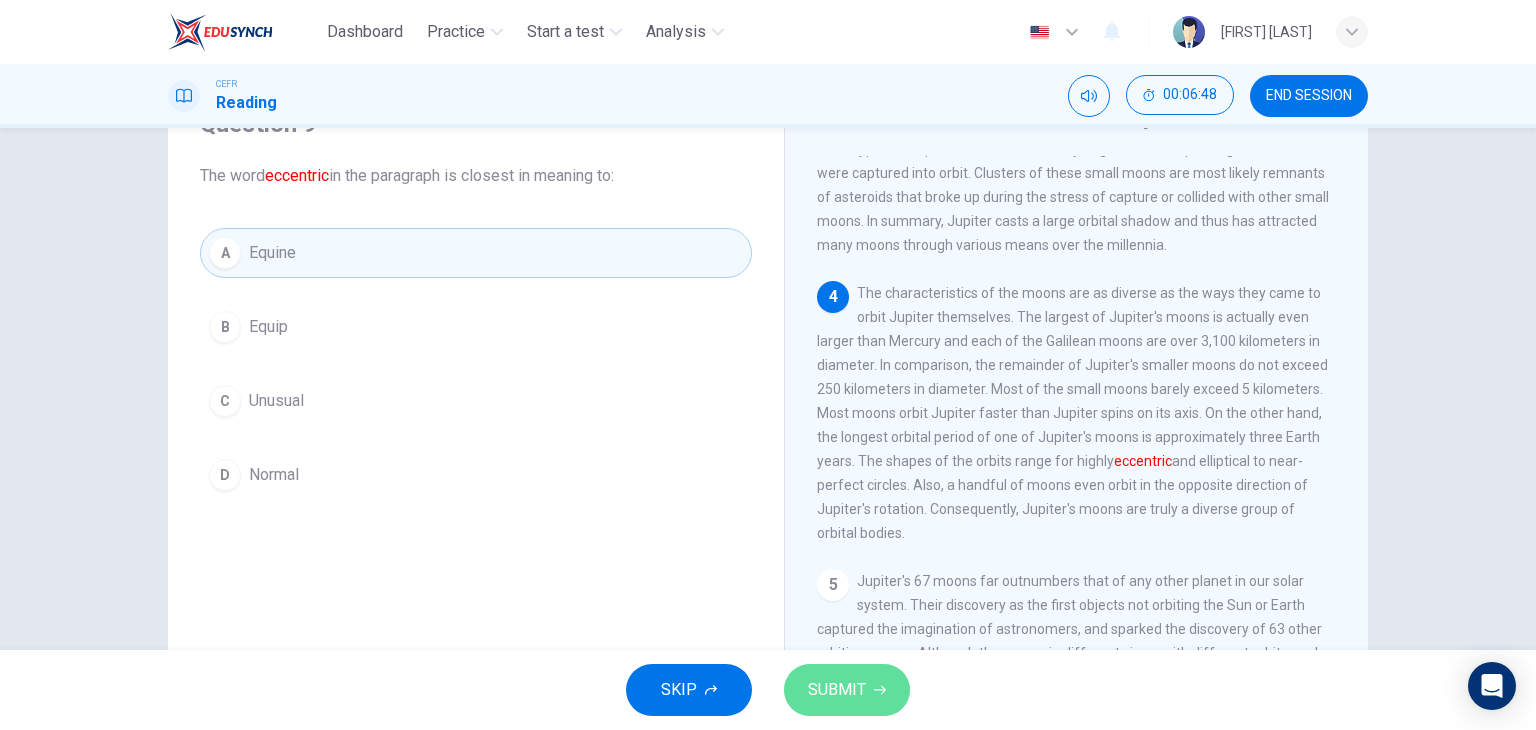 click on "SUBMIT" at bounding box center (837, 690) 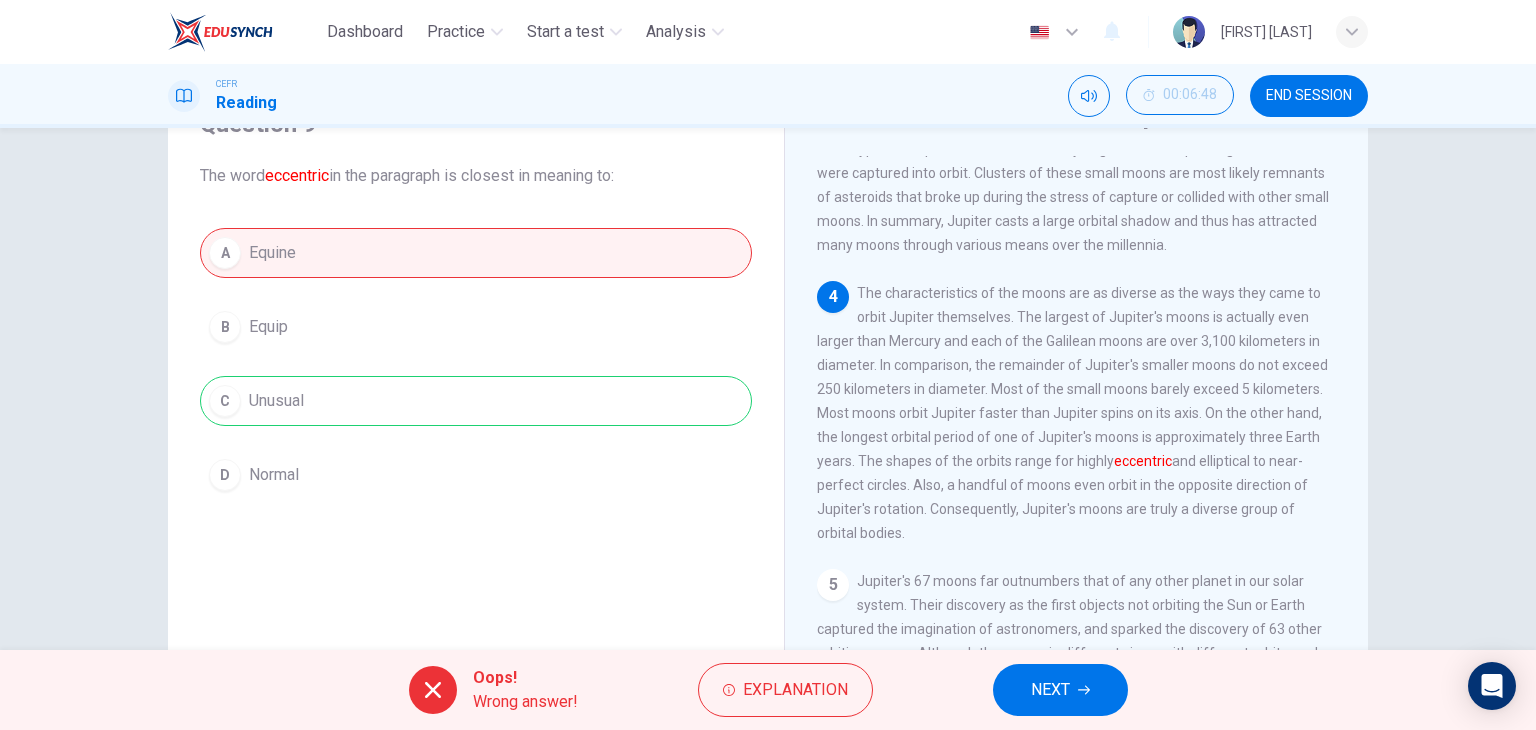 click on "NEXT" at bounding box center (1050, 690) 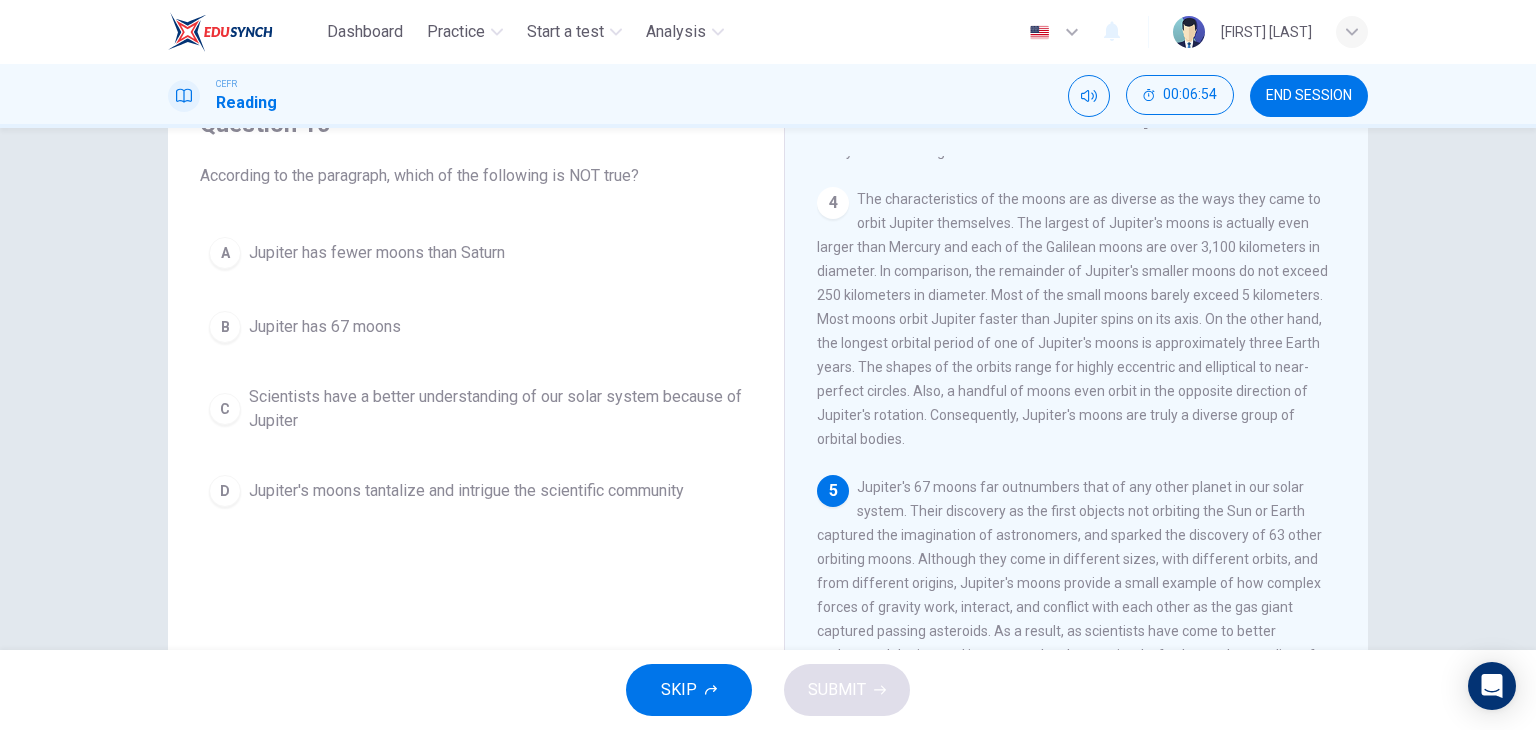 scroll, scrollTop: 1000, scrollLeft: 0, axis: vertical 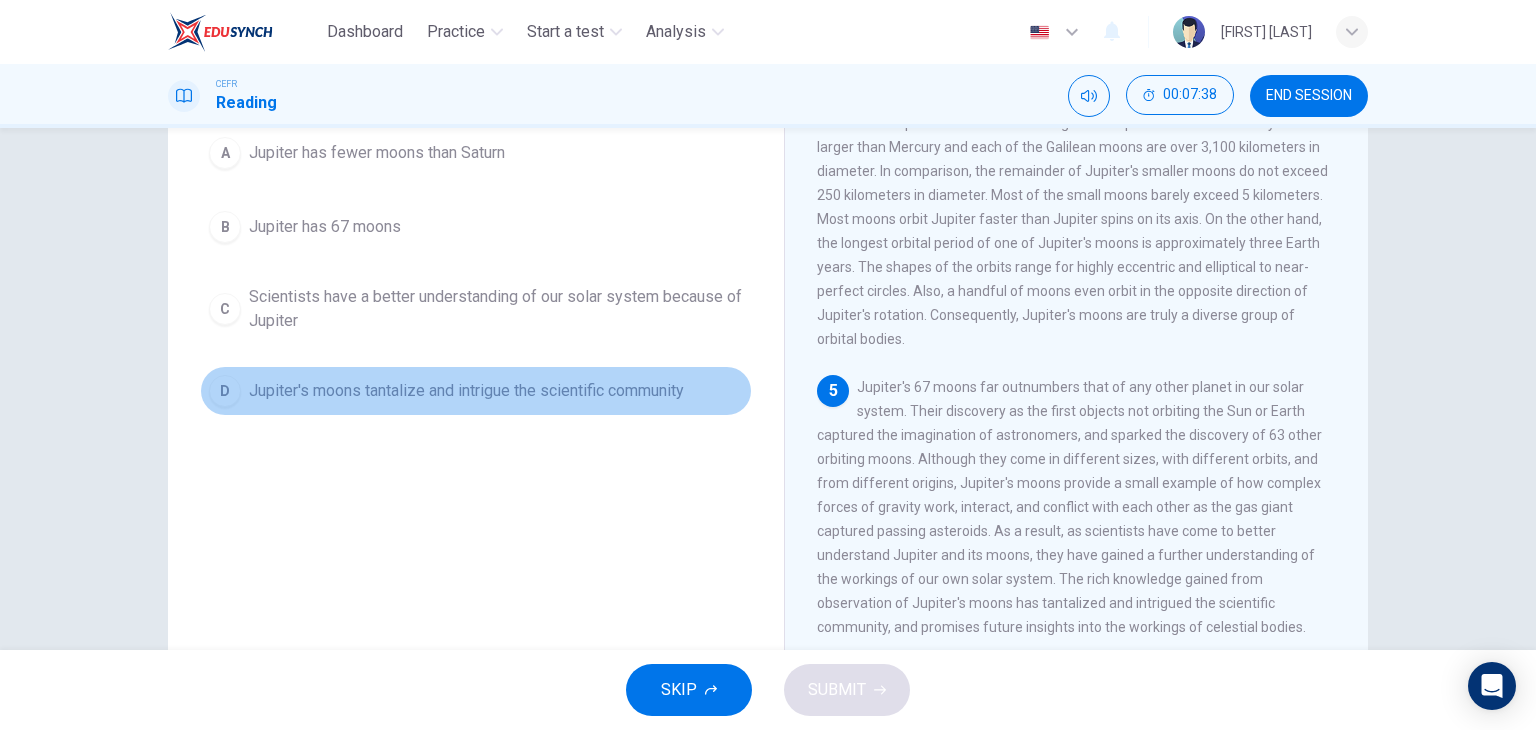click on "D Jupiter's moons tantalize and intrigue the scientific community" at bounding box center [476, 391] 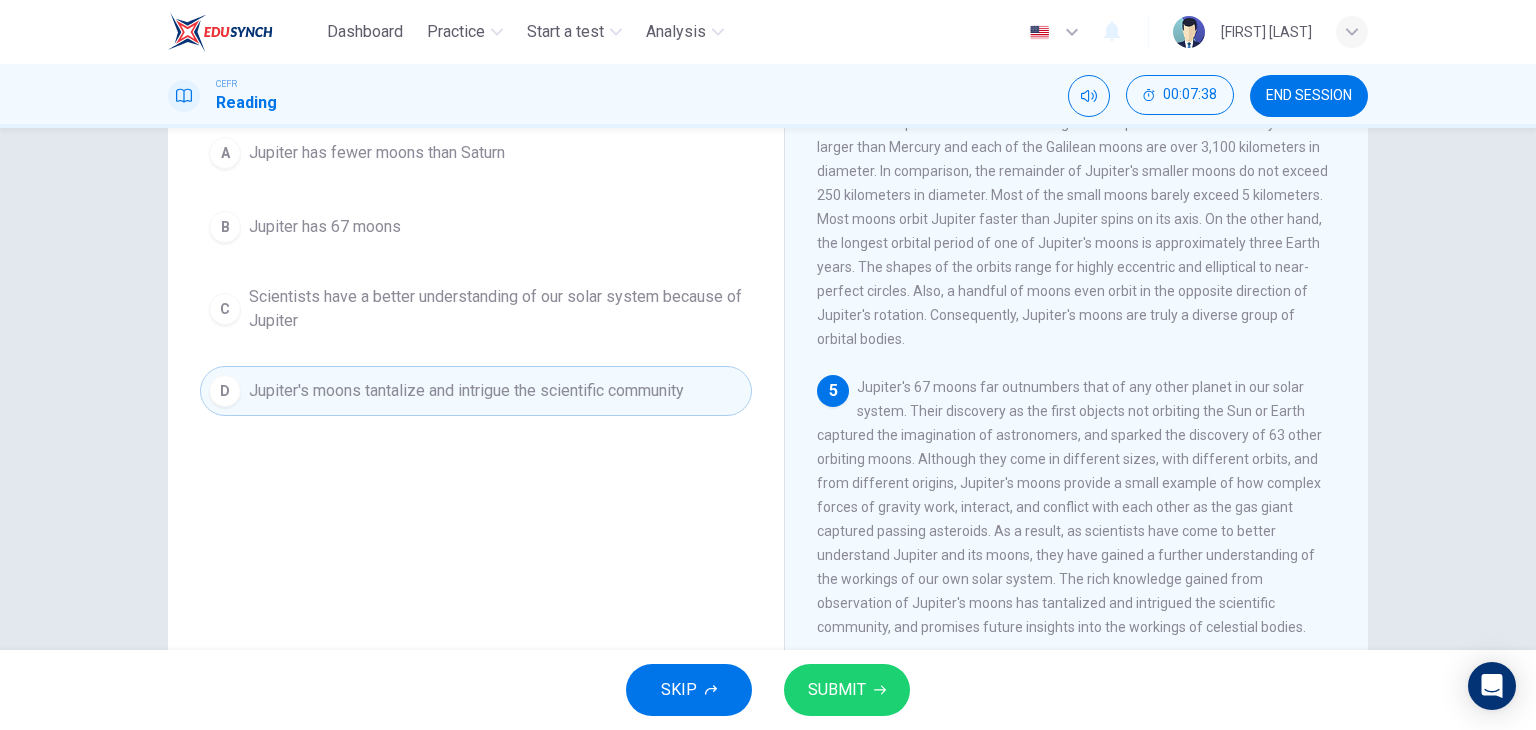 click on "SUBMIT" at bounding box center [837, 690] 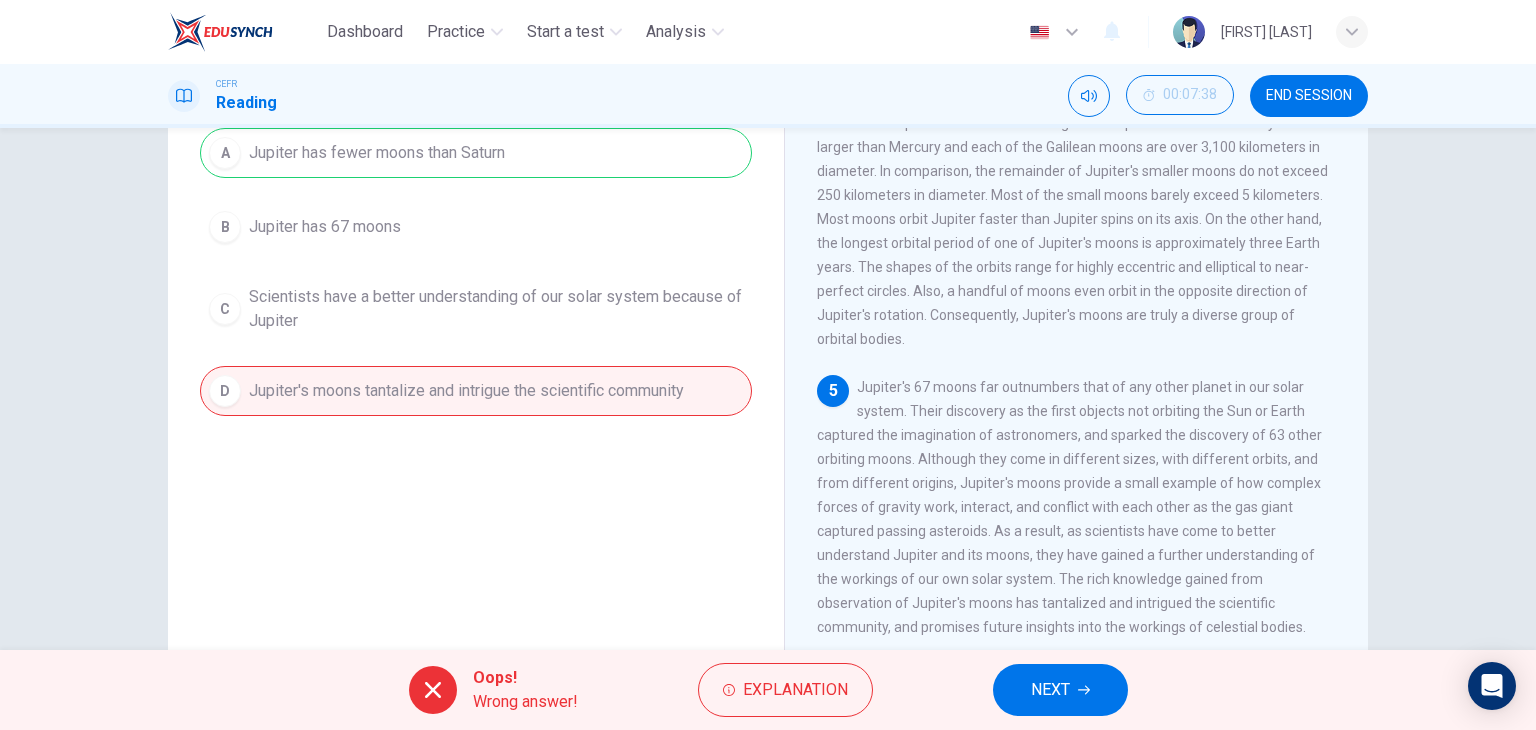 click on "Oops! Wrong answer! Explanation NEXT" at bounding box center [768, 690] 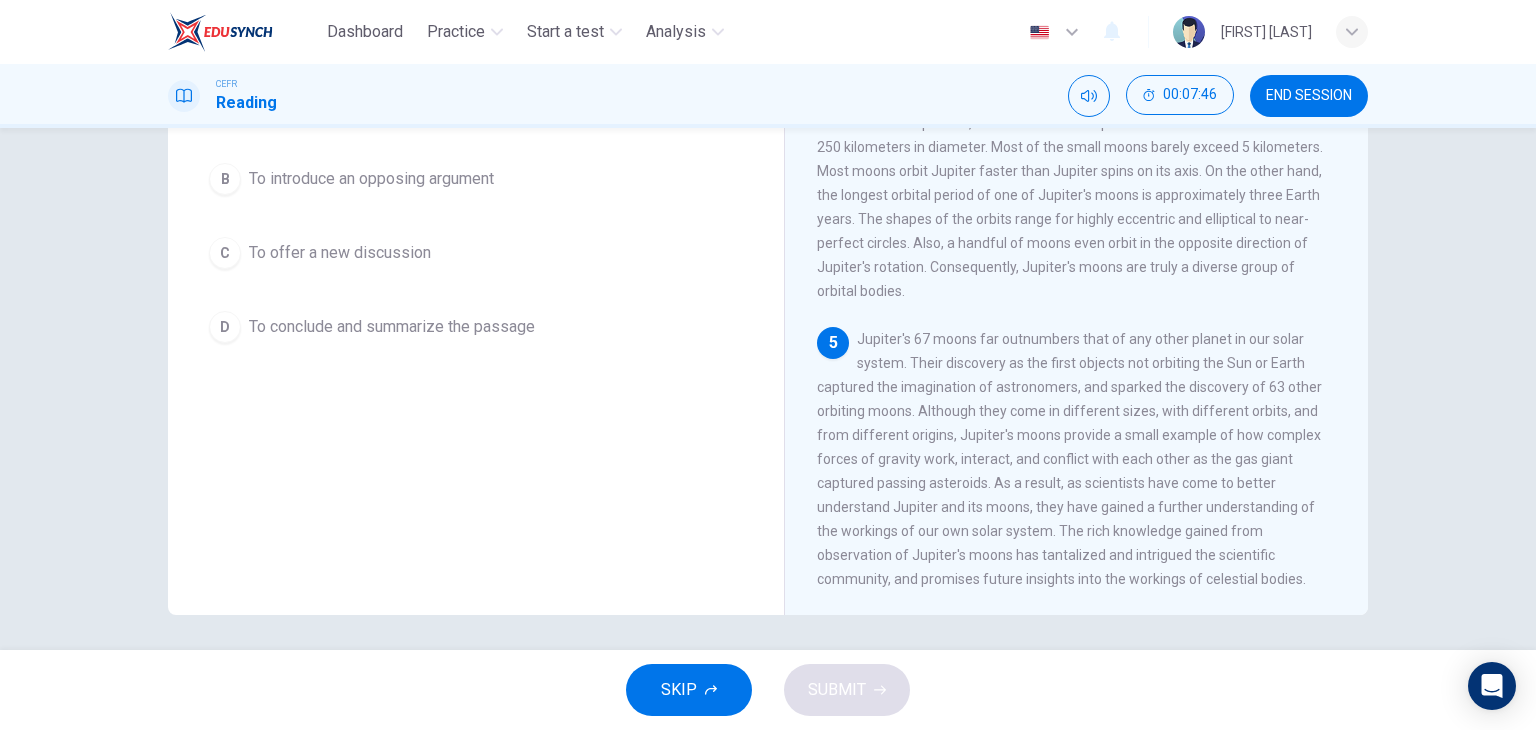 scroll, scrollTop: 253, scrollLeft: 0, axis: vertical 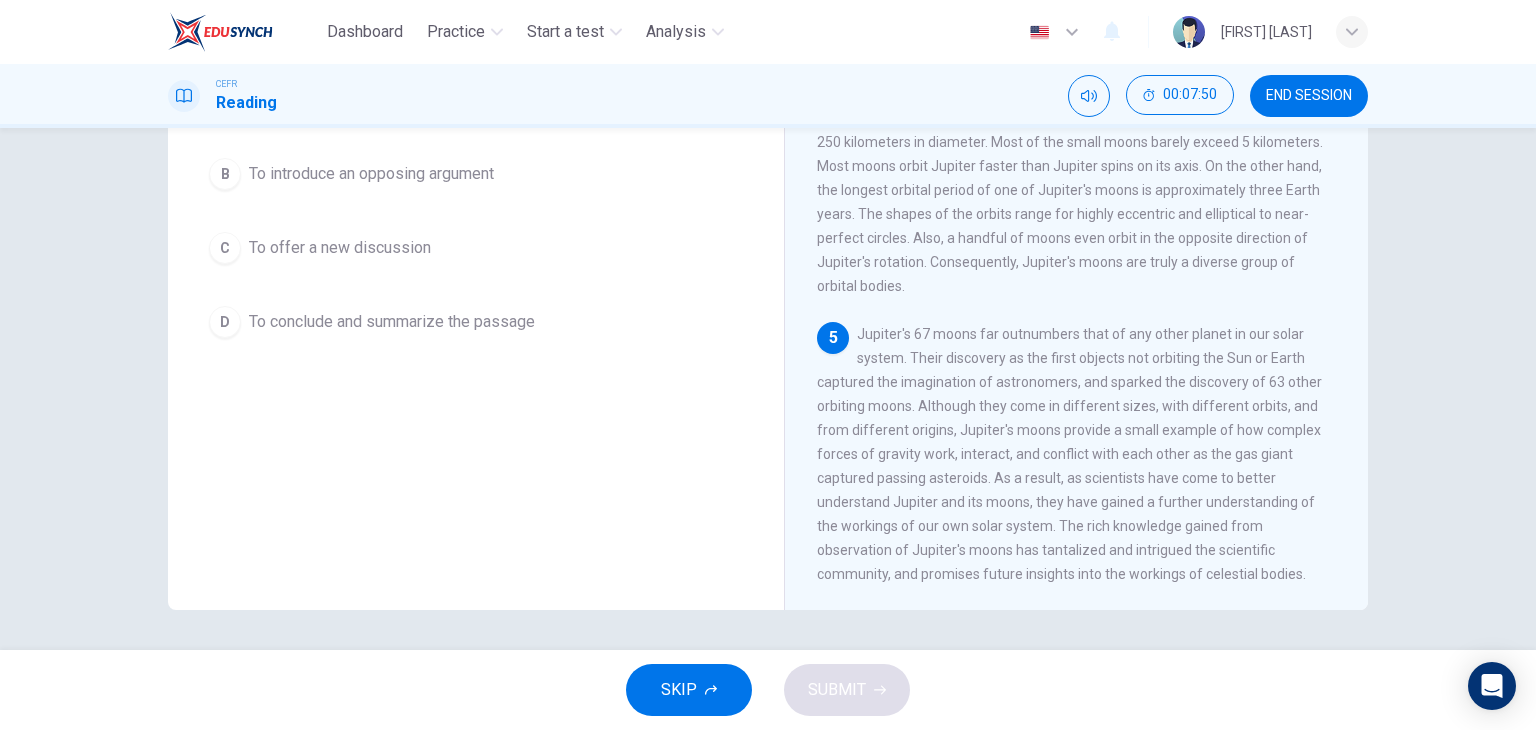 click on "To conclude and summarize the passage" at bounding box center (406, 100) 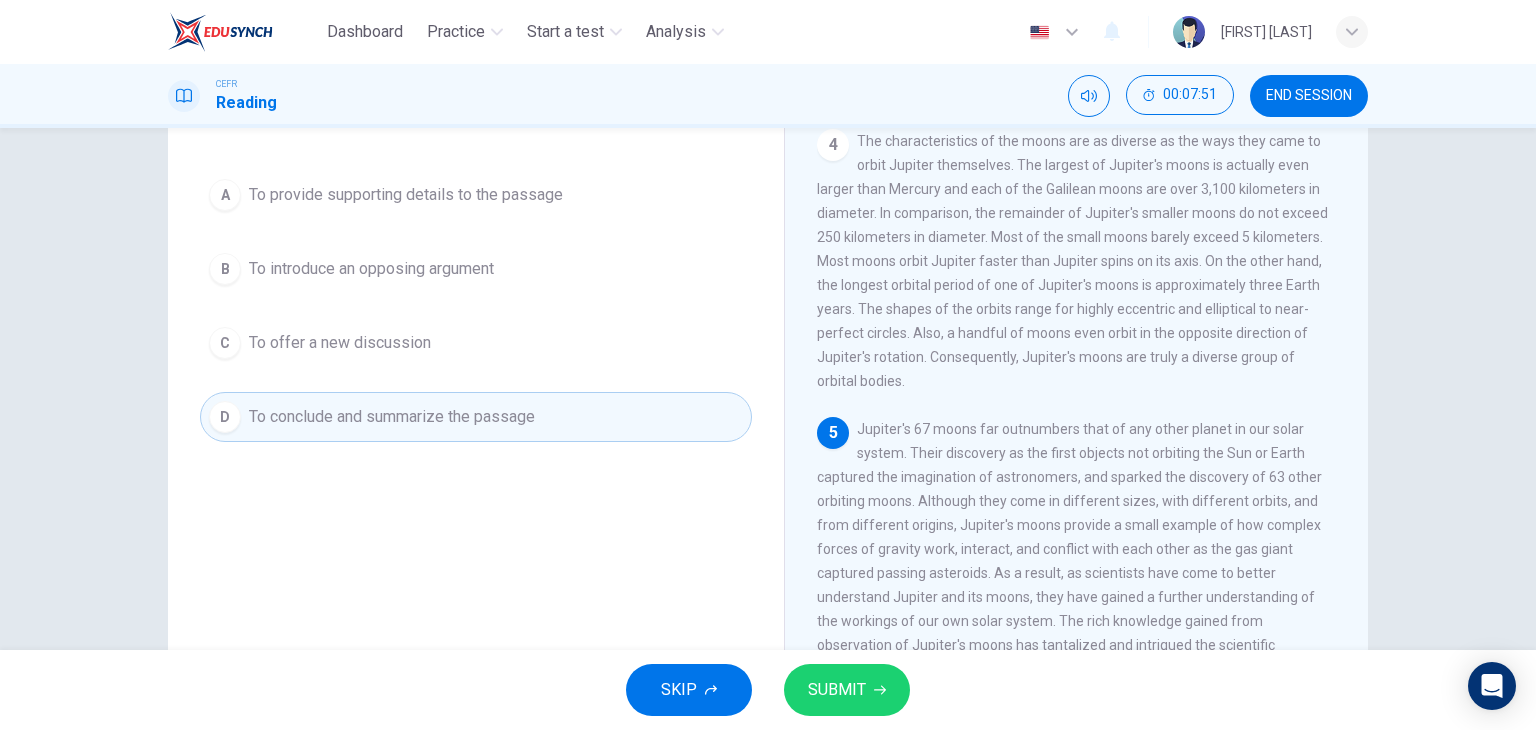 scroll, scrollTop: 153, scrollLeft: 0, axis: vertical 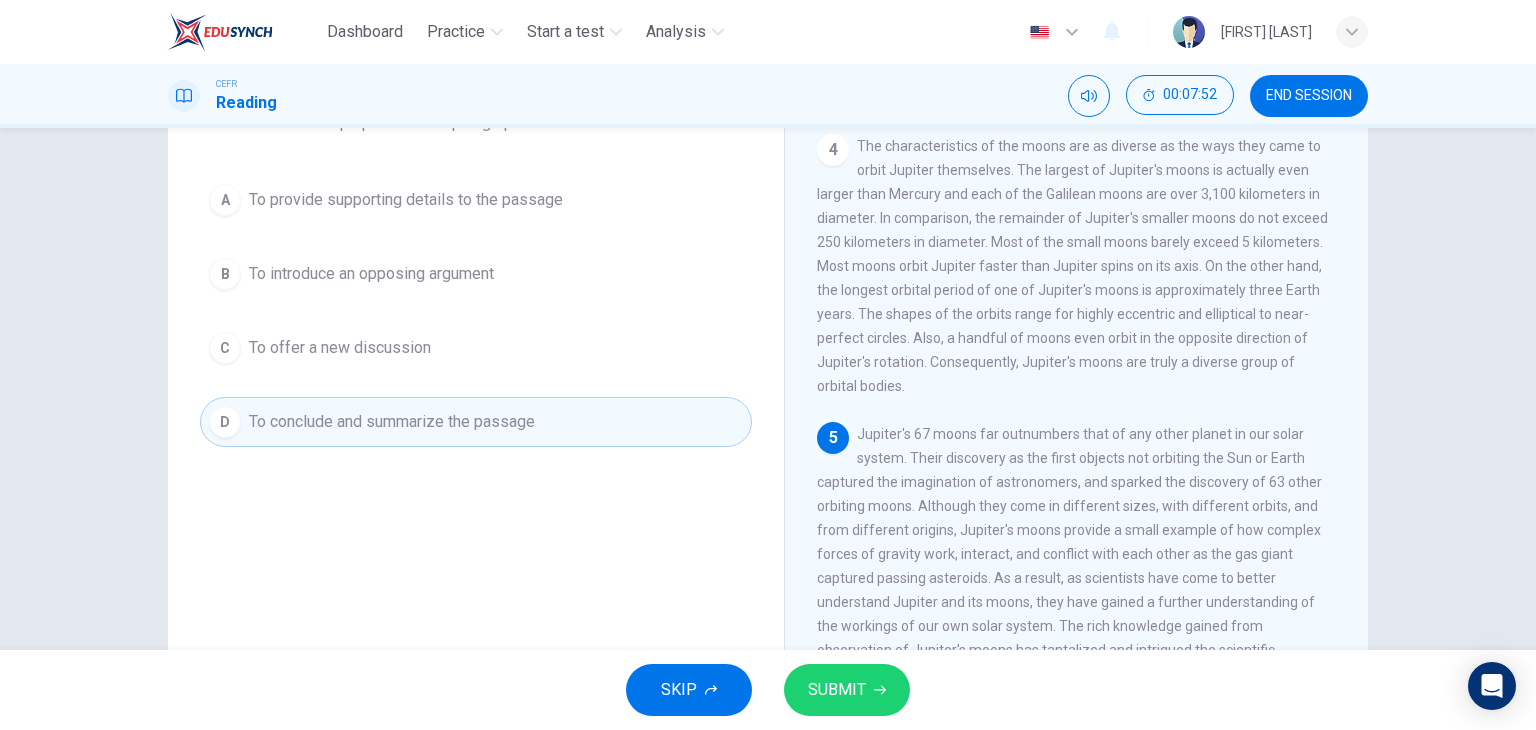 click on "SUBMIT" at bounding box center (847, 690) 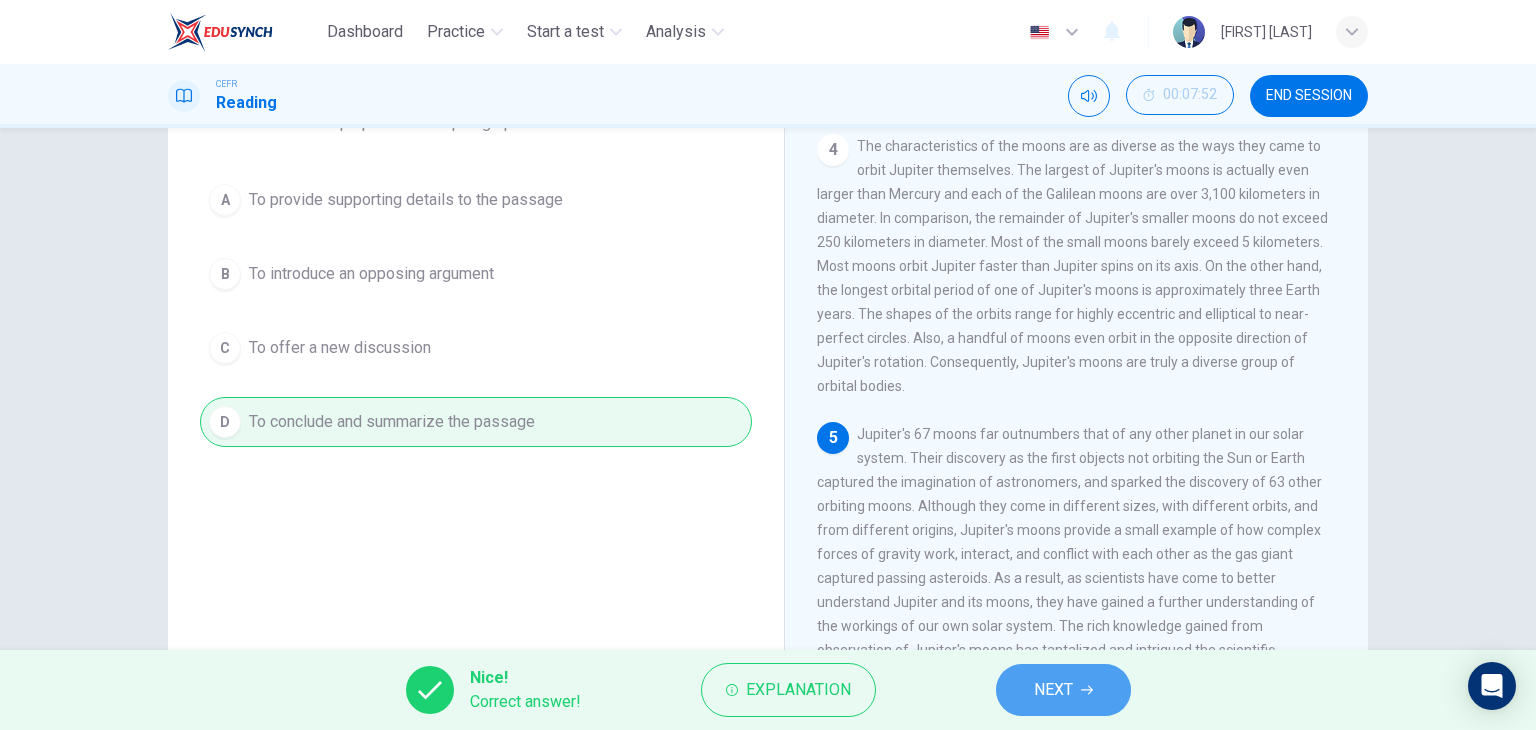 click on "NEXT" at bounding box center [1053, 690] 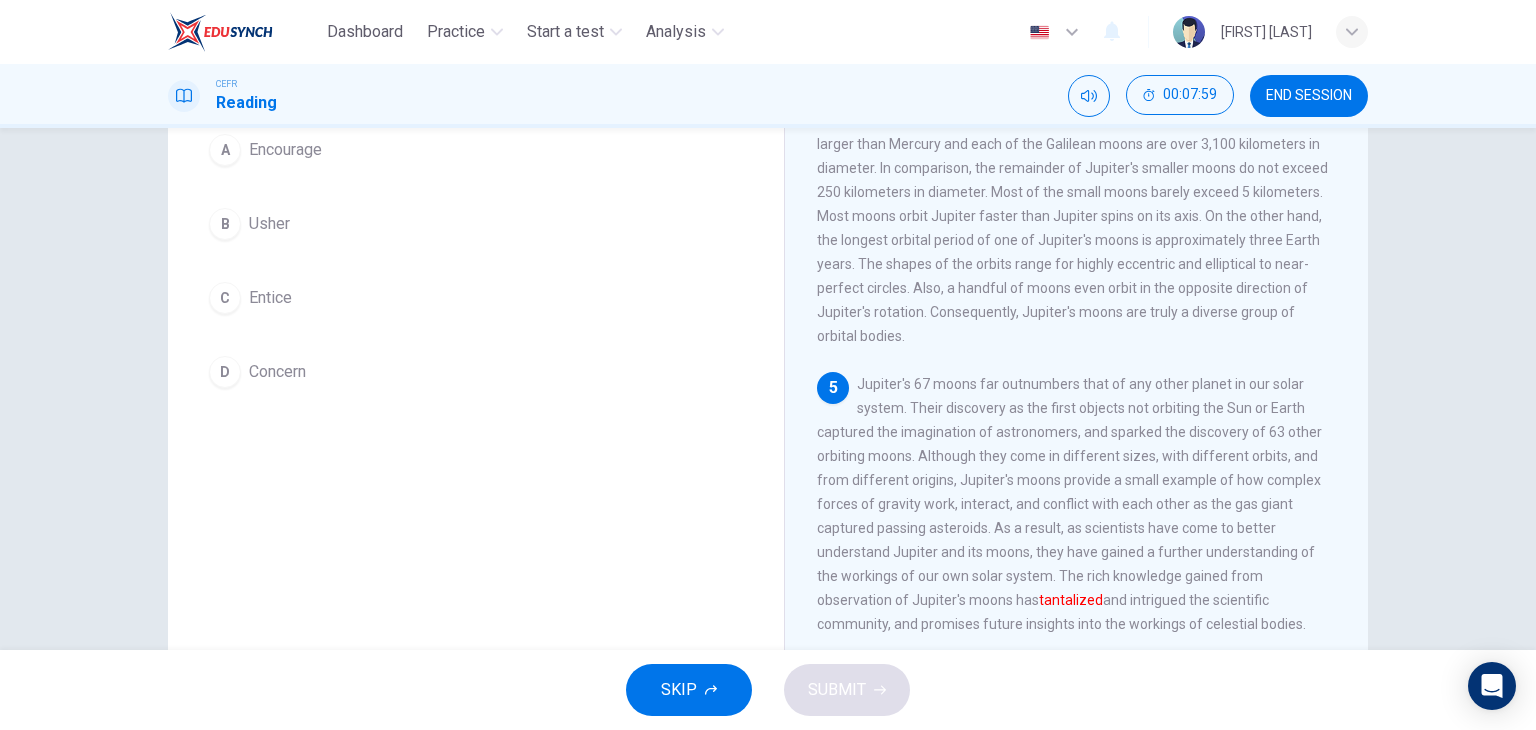 scroll, scrollTop: 153, scrollLeft: 0, axis: vertical 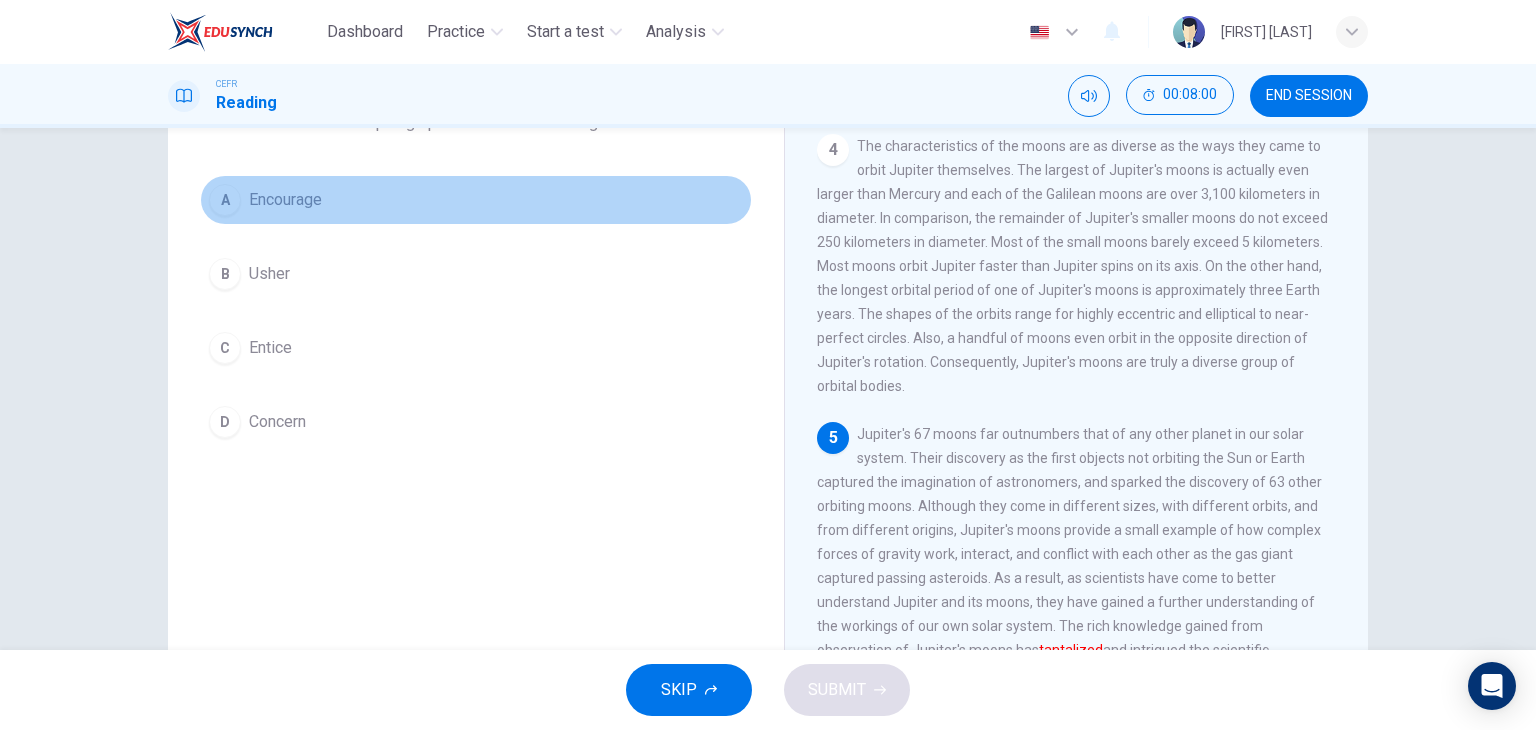 click on "A" at bounding box center (225, 200) 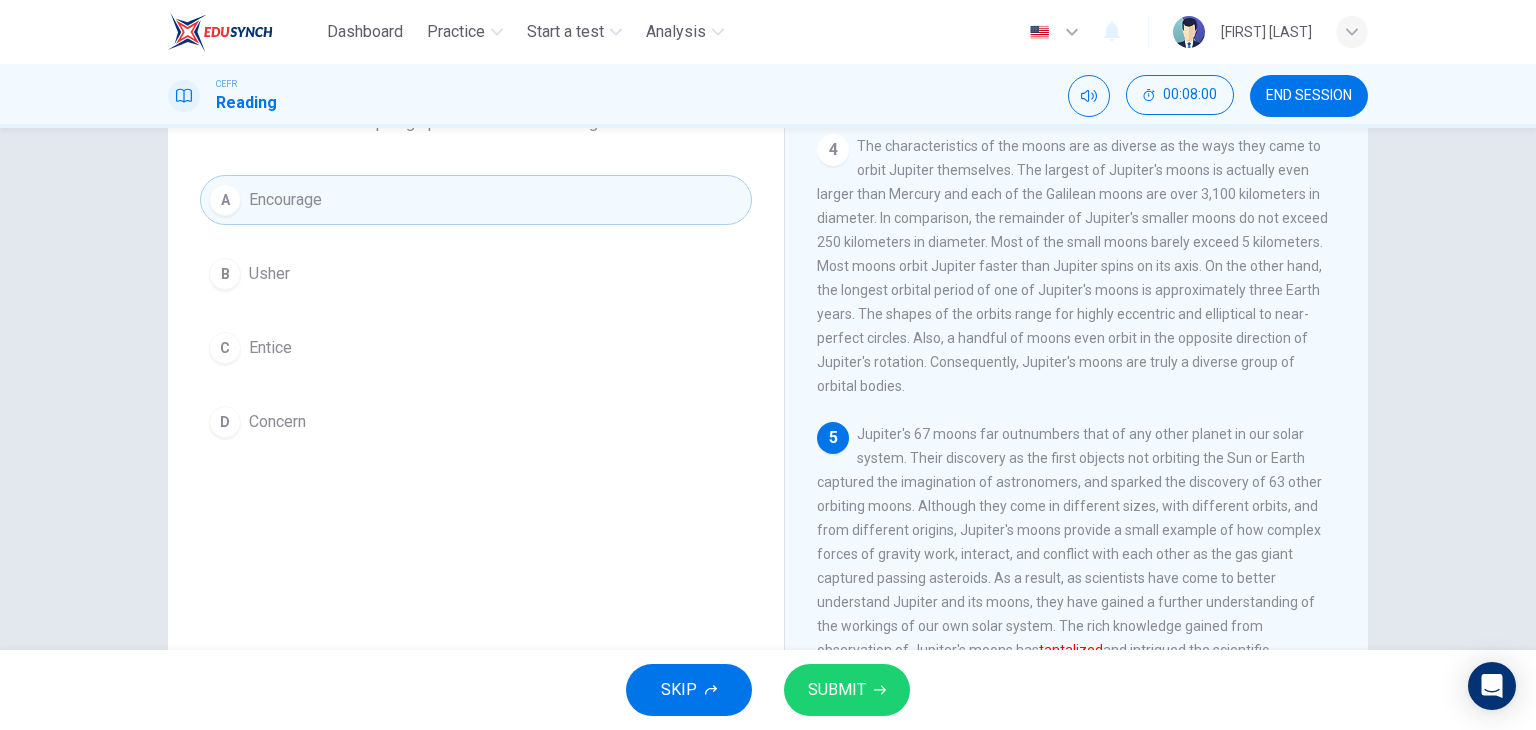 click on "SUBMIT" at bounding box center (837, 690) 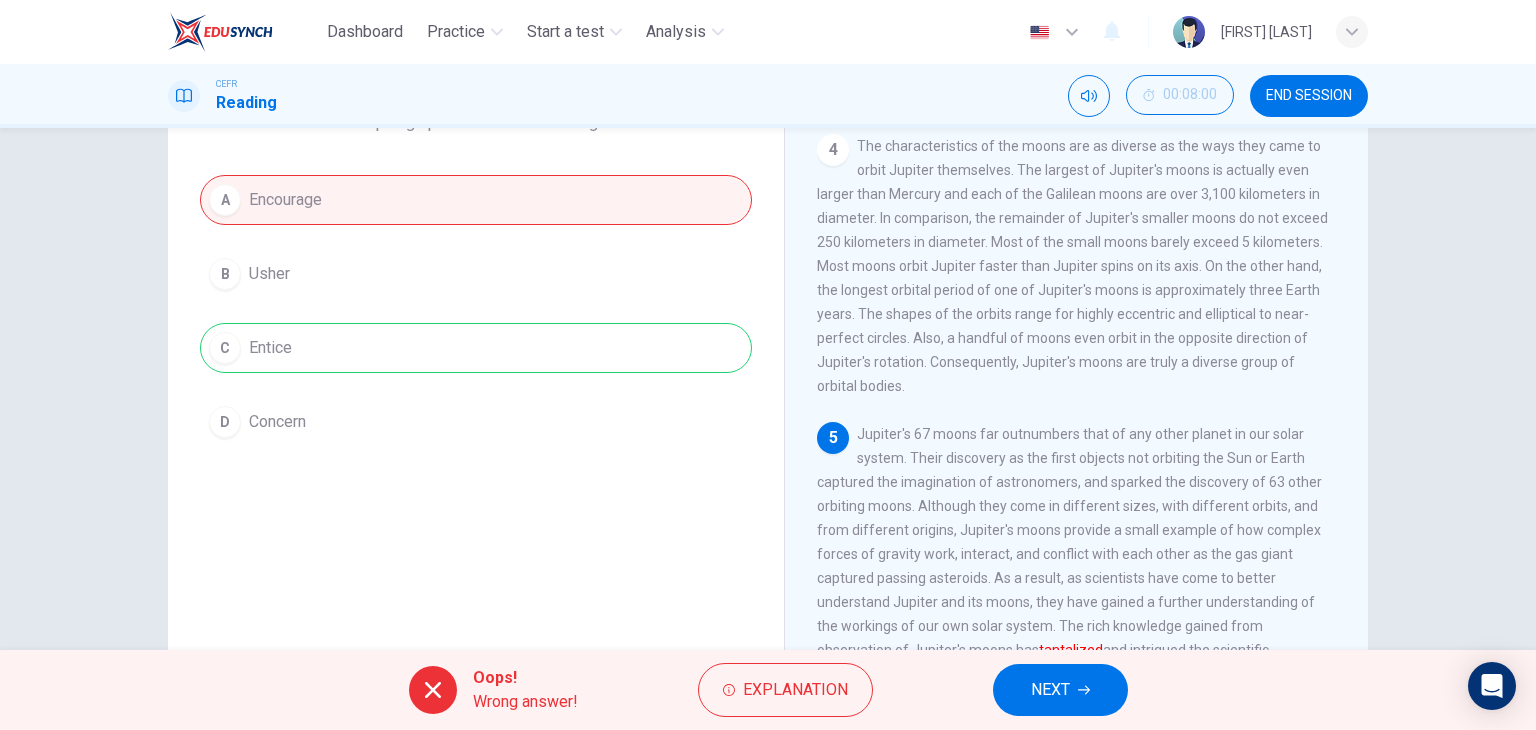 click on "A Encourage B Usher C Entice D Concern" at bounding box center (476, 311) 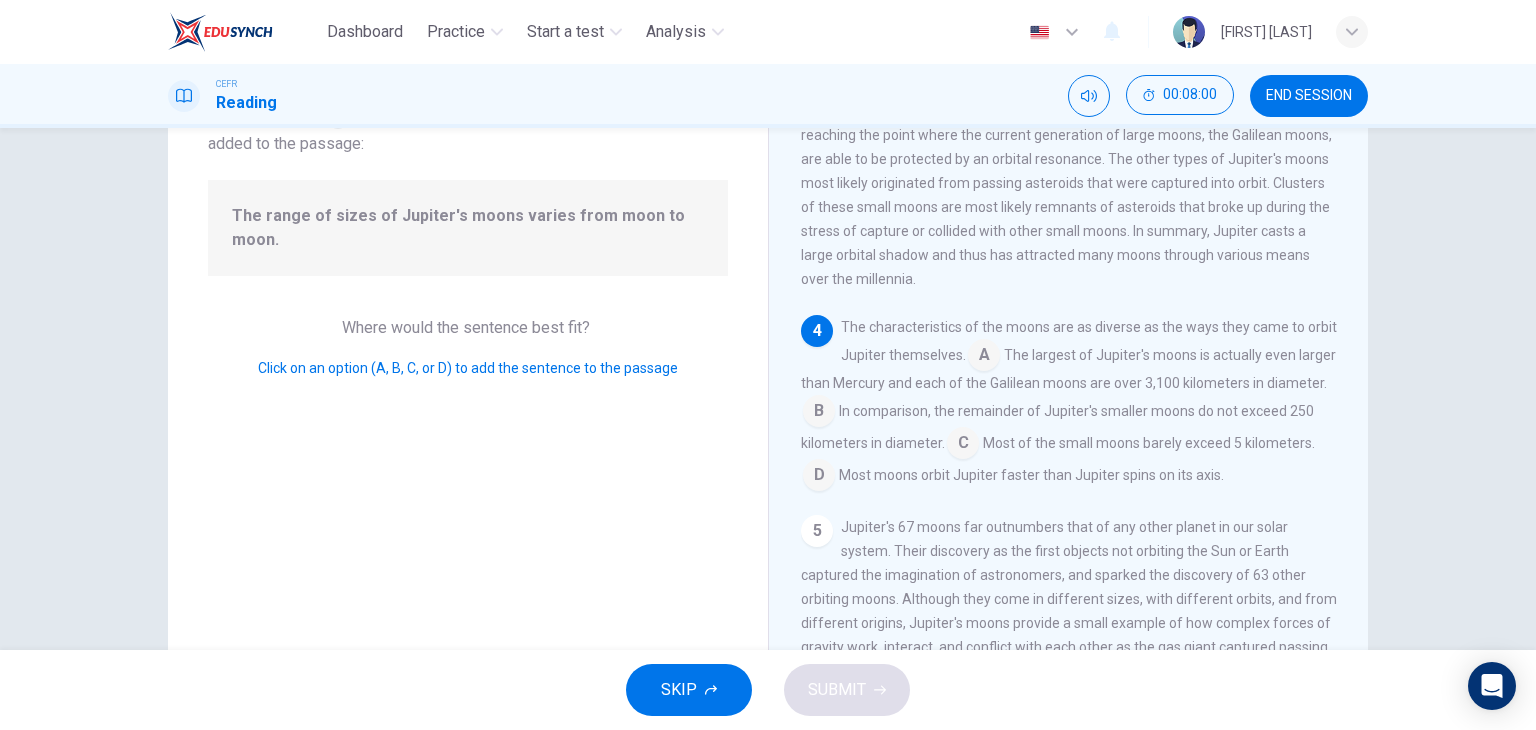 scroll, scrollTop: 765, scrollLeft: 0, axis: vertical 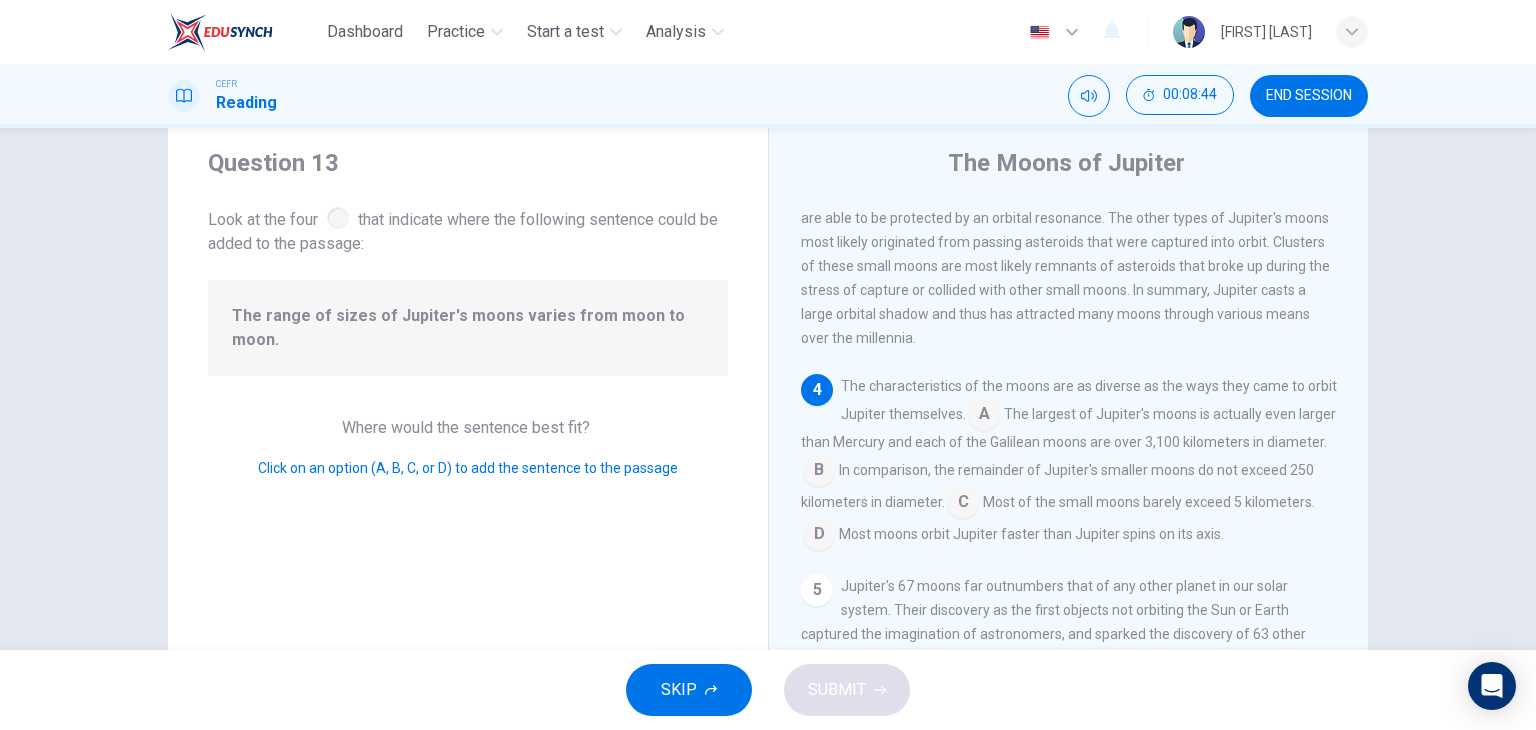 click at bounding box center [984, 416] 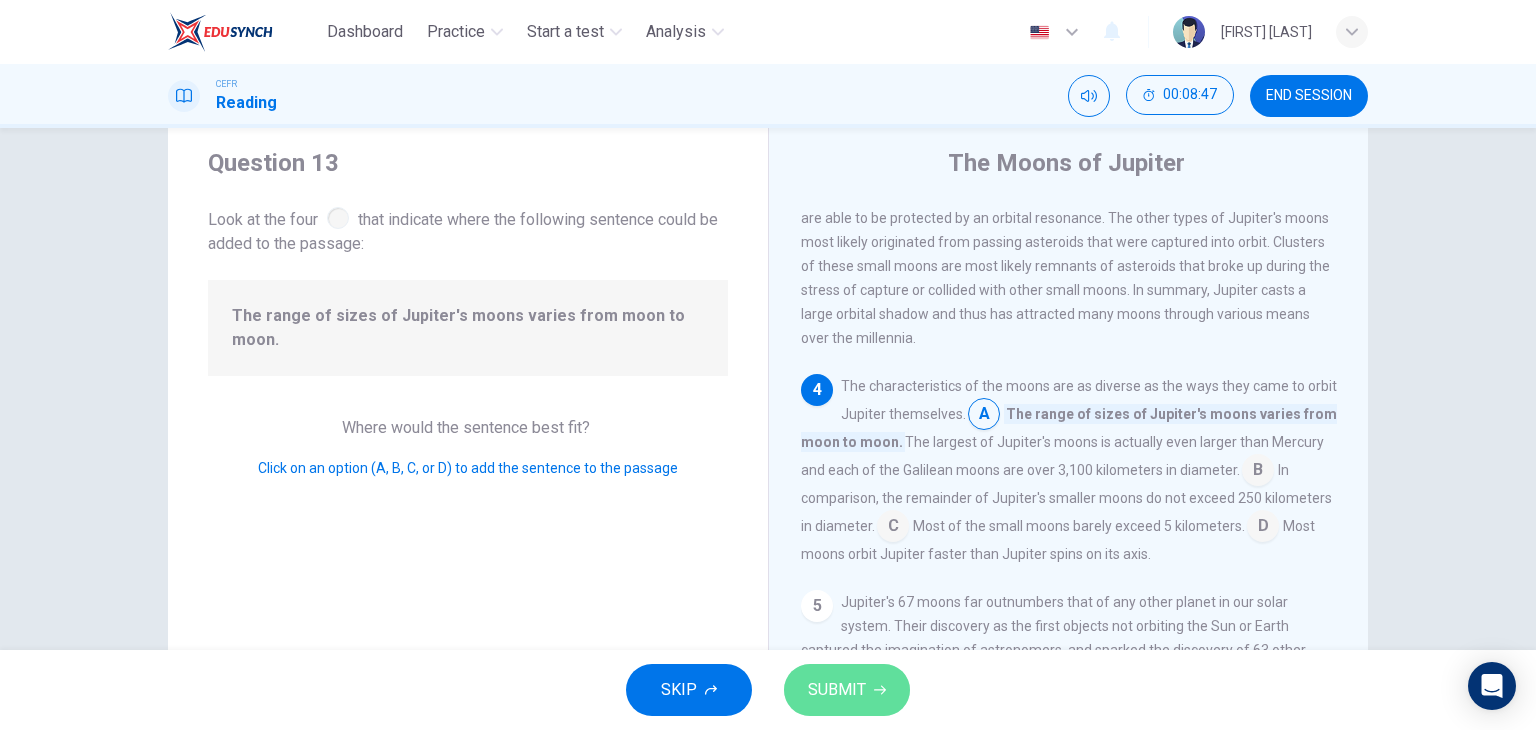 click on "SUBMIT" at bounding box center [837, 690] 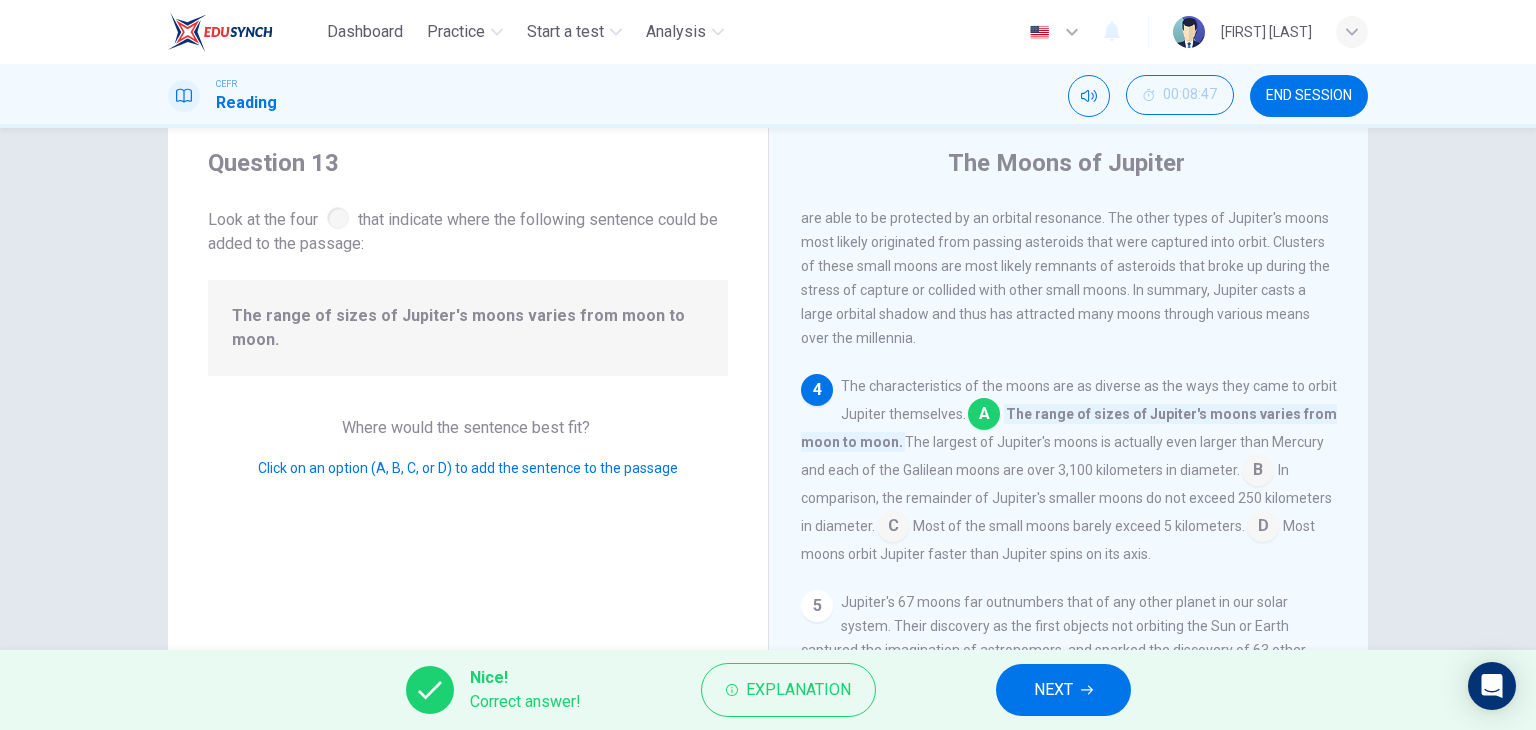 click on "NEXT" at bounding box center (1053, 690) 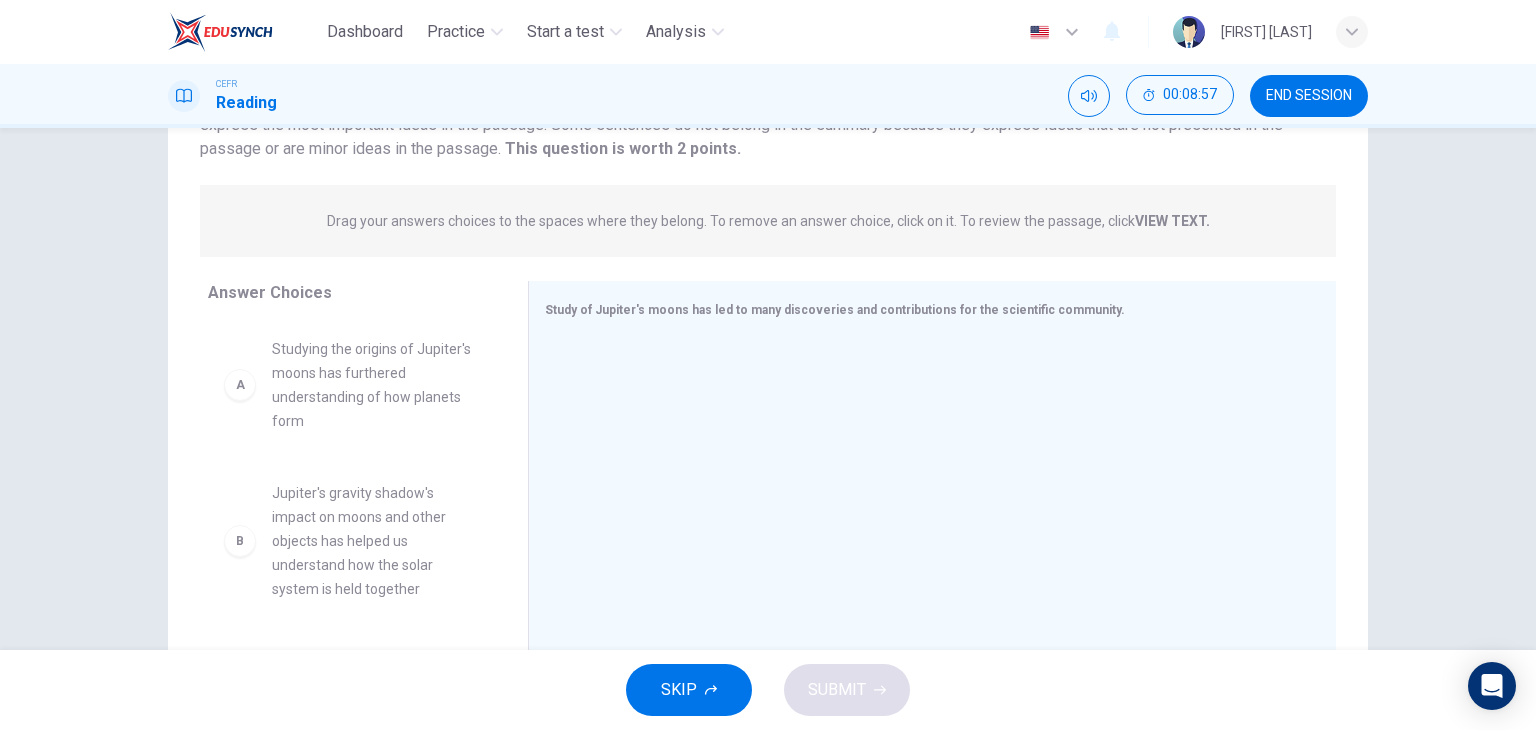 scroll, scrollTop: 200, scrollLeft: 0, axis: vertical 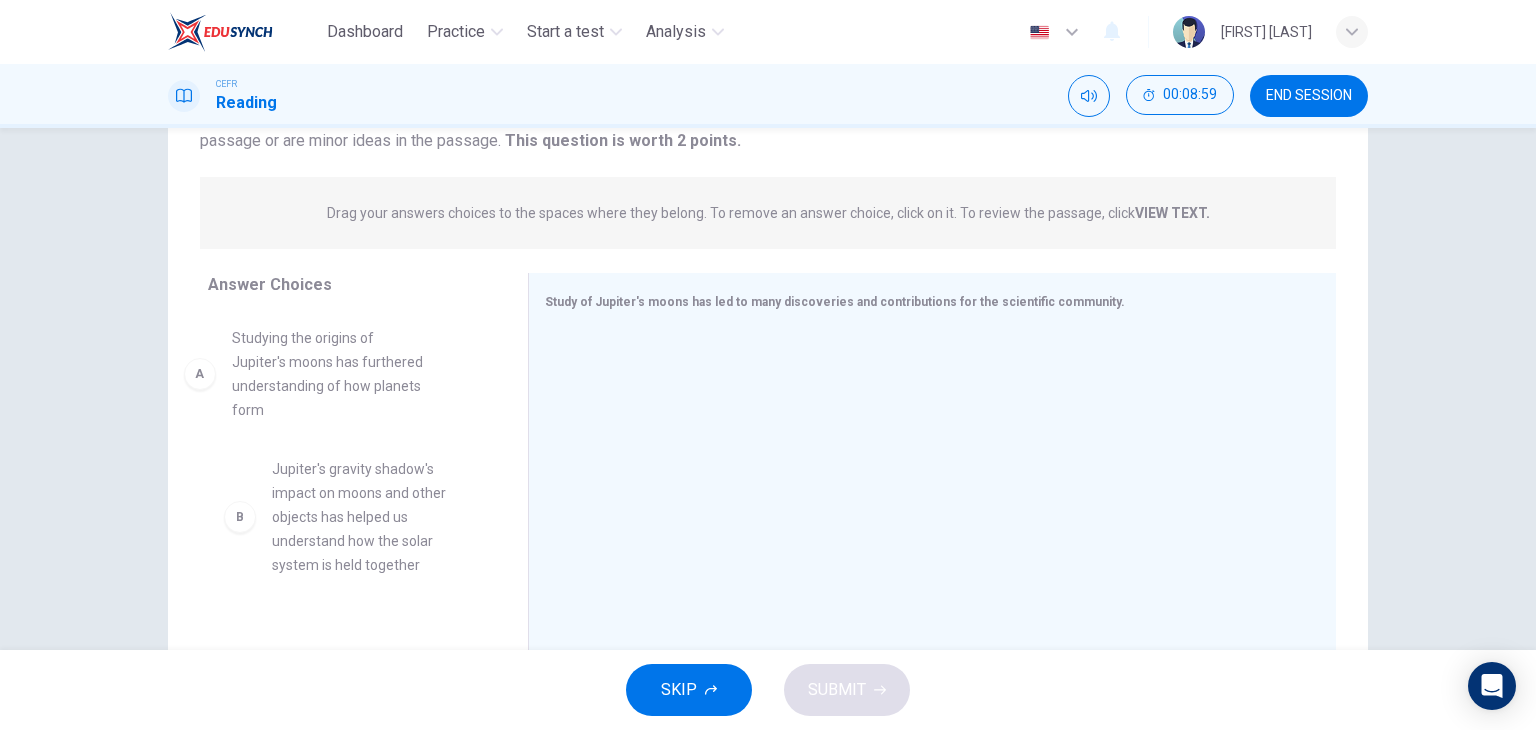 drag, startPoint x: 397, startPoint y: 360, endPoint x: 367, endPoint y: 357, distance: 30.149628 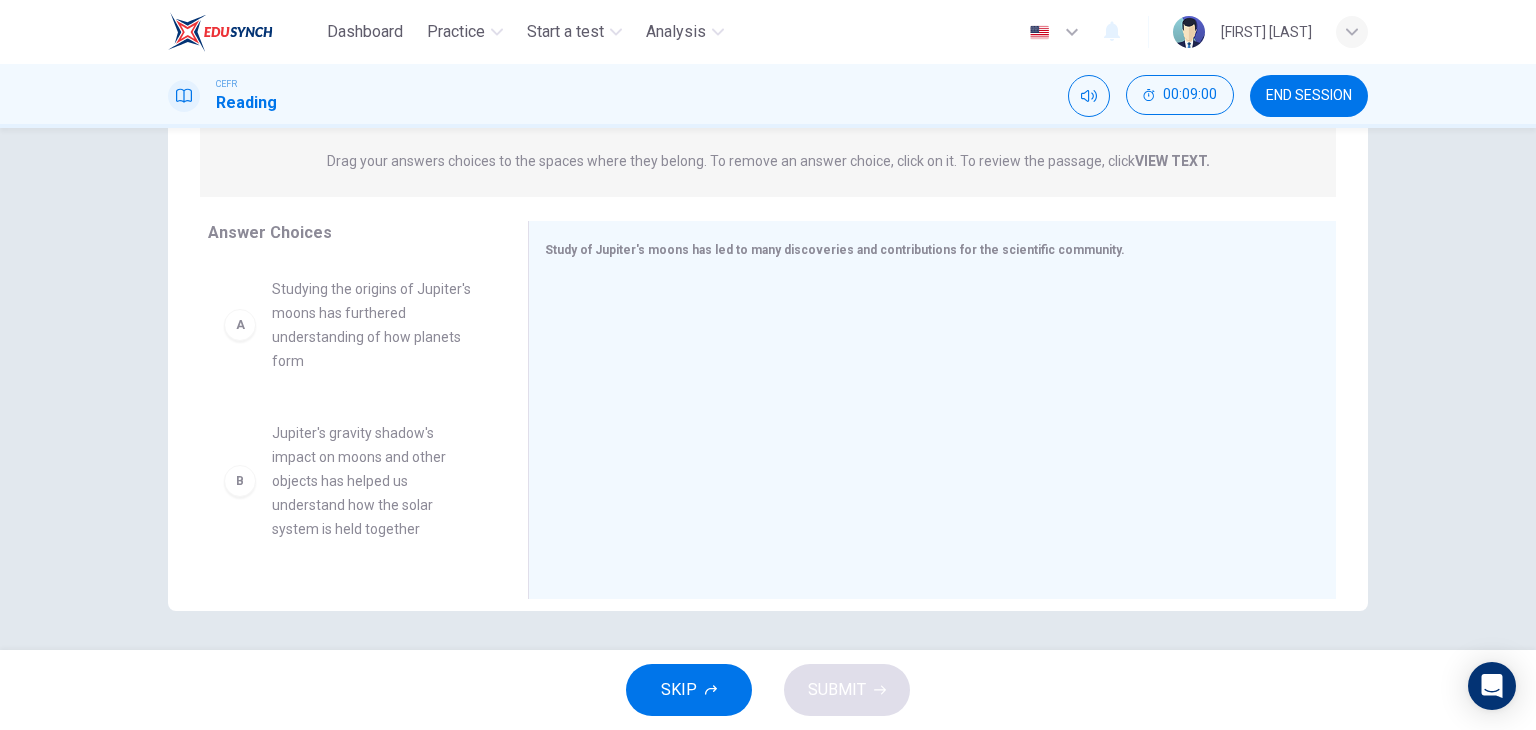 scroll, scrollTop: 253, scrollLeft: 0, axis: vertical 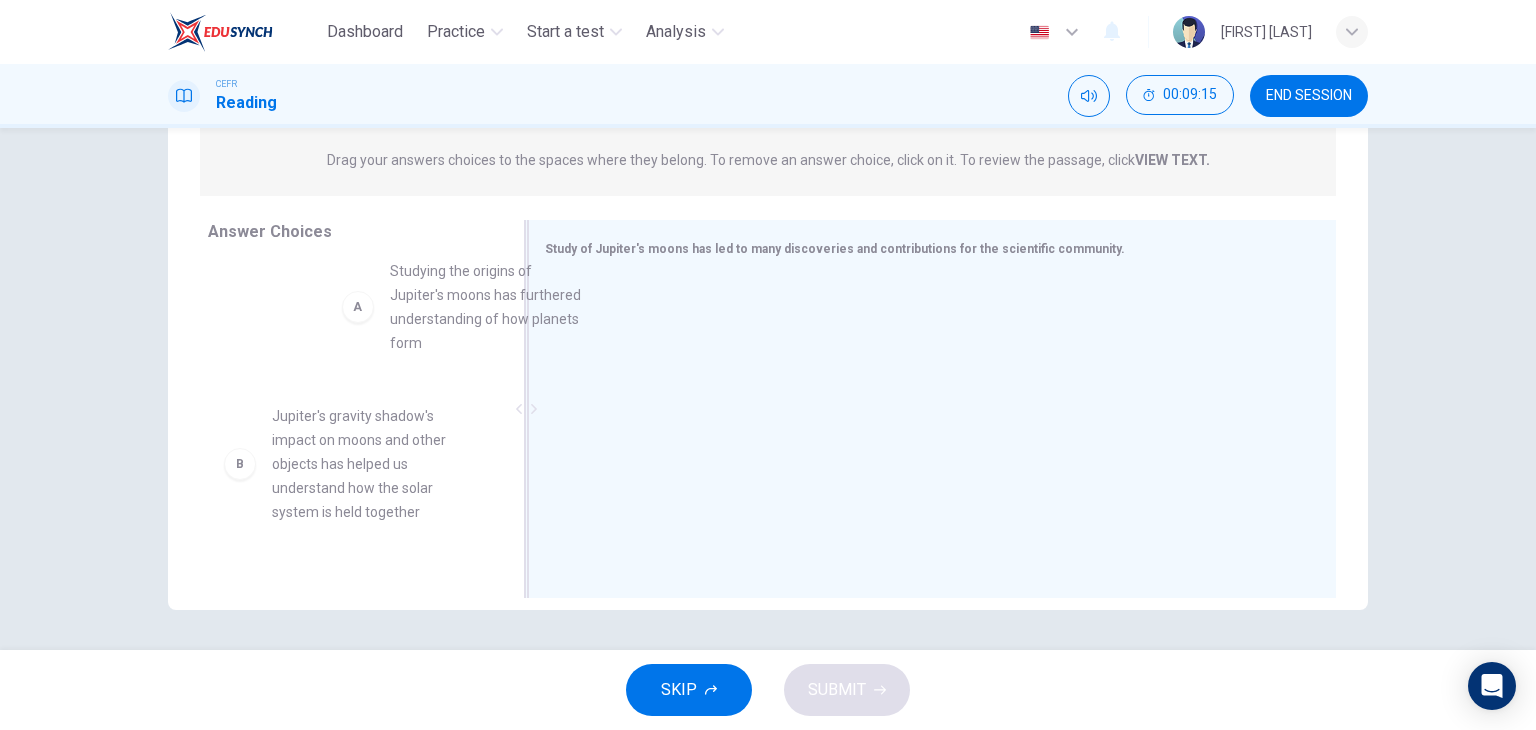 drag, startPoint x: 368, startPoint y: 345, endPoint x: 748, endPoint y: 323, distance: 380.63632 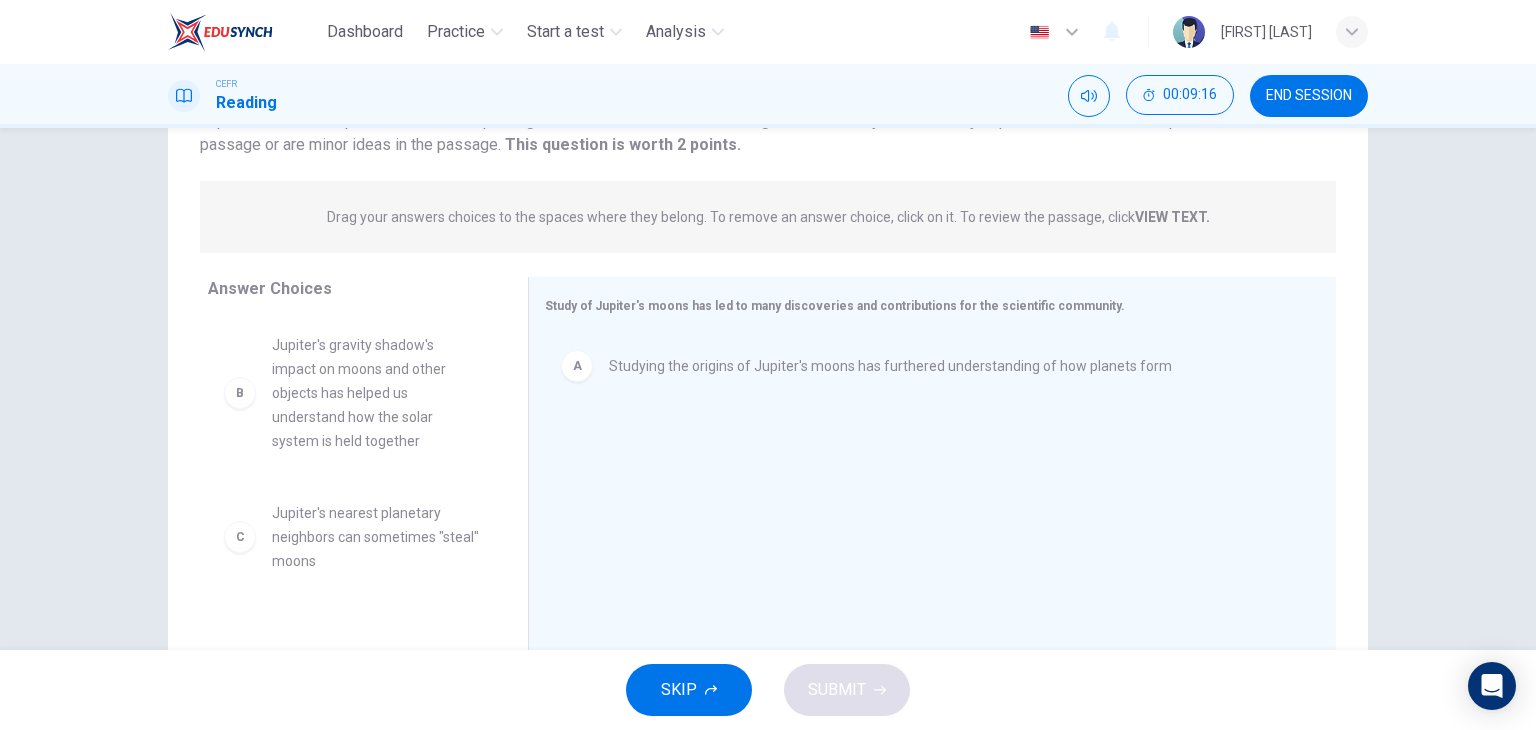 scroll, scrollTop: 253, scrollLeft: 0, axis: vertical 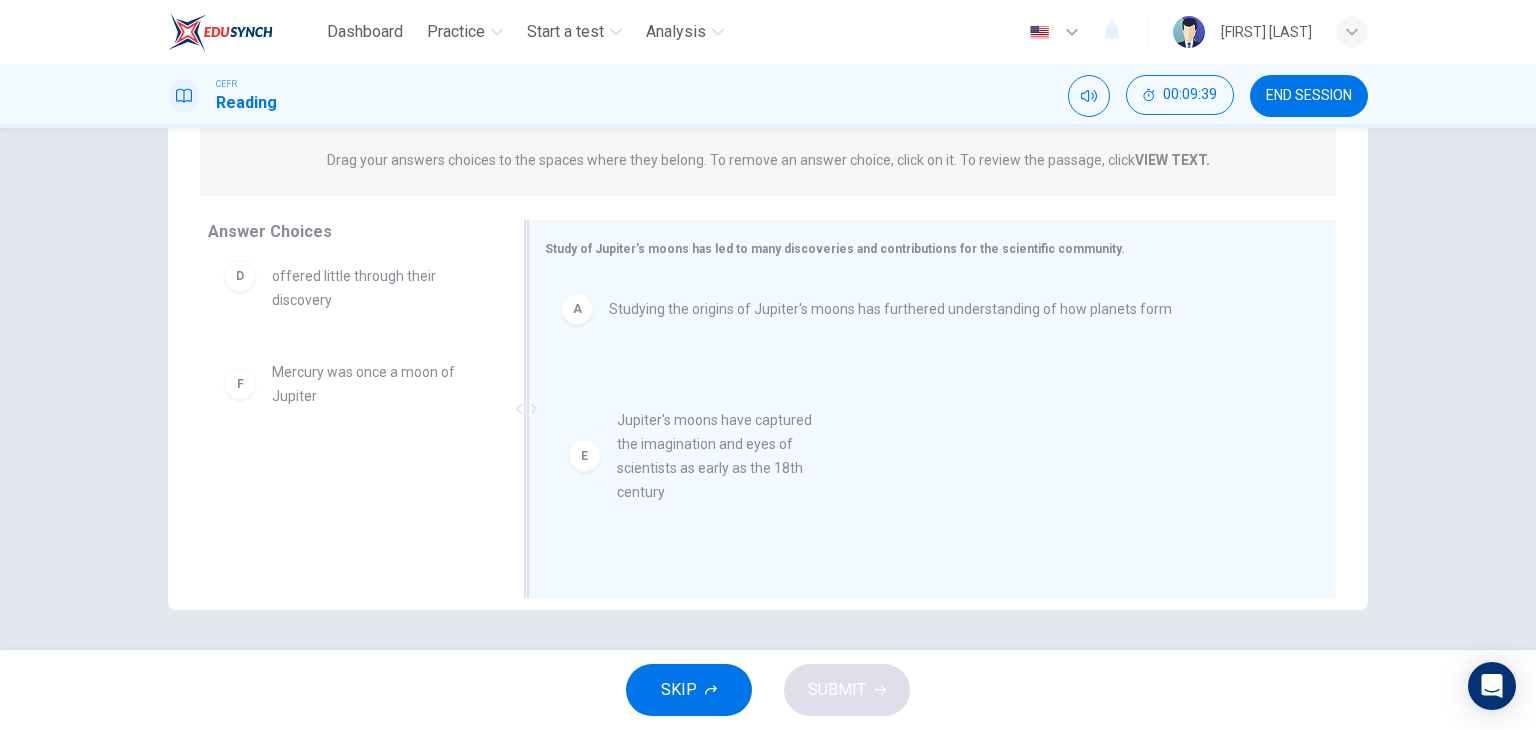 drag, startPoint x: 364, startPoint y: 409, endPoint x: 832, endPoint y: 467, distance: 471.58032 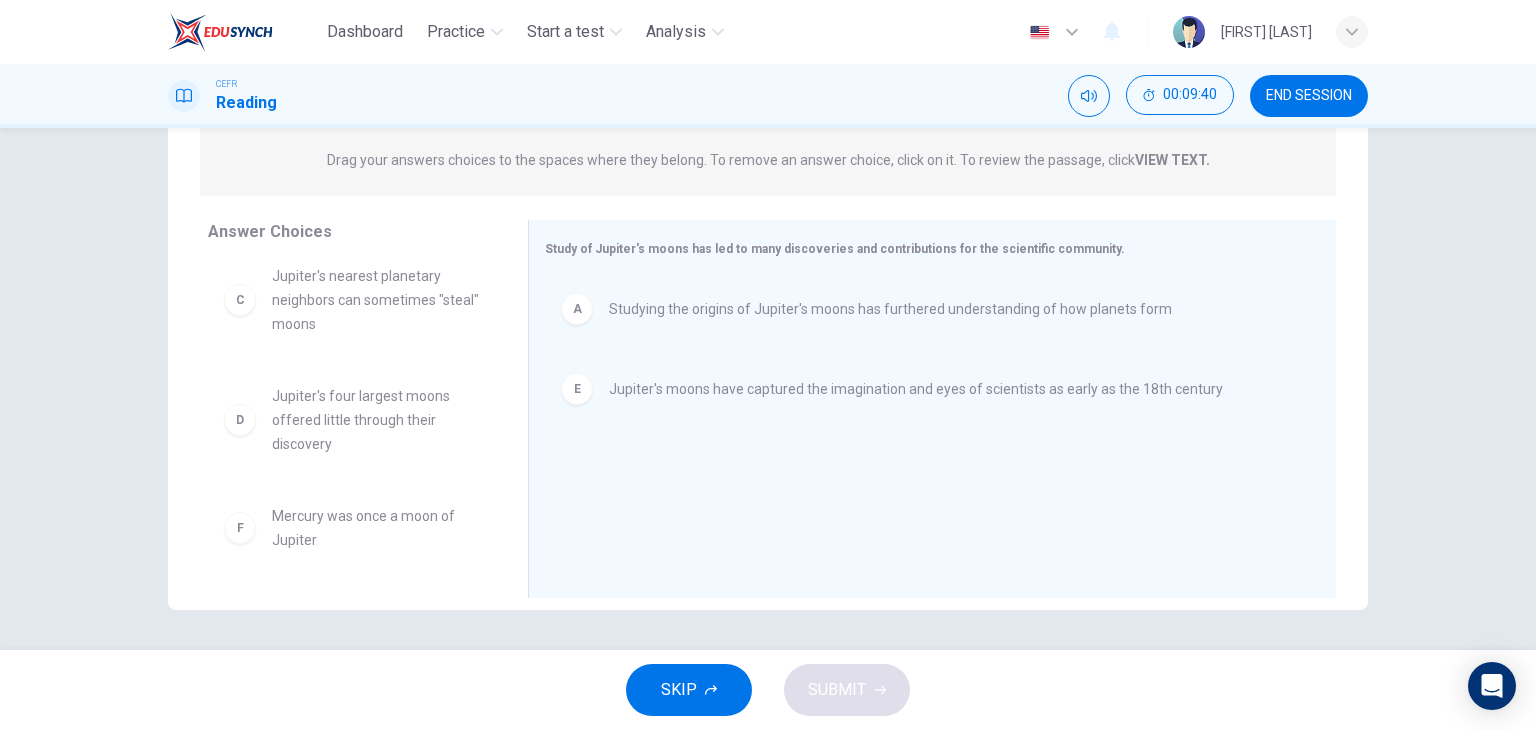 scroll, scrollTop: 180, scrollLeft: 0, axis: vertical 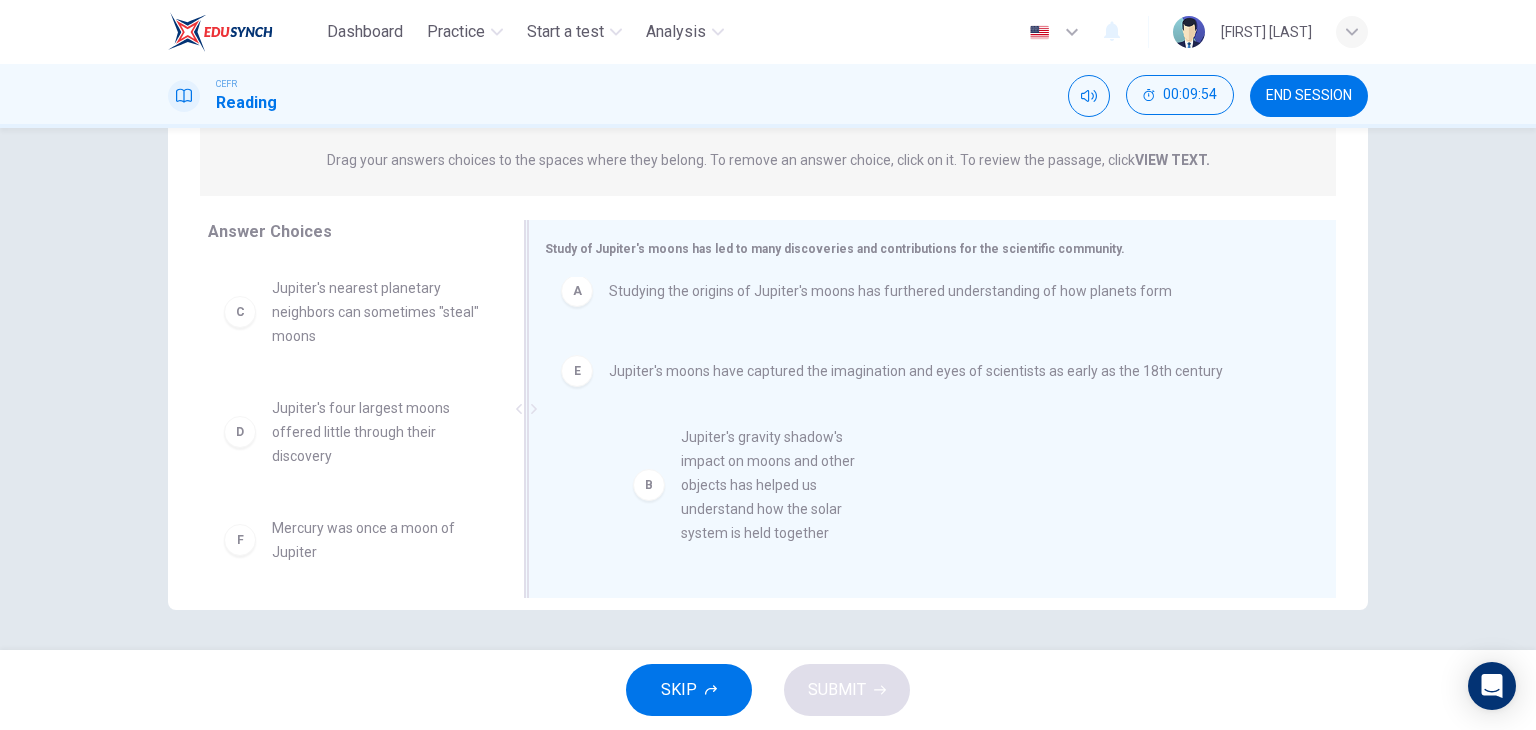 drag, startPoint x: 377, startPoint y: 345, endPoint x: 828, endPoint y: 505, distance: 478.5405 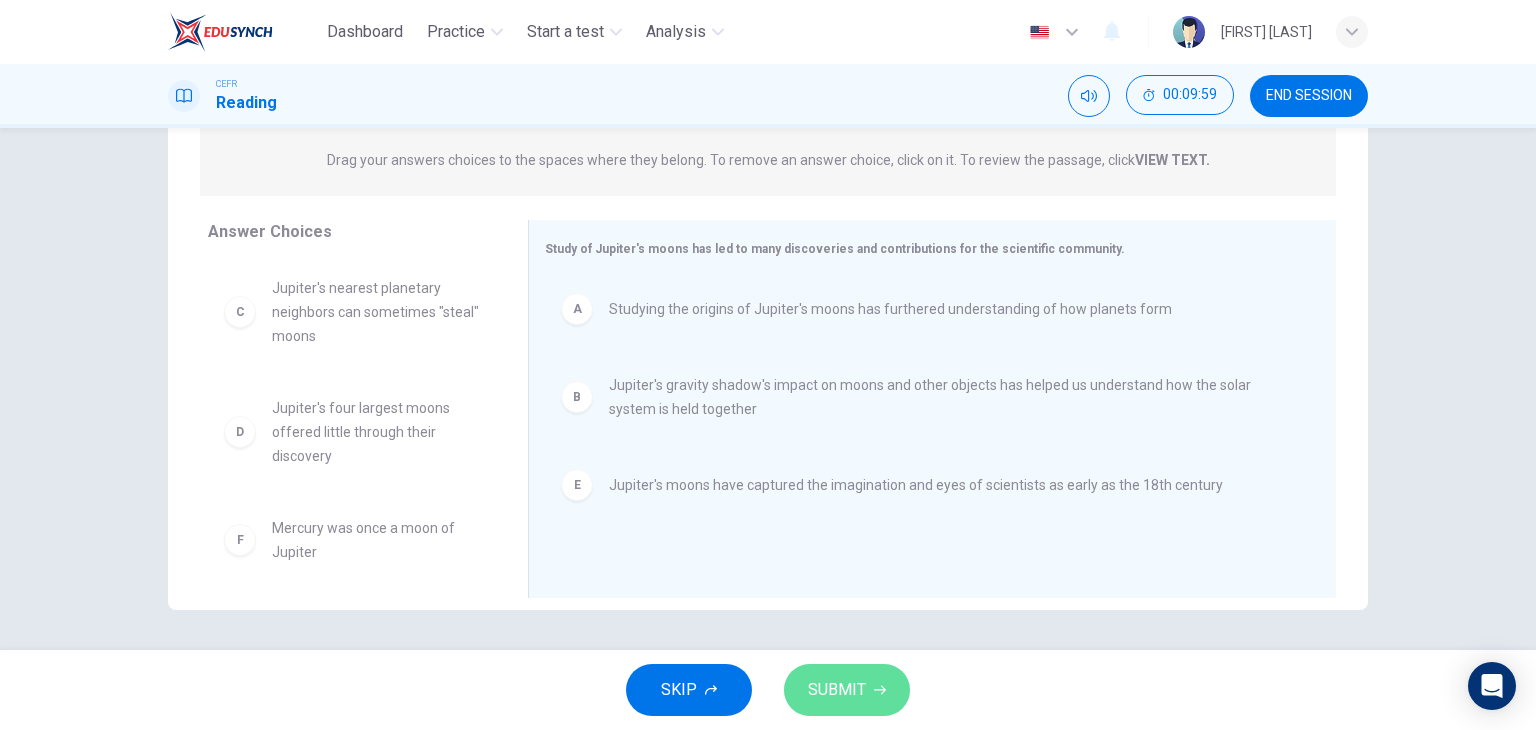 click on "SUBMIT" at bounding box center [847, 690] 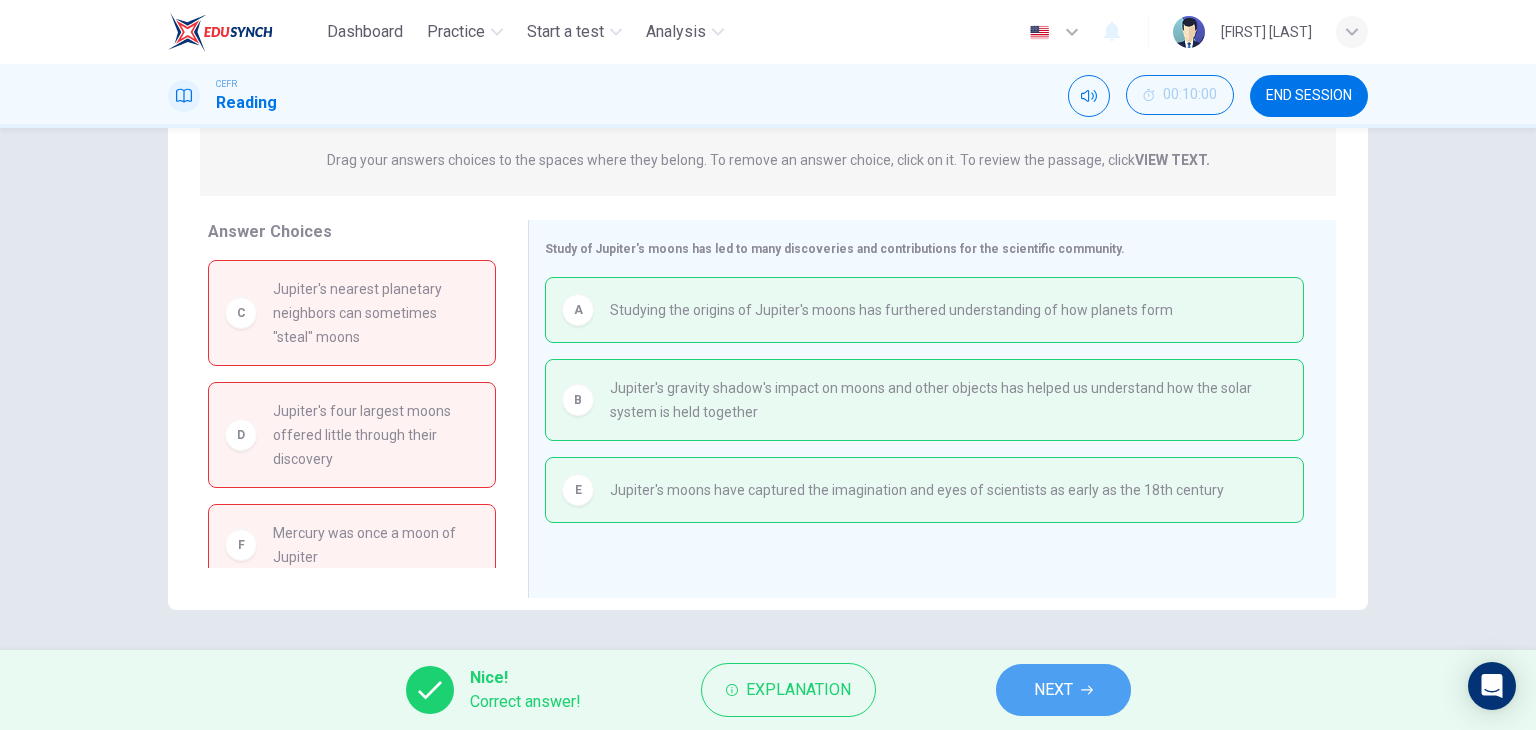 click on "NEXT" at bounding box center (1063, 690) 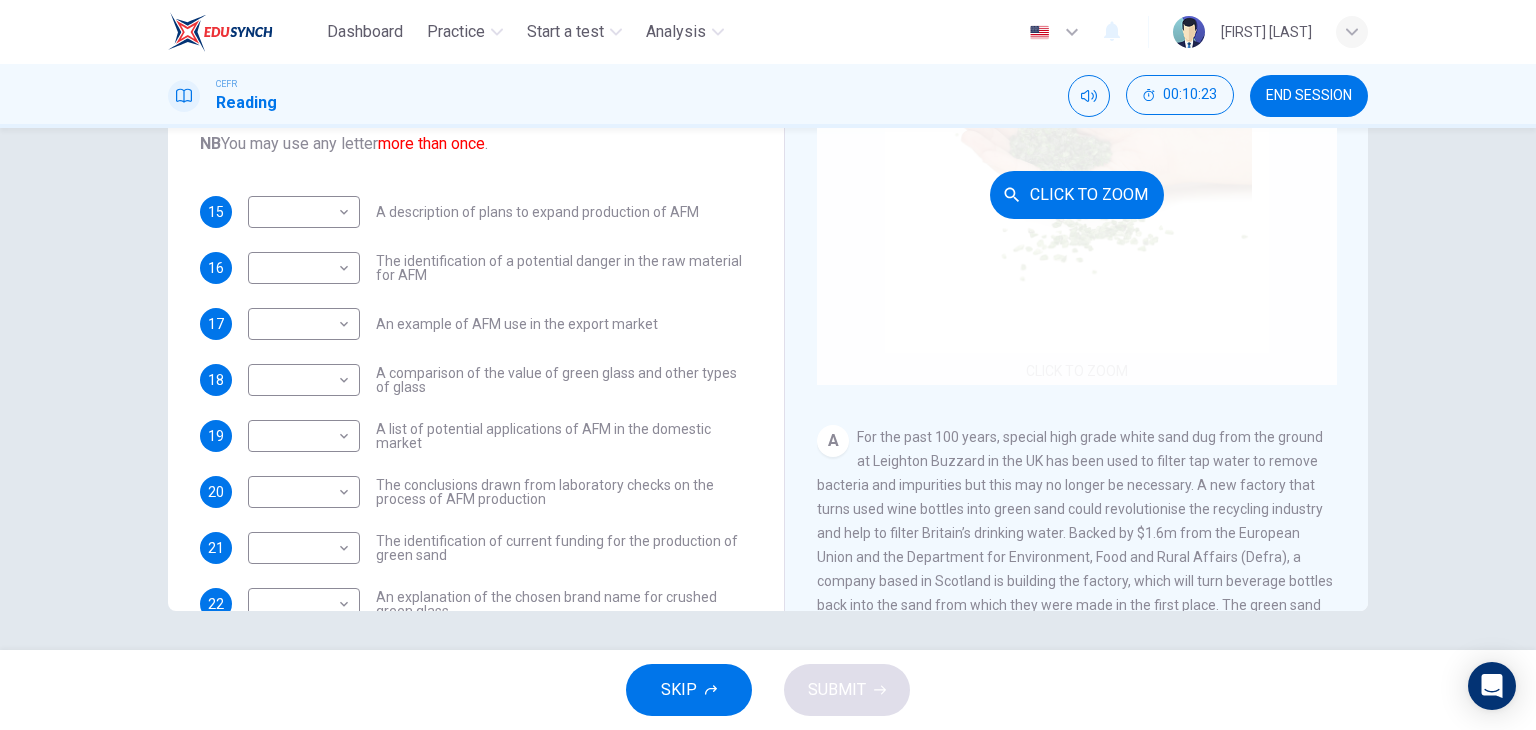 scroll, scrollTop: 253, scrollLeft: 0, axis: vertical 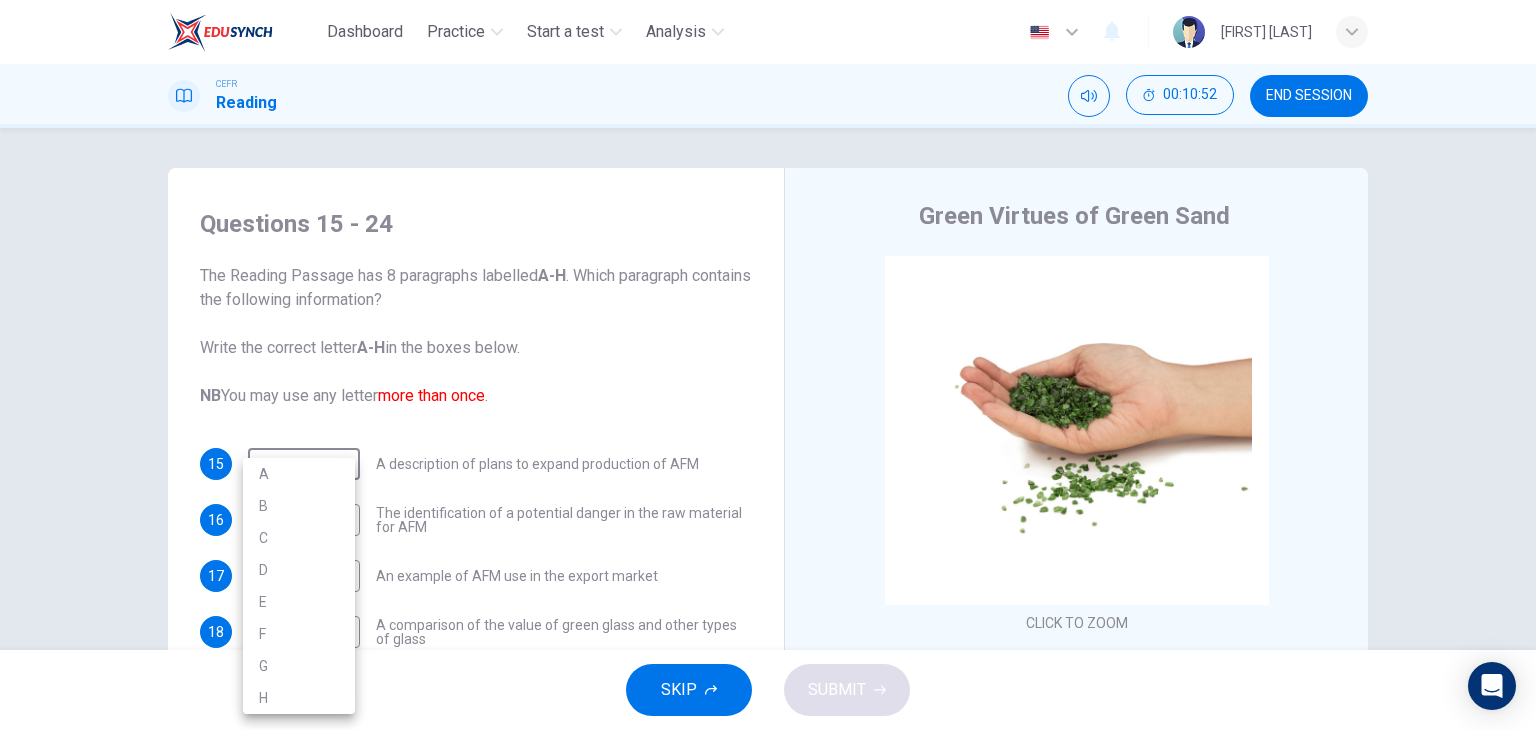 click on "Dashboard Practice Start a test Analysis English en ​ [FIRST] [LAST] CEFR Reading 00:10:52 END SESSION Questions 15 - 24 The Reading Passage has 8 paragraphs labelled  A-H . Which paragraph contains the following information?
Write the correct letter  A-H  in the boxes below.
NB  You may use any letter  more than once . 15 ​ ​ A description of plans to expand production of AFM 16 ​ ​ The identification of a potential danger in the raw material for AFM 17 ​ ​ An example of AFM use in the export market 18 ​ ​ A comparison of the value of green glass and other types of glass 19 ​ ​ A list of potential applications of AFM in the domestic market 20 ​ ​ The conclusions drawn from laboratory checks on the process of AFM production 21 ​ ​ The identification of current funding for the production of green sand 22 ​ ​ An explanation of the chosen brand name for crushed green glass 23 ​ ​ A description of plans for exporting AFM 24 ​ ​ CLICK TO ZOOM A B C D E F" at bounding box center (768, 365) 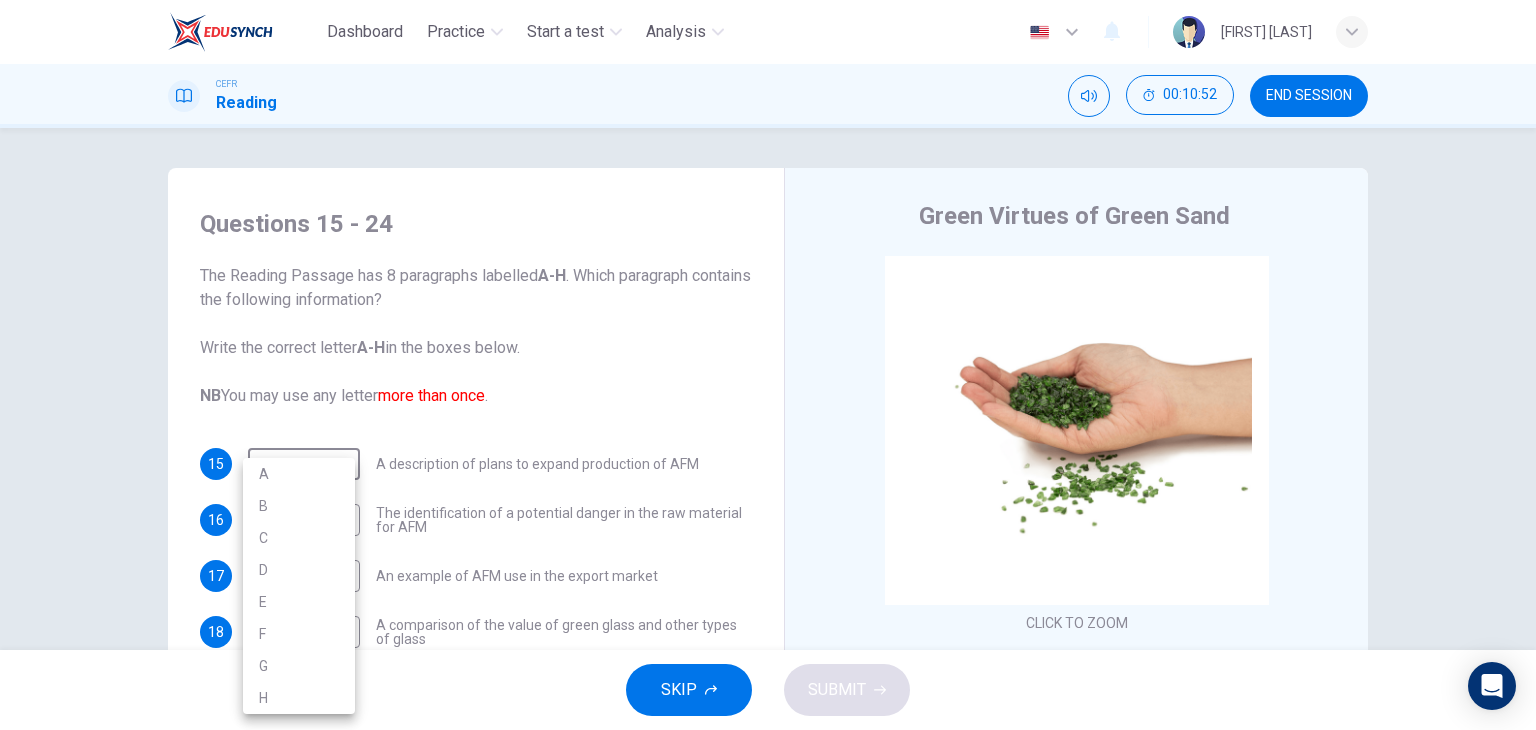 click at bounding box center (768, 365) 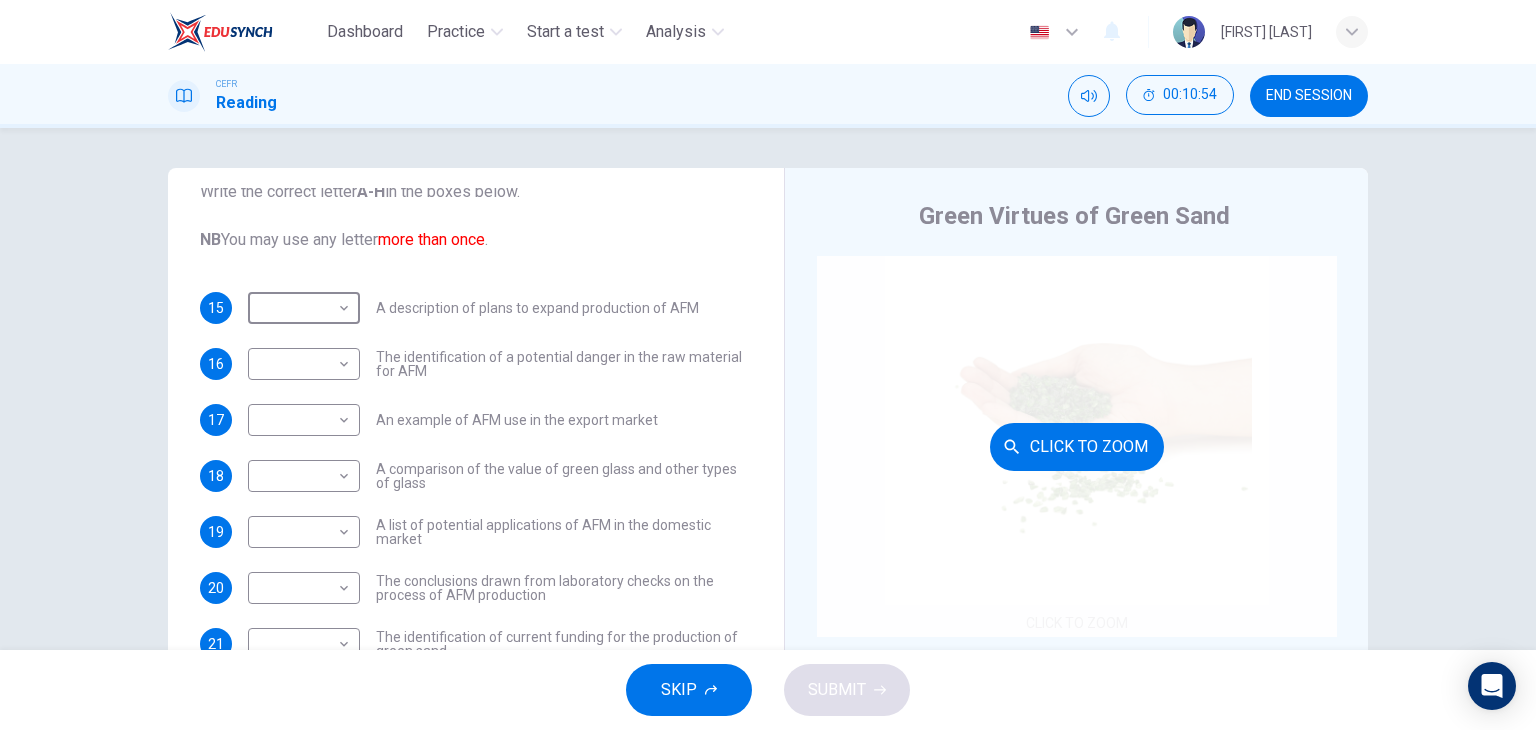 scroll, scrollTop: 160, scrollLeft: 0, axis: vertical 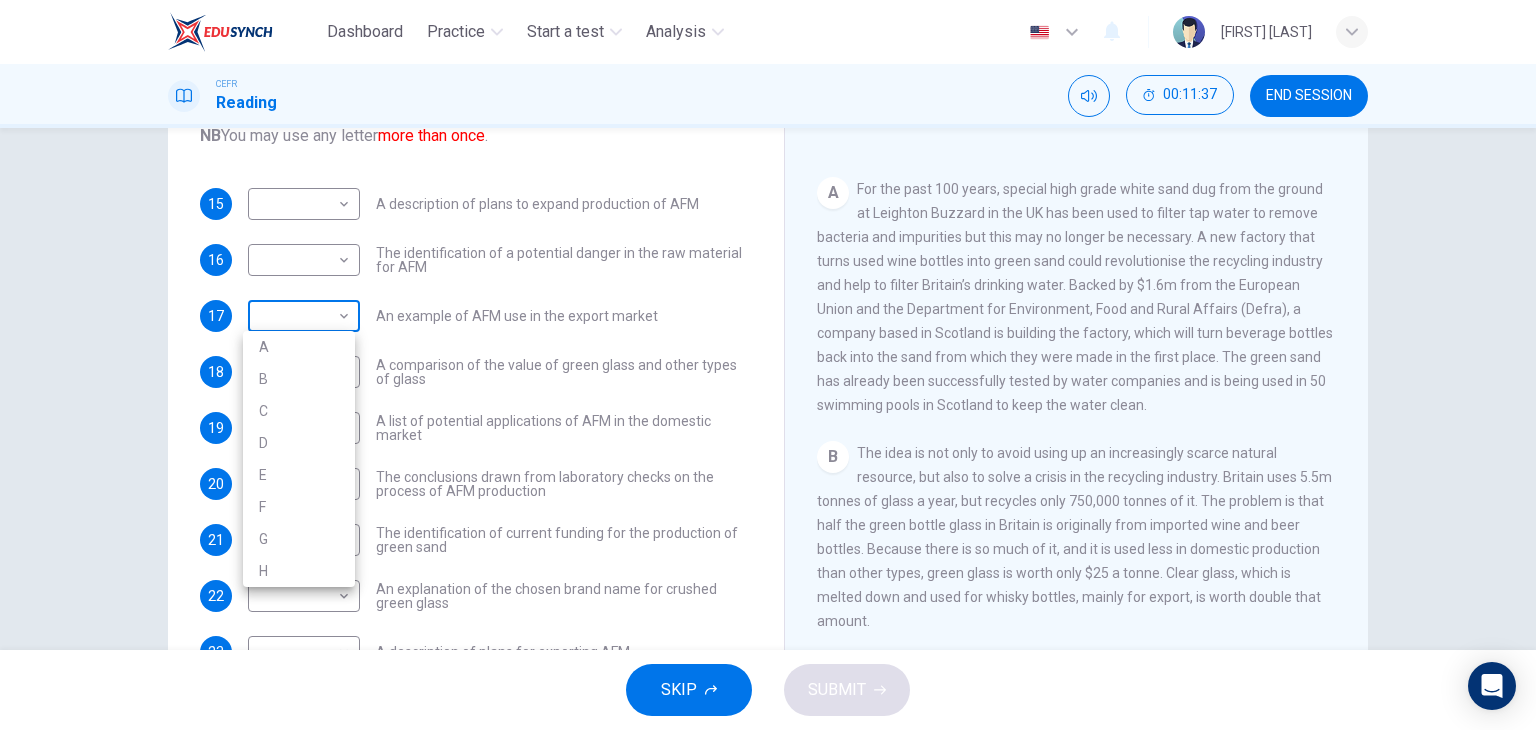 click on "Dashboard Practice Start a test Analysis English en ​ [FULL NAME] CEFR Reading 00:11:37 END SESSION Questions 15 - 24 The Reading Passage has 8 paragraphs labelled  A-H . Which paragraph contains the following information?
Write the correct letter  A-H  in the boxes below.
NB  You may use any letter  more than once . 15 ​ ​ A description of plans to expand production of AFM 16 ​ ​ The identification of a potential danger in the raw material for AFM 17 ​ ​ An example of AFM use in the export market 18 ​ ​ A comparison of the value of green glass and other types of glass 19 ​ ​ A list of potential applications of AFM in the domestic market 20 ​ ​ The conclusions drawn from laboratory checks on the process of AFM production 21 ​ ​ The identification of current funding for the production of green sand 22 ​ ​ An explanation of the chosen brand name for crushed green glass 23 ​ ​ A description of plans for exporting AFM 24 ​ ​ CLICK TO ZOOM A B C D E F" at bounding box center [768, 365] 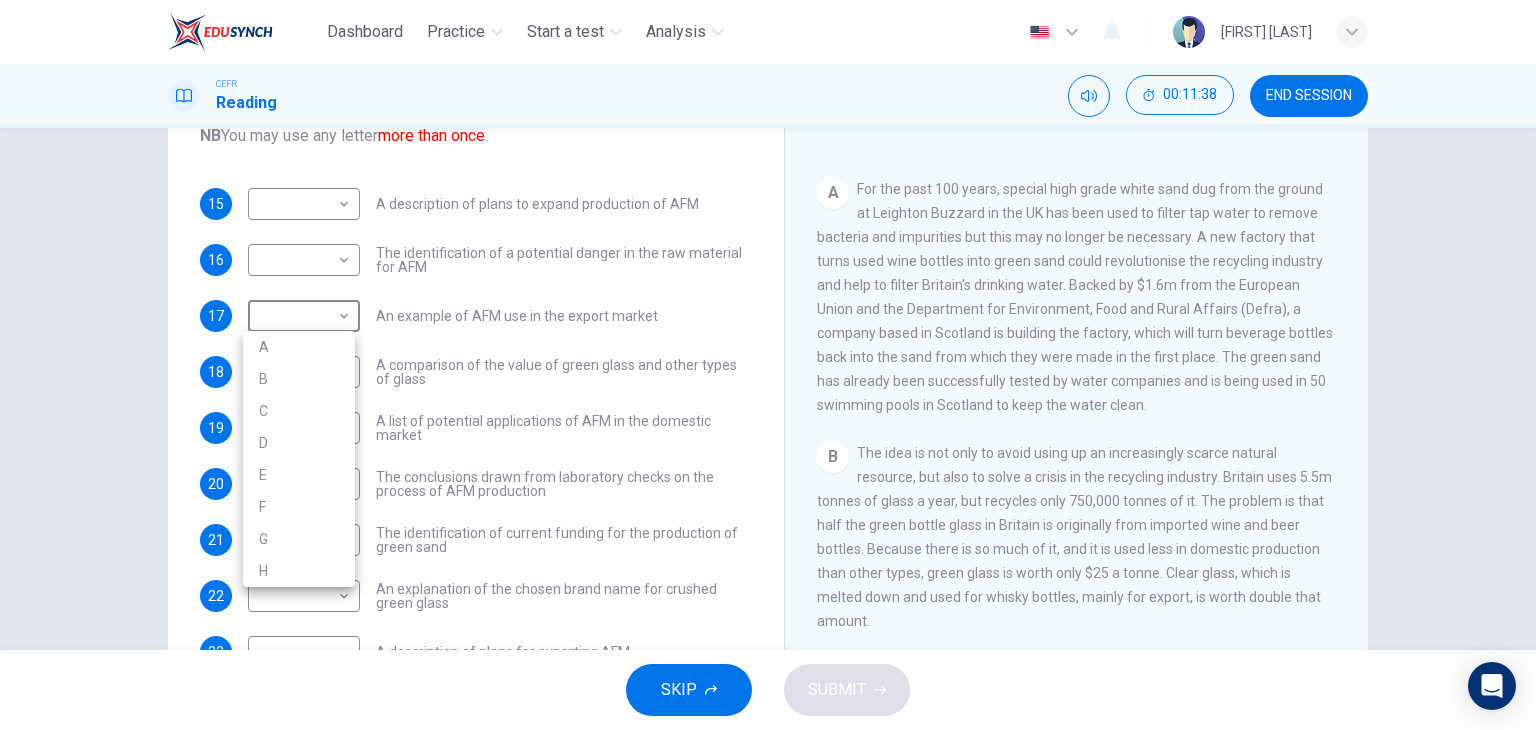 click at bounding box center (768, 365) 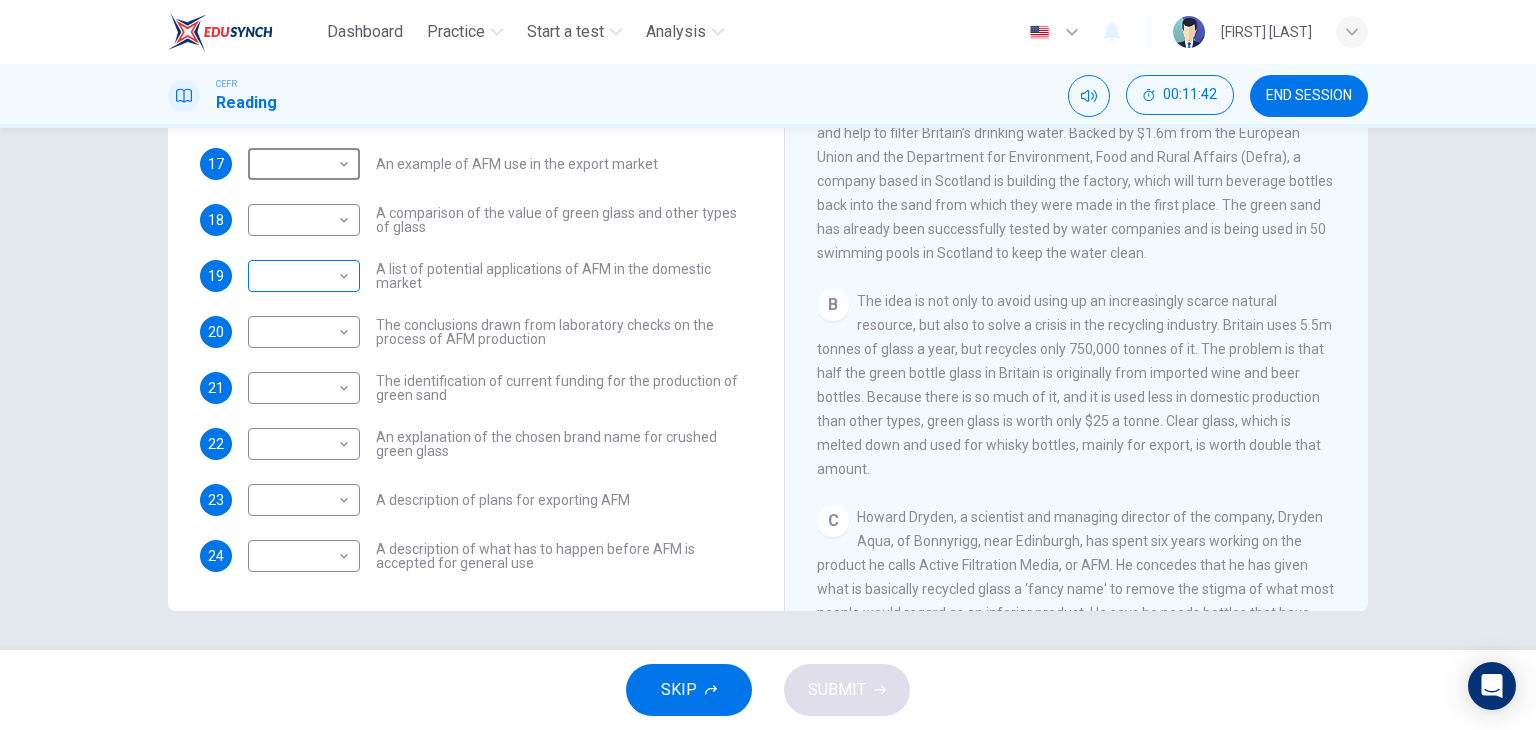 scroll, scrollTop: 253, scrollLeft: 0, axis: vertical 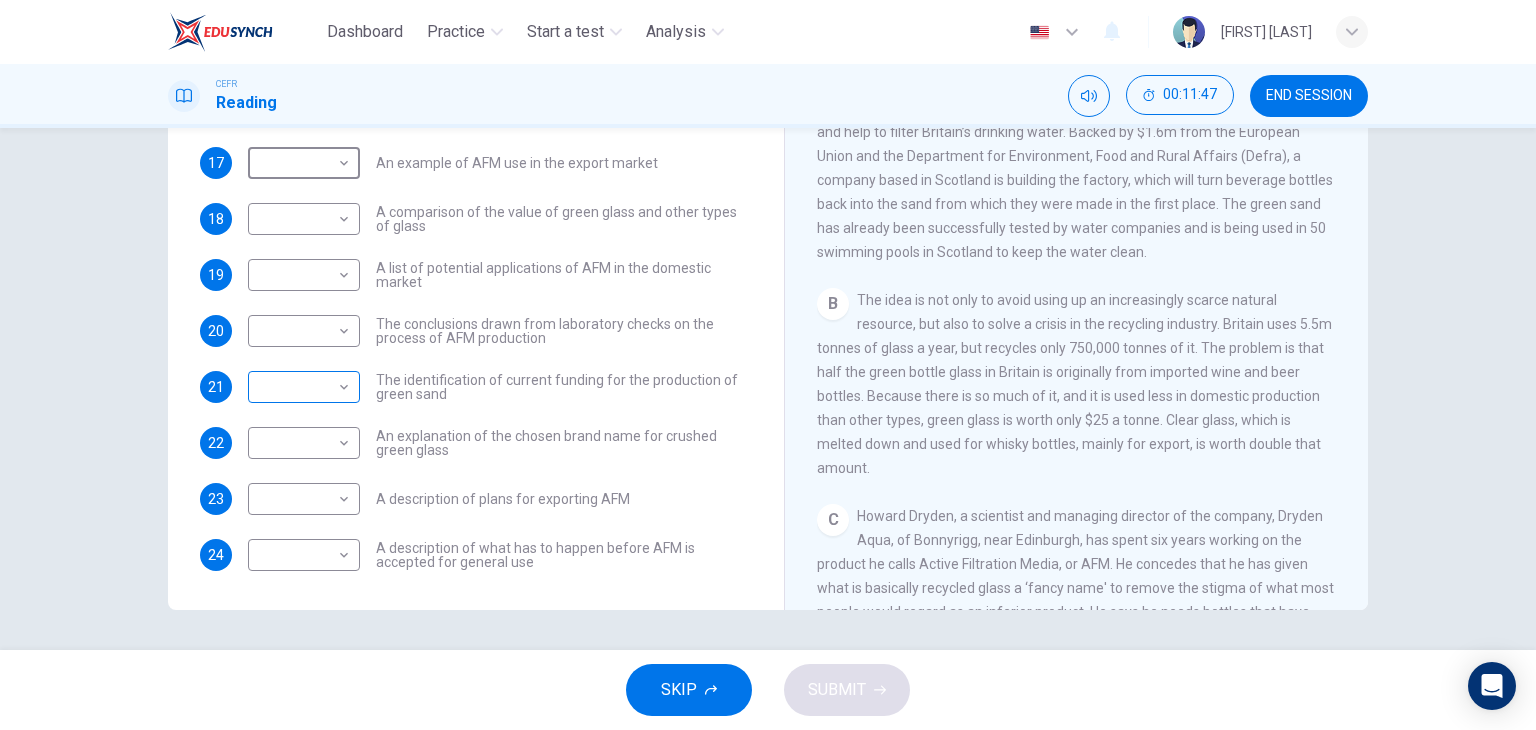 click on "Dashboard Practice Start a test Analysis English en ​ [FIRST] [LAST] CEFR Reading 00:11:47 END SESSION Questions 15 - 24 The Reading Passage has 8 paragraphs labelled  A-H . Which paragraph contains the following information?
Write the correct letter  A-H  in the boxes below.
NB  You may use any letter  more than once . 15 ​ ​ A description of plans to expand production of AFM 16 ​ ​ The identification of a potential danger in the raw material for AFM 17 ​ ​ An example of AFM use in the export market 18 ​ ​ A comparison of the value of green glass and other types of glass 19 ​ ​ A list of potential applications of AFM in the domestic market 20 ​ ​ The conclusions drawn from laboratory checks on the process of AFM production 21 ​ ​ The identification of current funding for the production of green sand 22 ​ ​ An explanation of the chosen brand name for crushed green glass 23 ​ ​ A description of plans for exporting AFM 24 ​ ​ CLICK TO ZOOM A B C D E F" at bounding box center (768, 365) 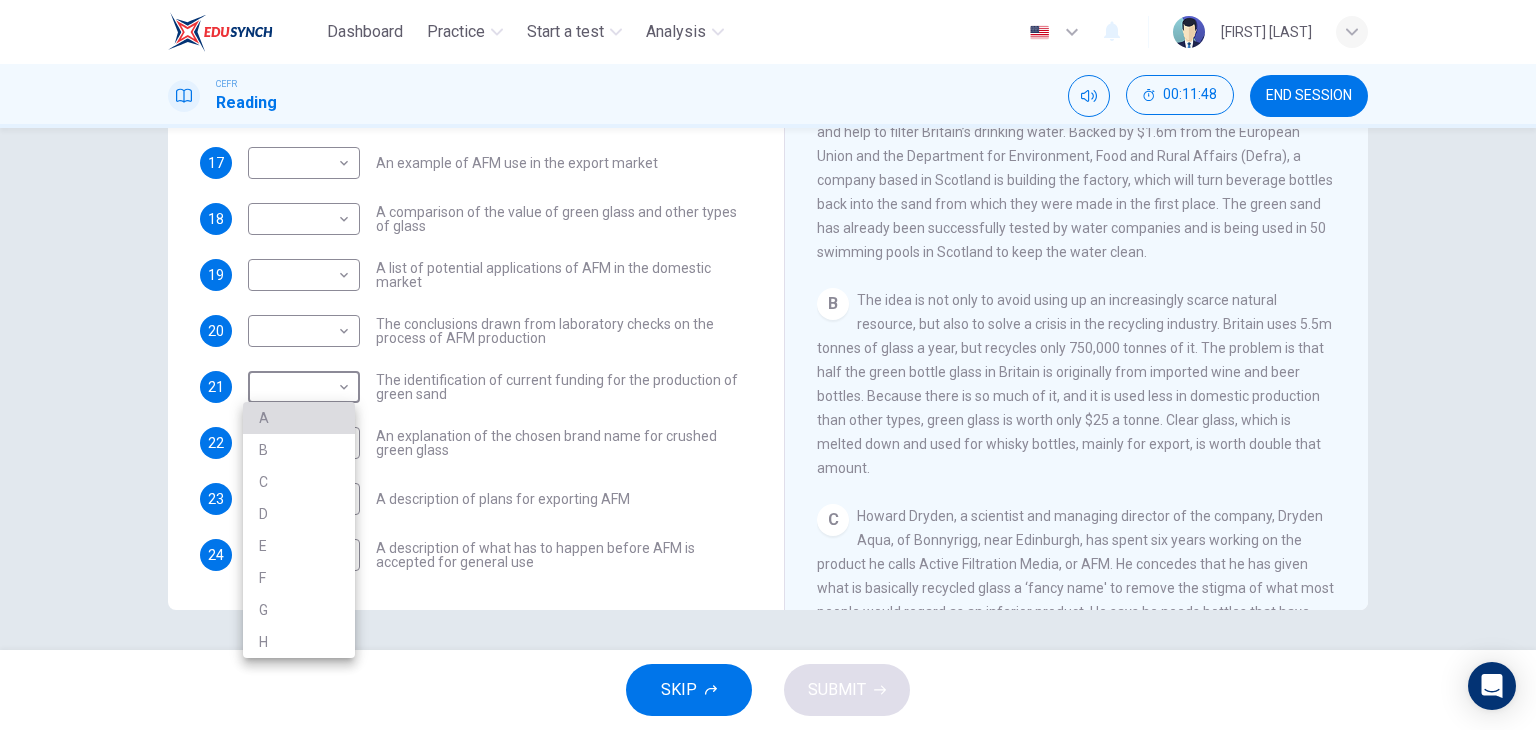 click on "A" at bounding box center (299, 418) 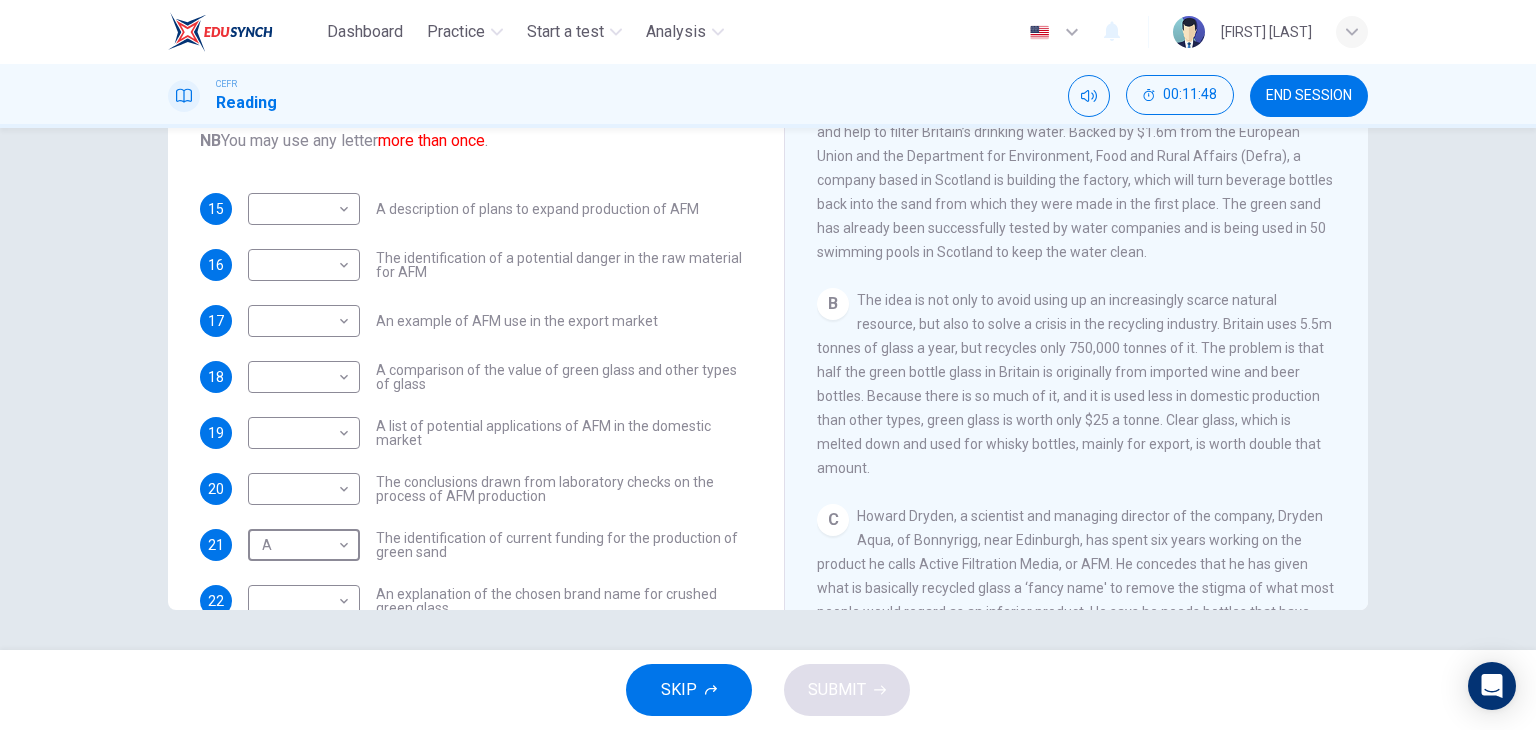scroll, scrollTop: 0, scrollLeft: 0, axis: both 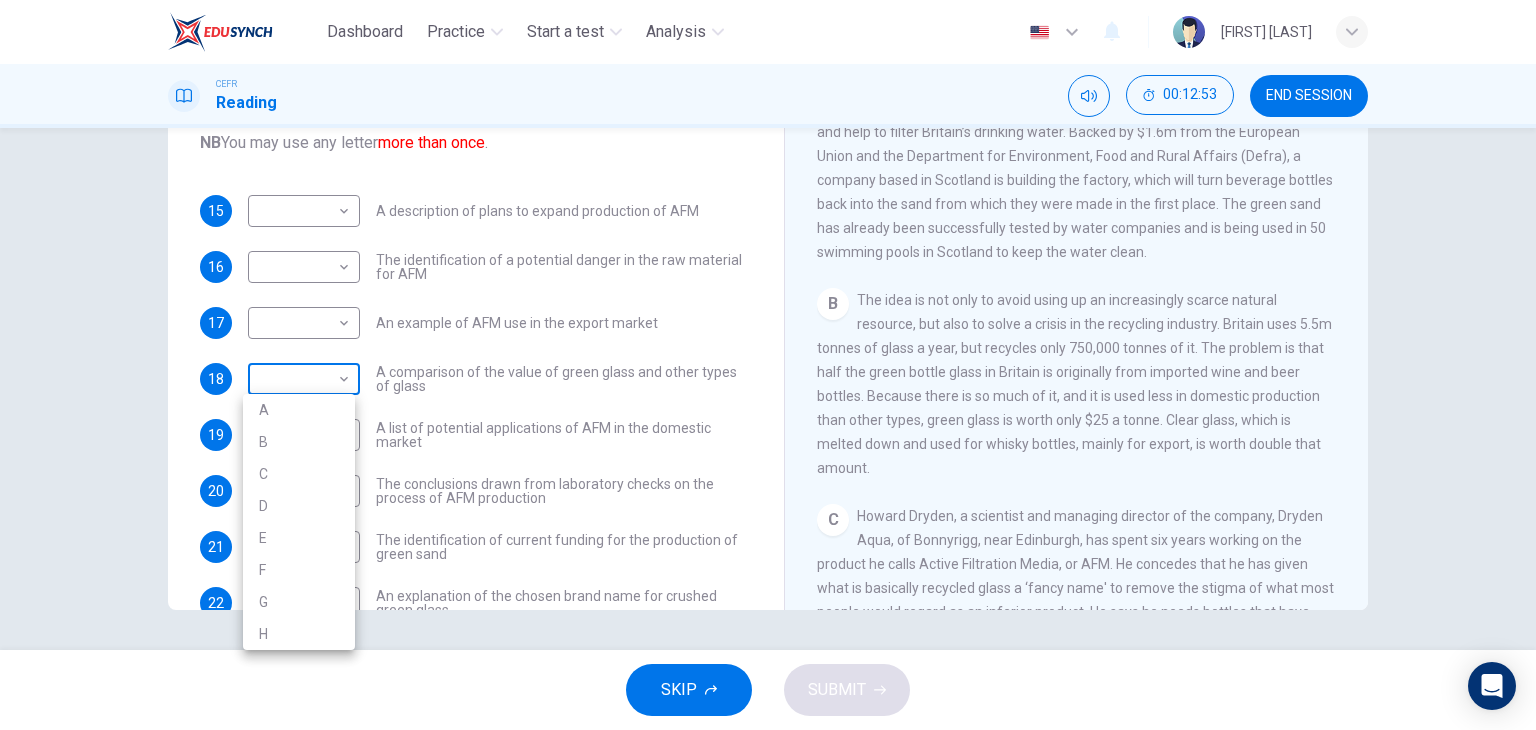 click on "Dashboard Practice Start a test Analysis English en ​ [FULL NAME] CEFR Reading 00:12:53 END SESSION Questions 15 - 24 The Reading Passage has 8 paragraphs labelled  A-H . Which paragraph contains the following information?
Write the correct letter  A-H  in the boxes below.
NB  You may use any letter  more than once . 15 ​ ​ A description of plans to expand production of AFM 16 ​ ​ The identification of a potential danger in the raw material for AFM 17 ​ ​ An example of AFM use in the export market 18 ​ ​ A comparison of the value of green glass and other types of glass 19 ​ ​ A list of potential applications of AFM in the domestic market 20 ​ ​ The conclusions drawn from laboratory checks on the process of AFM production 21 A A ​ The identification of current funding for the production of green sand 22 ​ ​ An explanation of the chosen brand name for crushed green glass 23 ​ ​ A description of plans for exporting AFM 24 ​ ​ CLICK TO ZOOM A B C D E F" at bounding box center [768, 365] 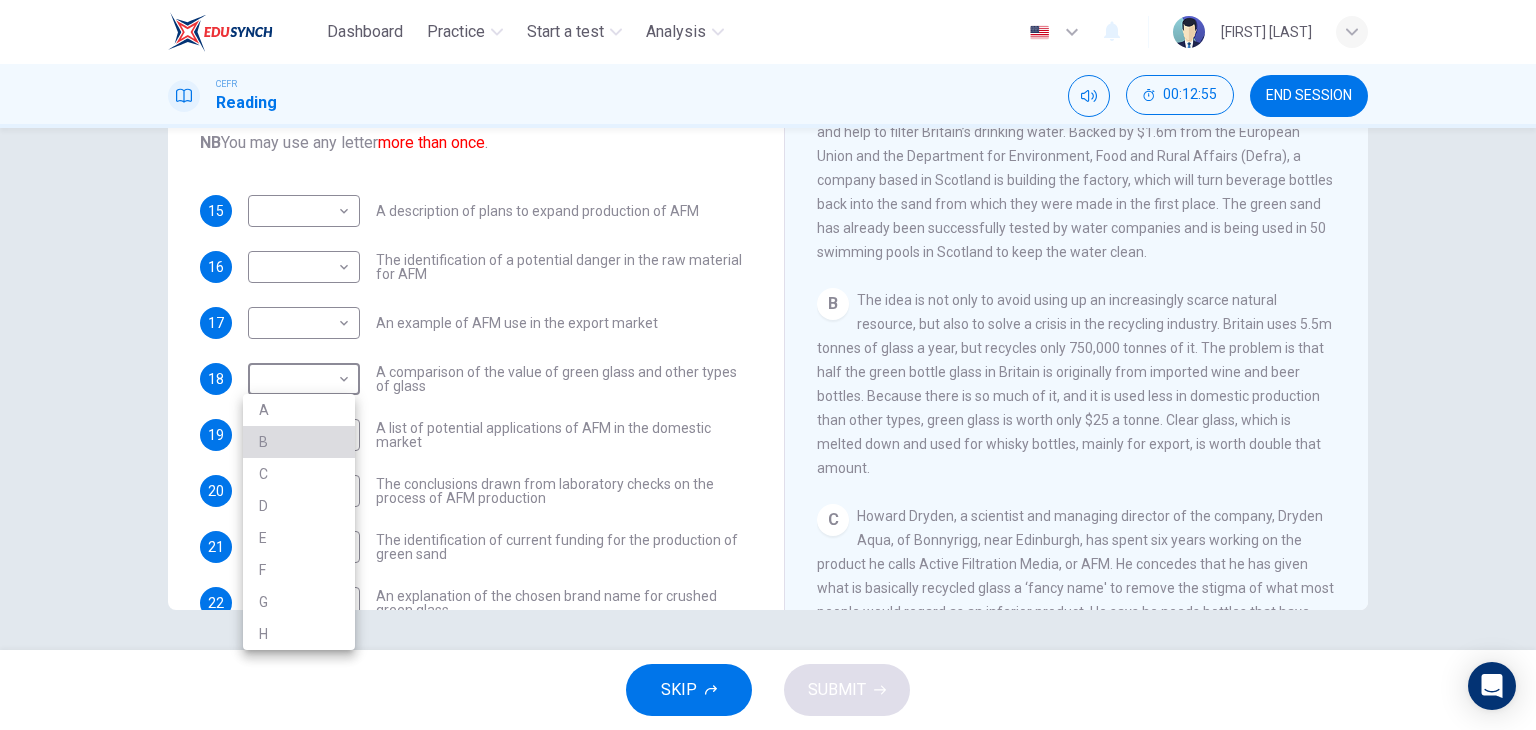 click on "B" at bounding box center [299, 442] 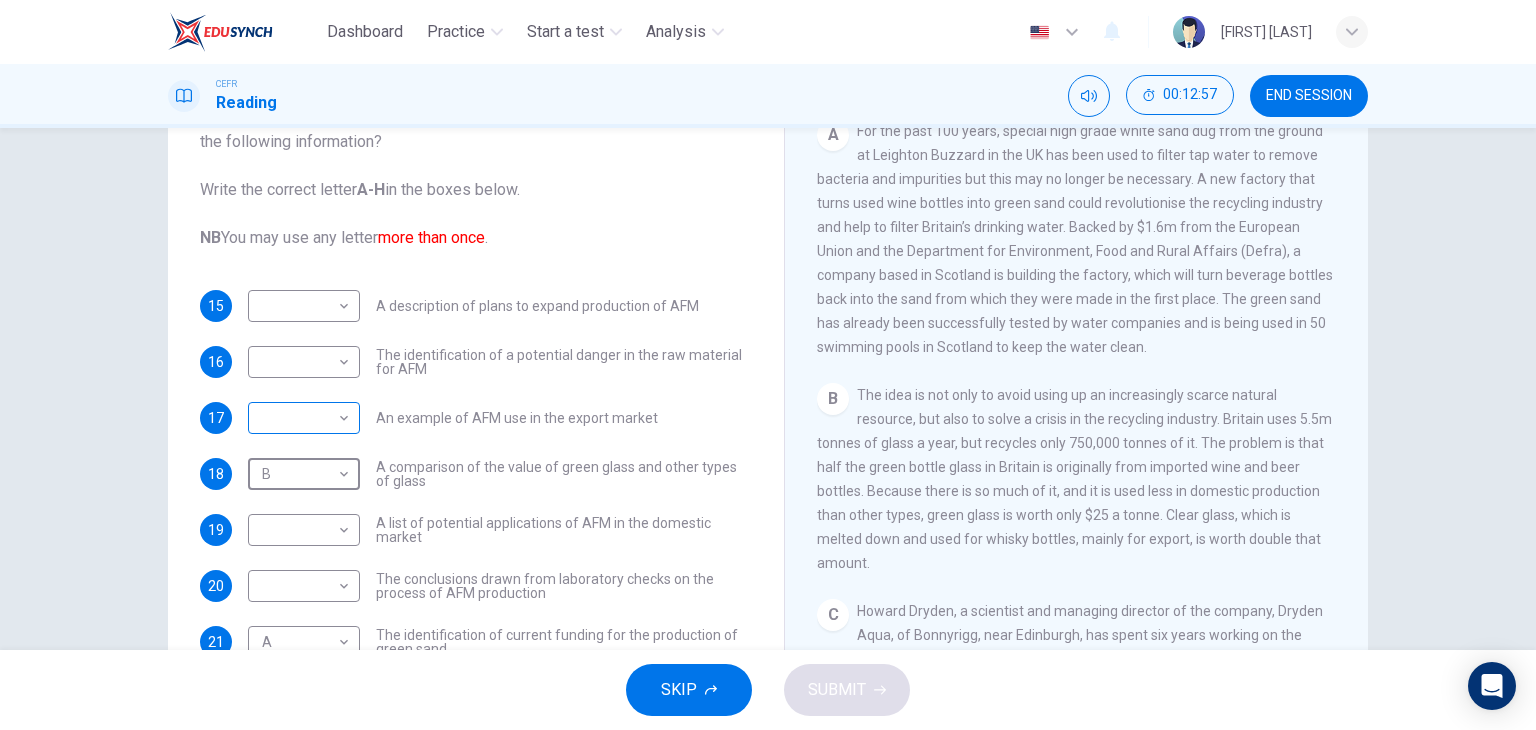 scroll, scrollTop: 153, scrollLeft: 0, axis: vertical 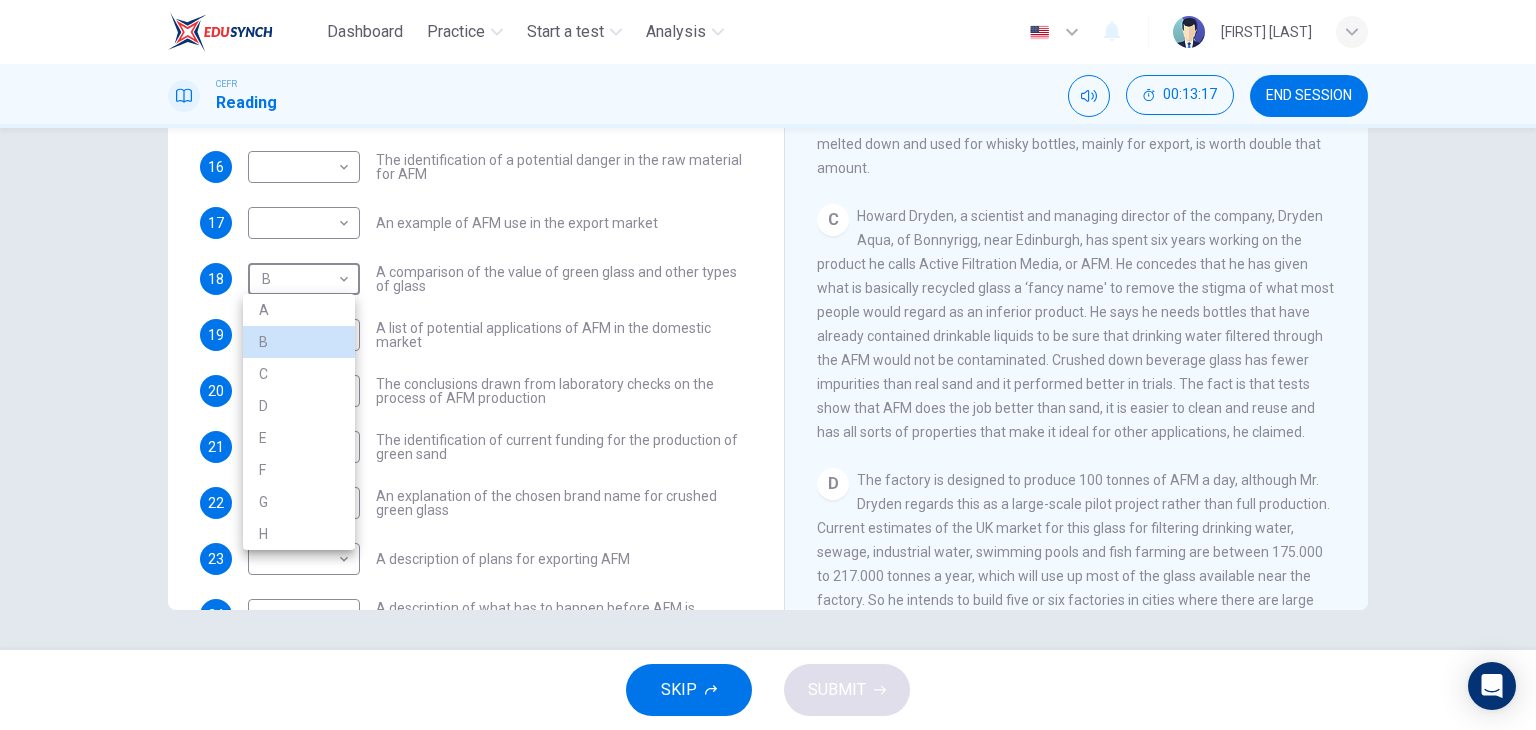 type 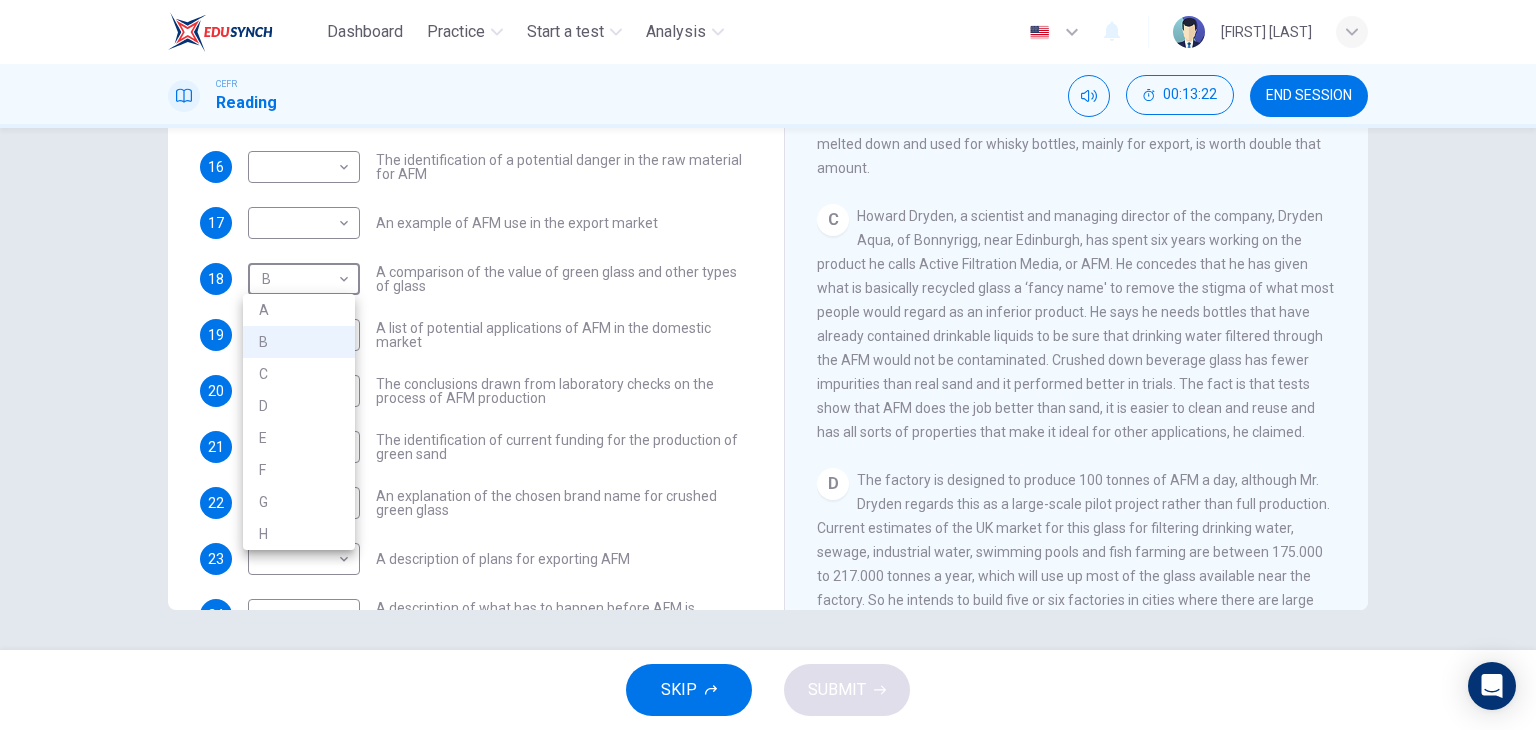 click at bounding box center [768, 365] 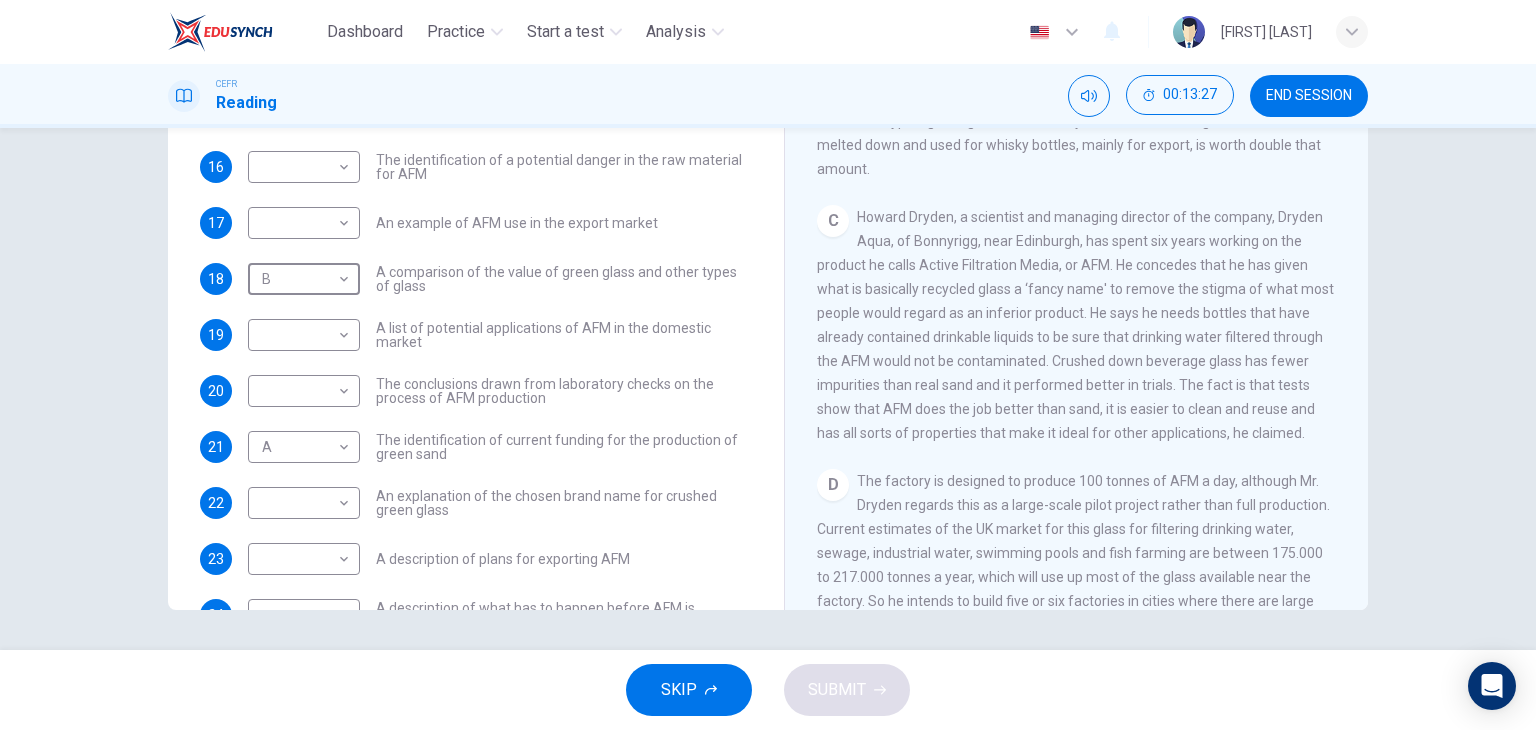 scroll, scrollTop: 700, scrollLeft: 0, axis: vertical 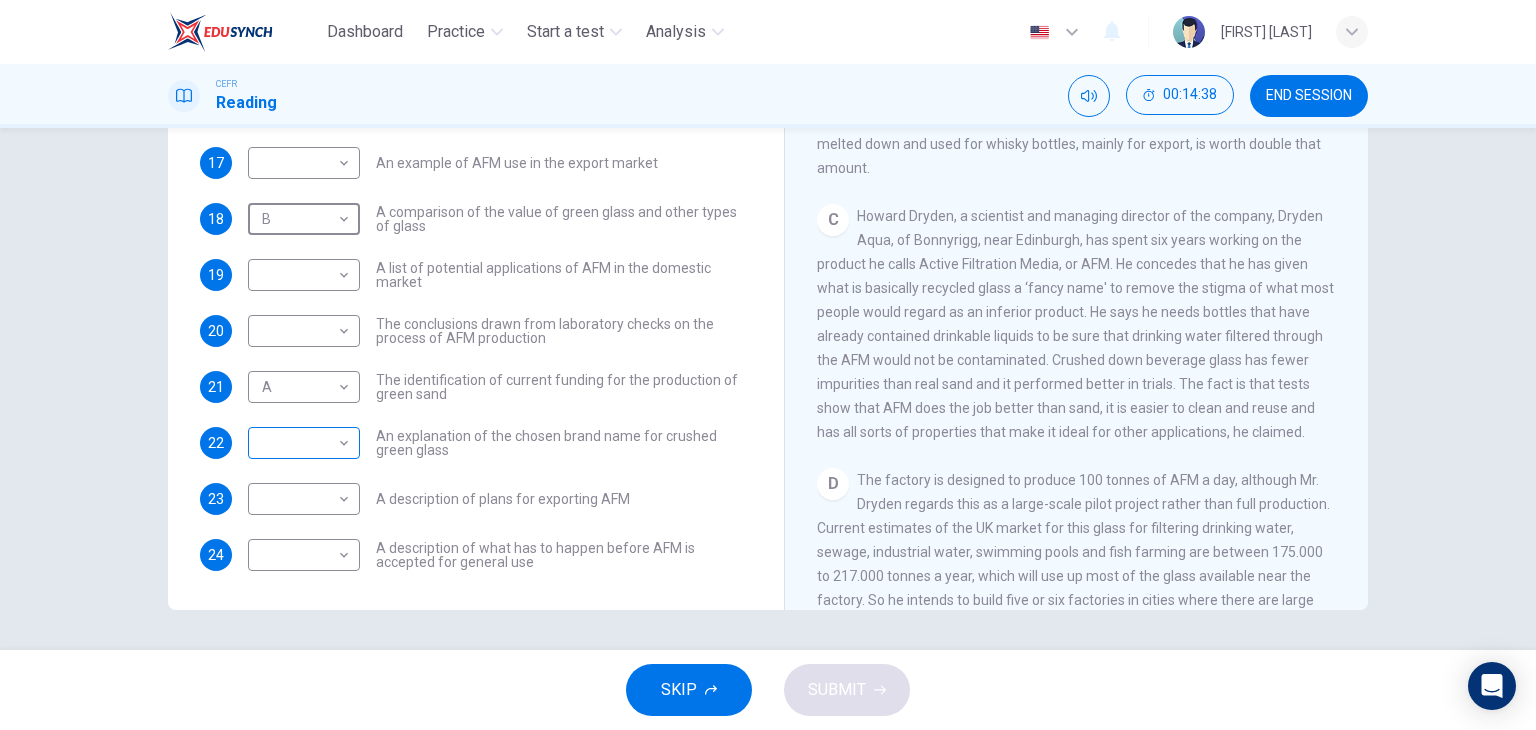 click on "Dashboard Practice Start a test Analysis English en ​ [FIRST] [LAST] CEFR Reading 00:14:38 END SESSION Questions 15 - 24 The Reading Passage has 8 paragraphs labelled  A-H . Which paragraph contains the following information?
Write the correct letter  A-H  in the boxes below.
NB  You may use any letter  more than once . 15 ​ ​ A description of plans to expand production of AFM 16 ​ ​ The identification of a potential danger in the raw material for AFM 17 ​ ​ An example of AFM use in the export market 18 B B ​ A comparison of the value of green glass and other types of glass 19 ​ ​ A list of potential applications of AFM in the domestic market 20 ​ ​ The conclusions drawn from laboratory checks on the process of AFM production 21 A A ​ The identification of current funding for the production of green sand 22 ​ ​ An explanation of the chosen brand name for crushed green glass 23 ​ ​ A description of plans for exporting AFM 24 ​ ​ CLICK TO ZOOM A B C D E F" at bounding box center (768, 365) 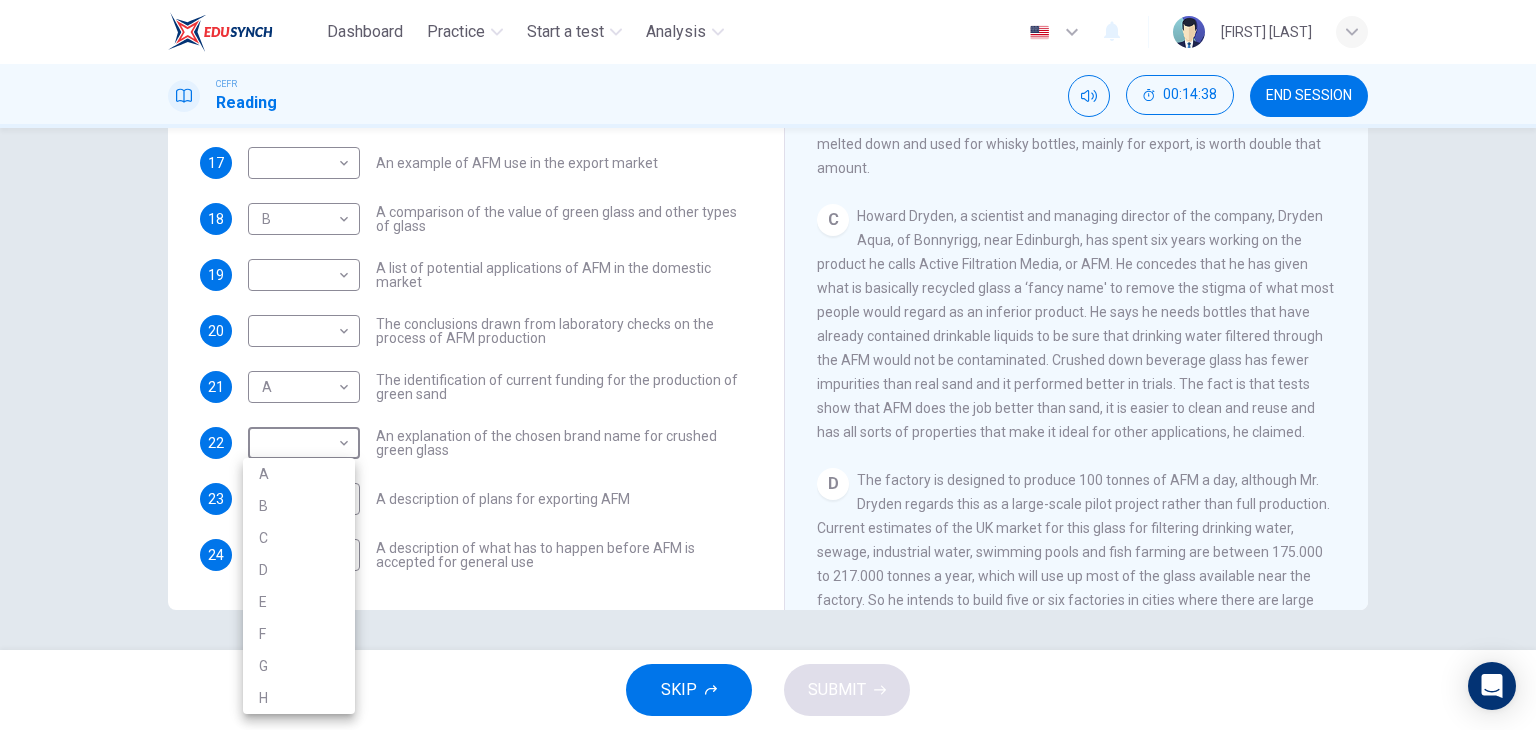 click on "C" at bounding box center (299, 538) 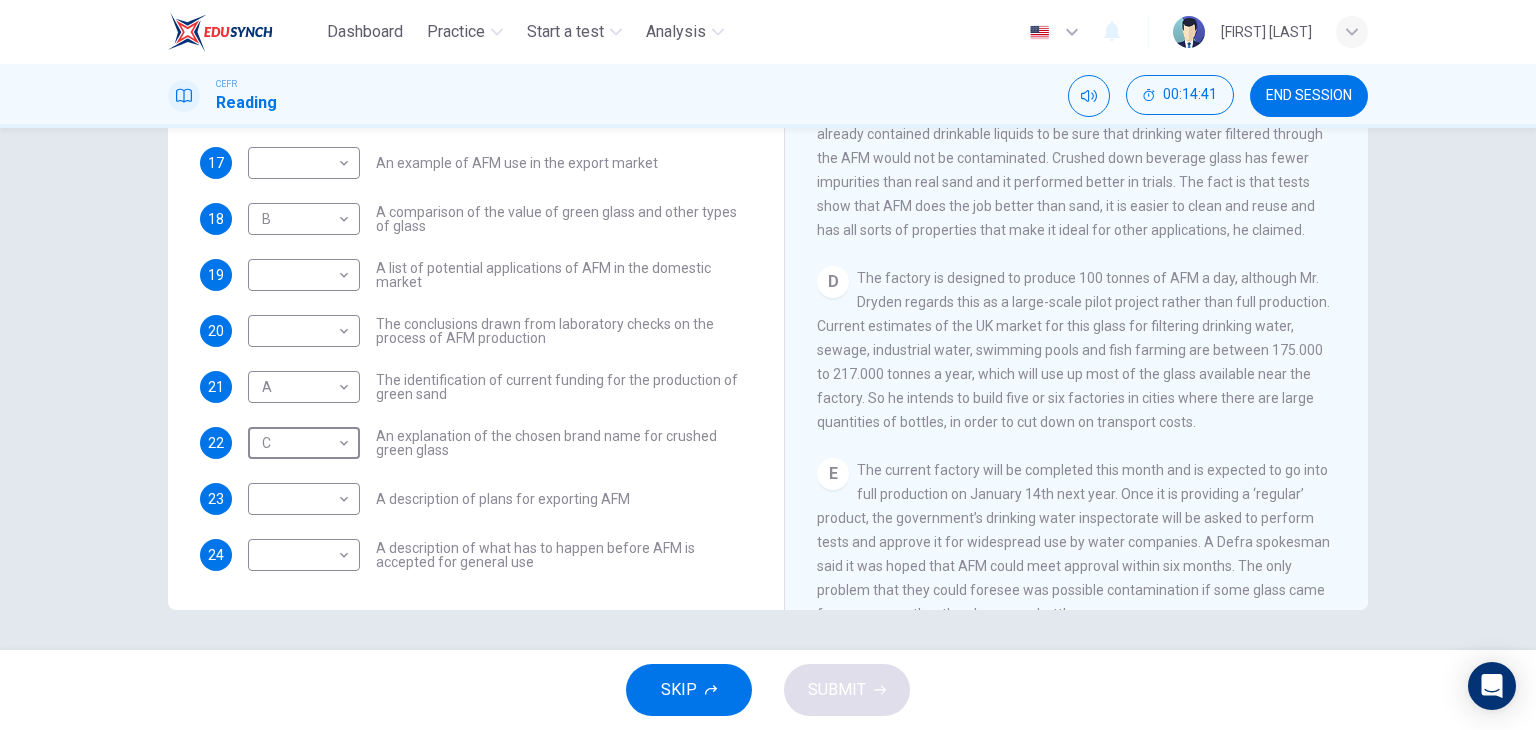 scroll, scrollTop: 900, scrollLeft: 0, axis: vertical 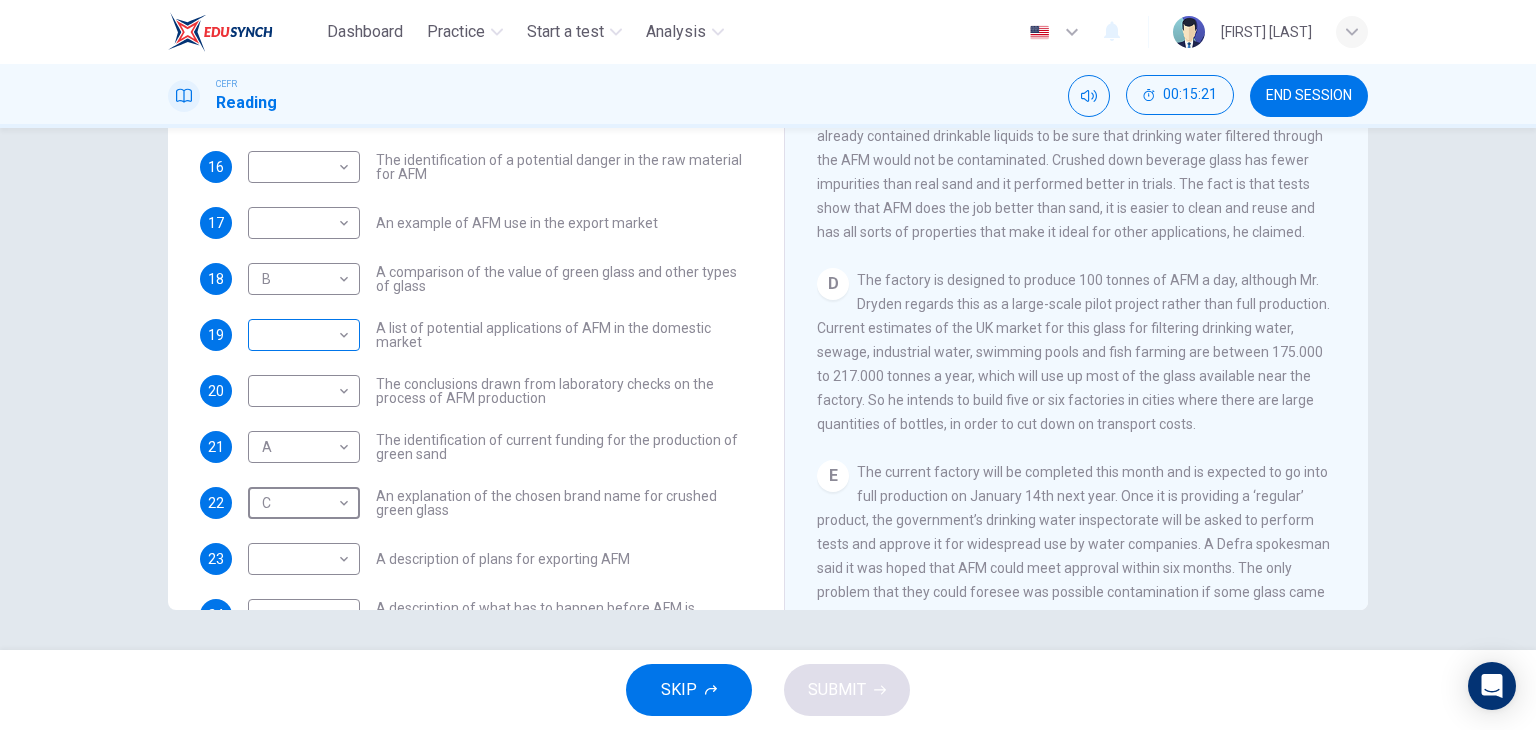 click on "Dashboard Practice Start a test Analysis English en ​ [FULL NAME] CEFR Reading 00:15:21 END SESSION Questions 15 - 24 The Reading Passage has 8 paragraphs labelled  A-H . Which paragraph contains the following information?
Write the correct letter  A-H  in the boxes below.
NB  You may use any letter  more than once . 15 ​ ​ A description of plans to expand production of AFM 16 ​ ​ The identification of a potential danger in the raw material for AFM 17 ​ ​ An example of AFM use in the export market 18 B B ​ A comparison of the value of green glass and other types of glass 19 ​ ​ A list of potential applications of AFM in the domestic market 20 ​ ​ The conclusions drawn from laboratory checks on the process of AFM production 21 A A ​ The identification of current funding for the production of green sand 22 C C ​ An explanation of the chosen brand name for crushed green glass 23 ​ ​ A description of plans for exporting AFM 24 ​ ​ CLICK TO ZOOM A B C D E F" at bounding box center [768, 365] 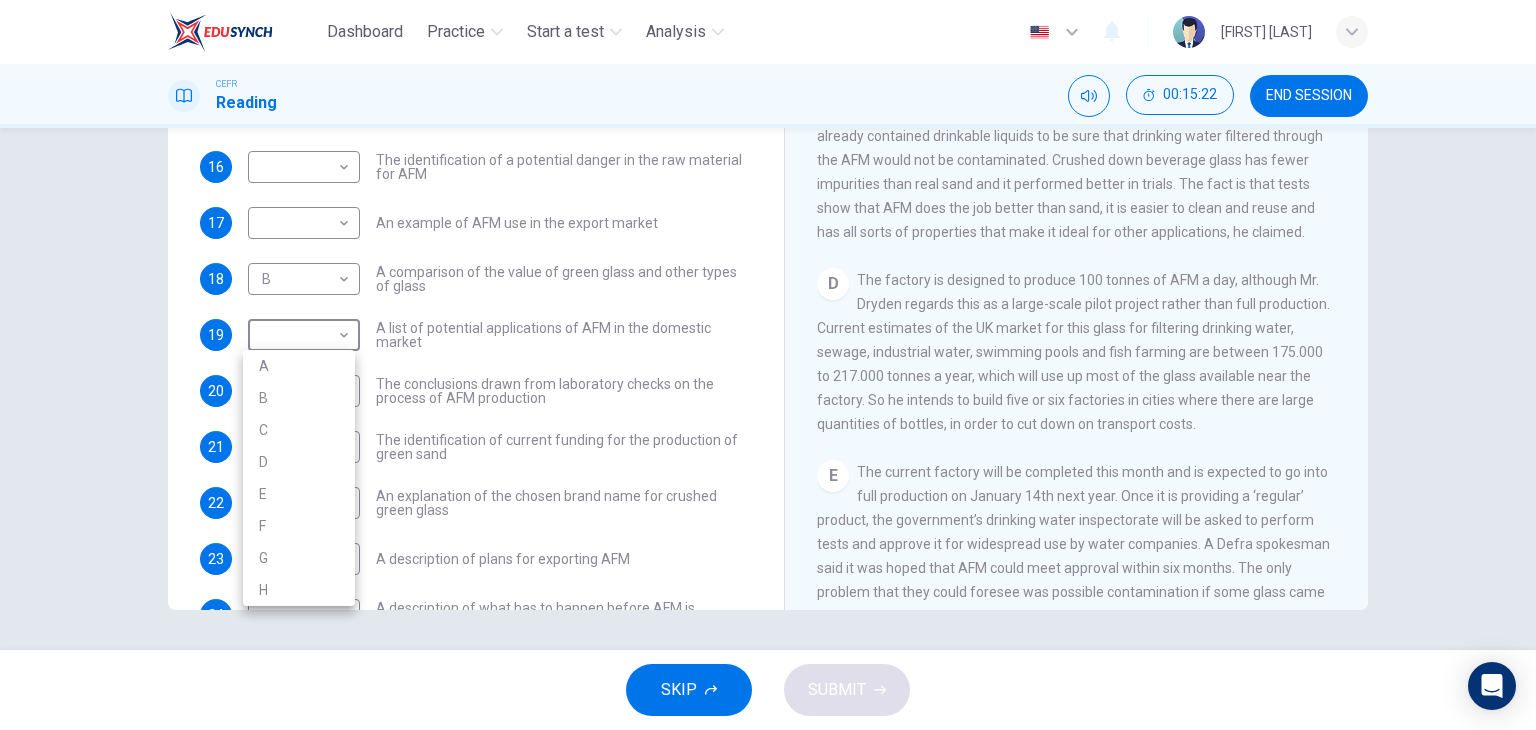 click on "D" at bounding box center (299, 462) 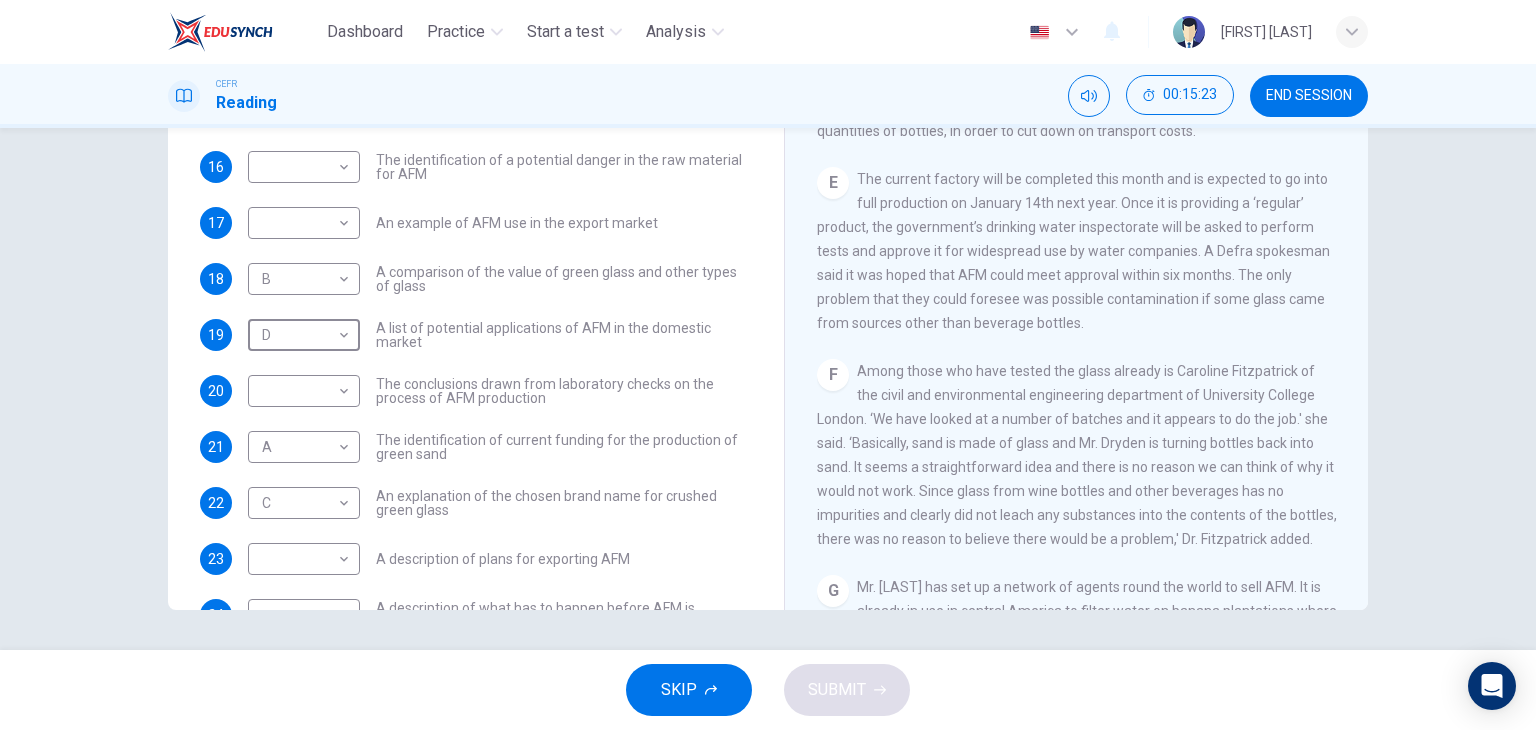 scroll, scrollTop: 1200, scrollLeft: 0, axis: vertical 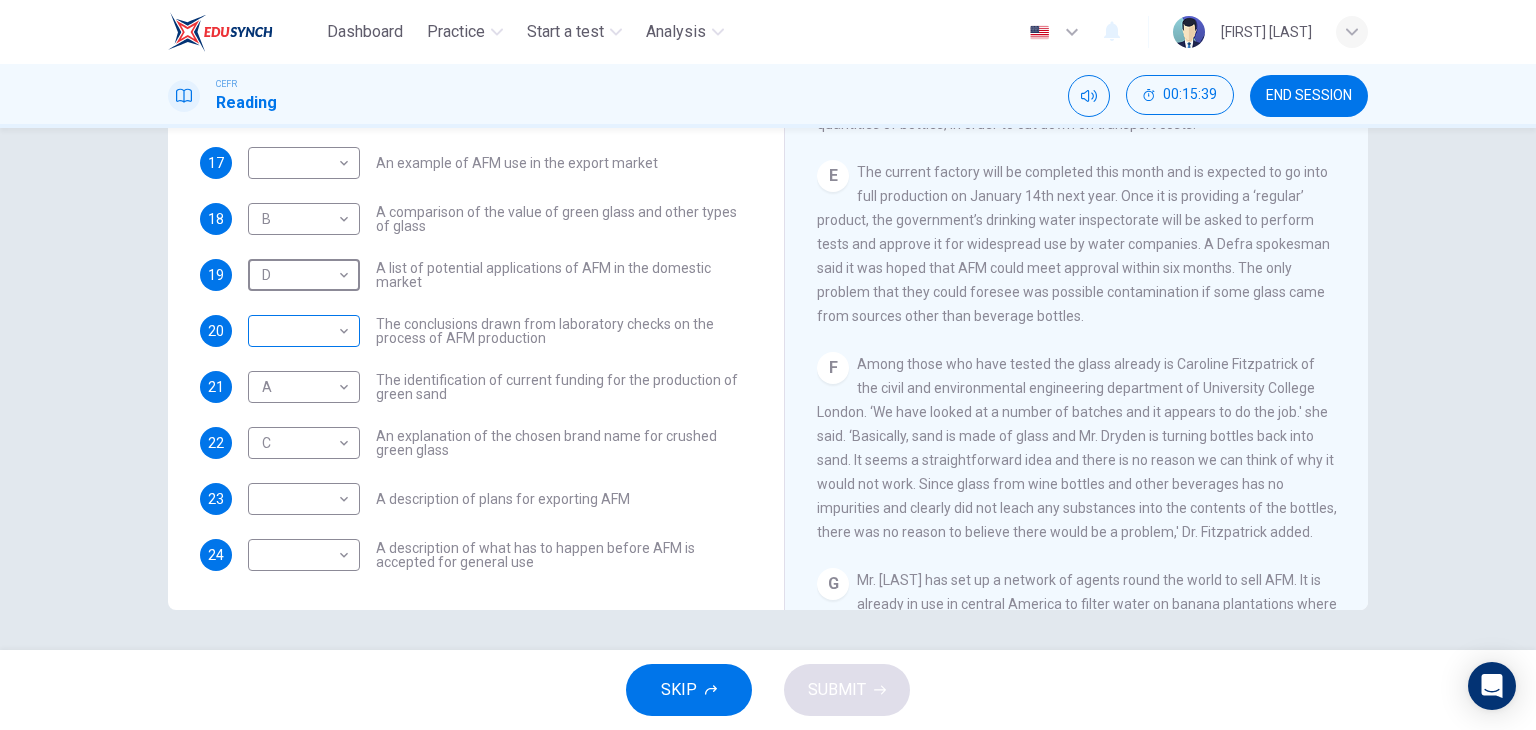 click on "Dashboard Practice Start a test Analysis English en ​ [FIRST] [LAST] CEFR Reading 00:15:39 END SESSION Questions 15 - 24 The Reading Passage has 8 paragraphs labelled  A-H . Which paragraph contains the following information?
Write the correct letter  A-H  in the boxes below.
NB  You may use any letter  more than once . 15 ​ ​ A description of plans to expand production of AFM 16 ​ ​ The identification of a potential danger in the raw material for AFM 17 ​ ​ An example of AFM use in the export market 18 B B ​ A comparison of the value of green glass and other types of glass 19 D D ​ A list of potential applications of AFM in the domestic market 20 ​ ​ The conclusions drawn from laboratory checks on the process of AFM production 21 A A ​ The identification of current funding for the production of green sand 22 C C ​ An explanation of the chosen brand name for crushed green glass 23 ​ ​ A description of plans for exporting AFM 24 ​ ​ CLICK TO ZOOM A B C D E F" at bounding box center [768, 365] 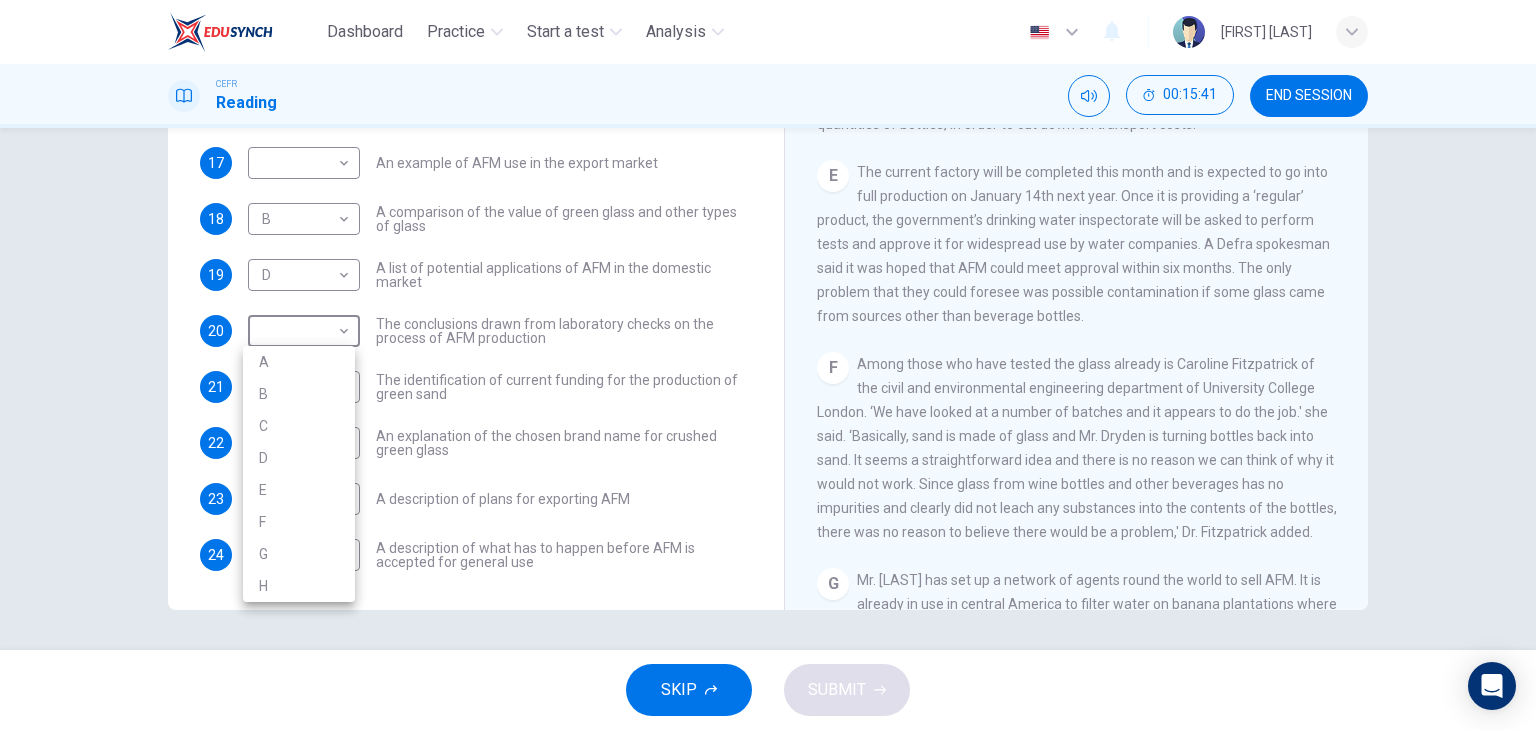 click on "E" at bounding box center [299, 490] 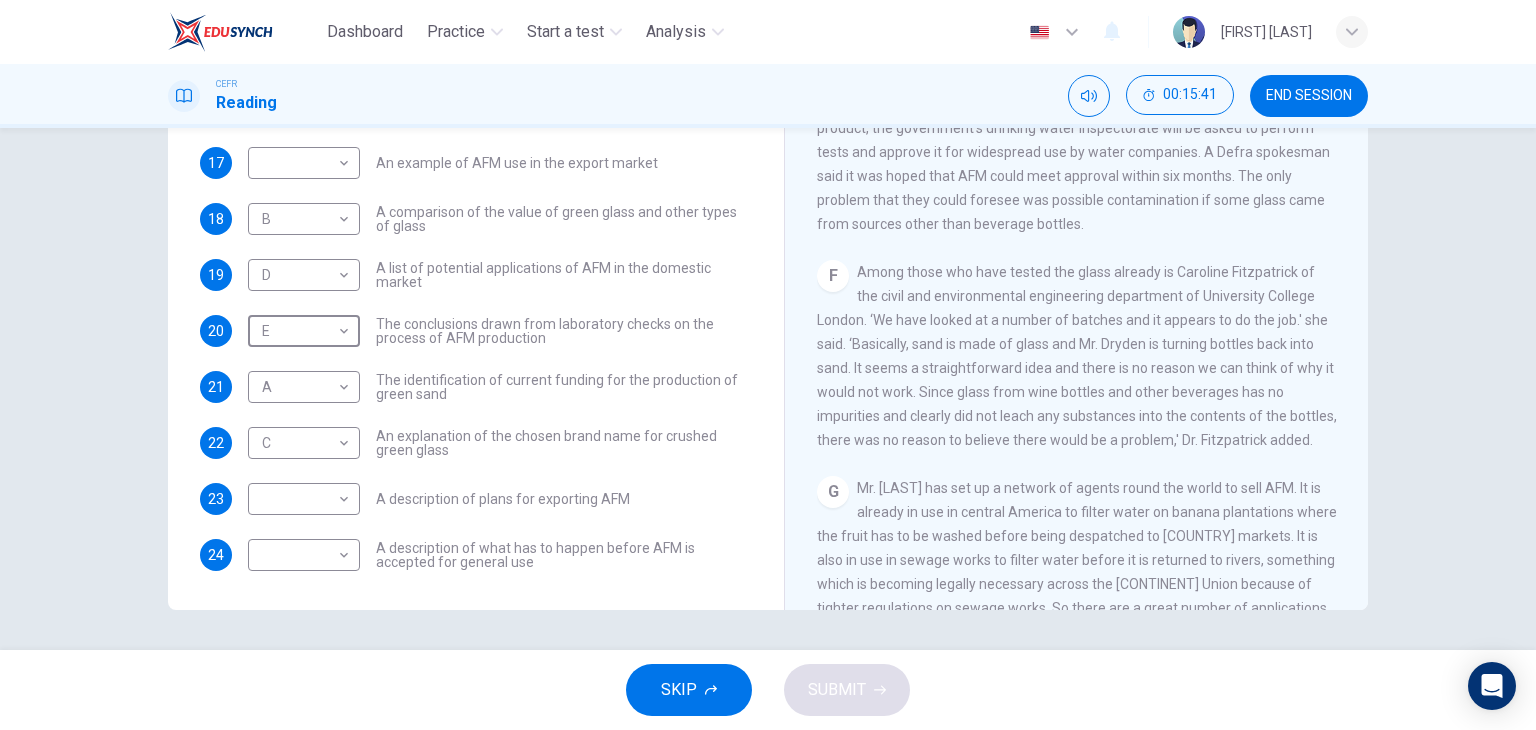 scroll, scrollTop: 1300, scrollLeft: 0, axis: vertical 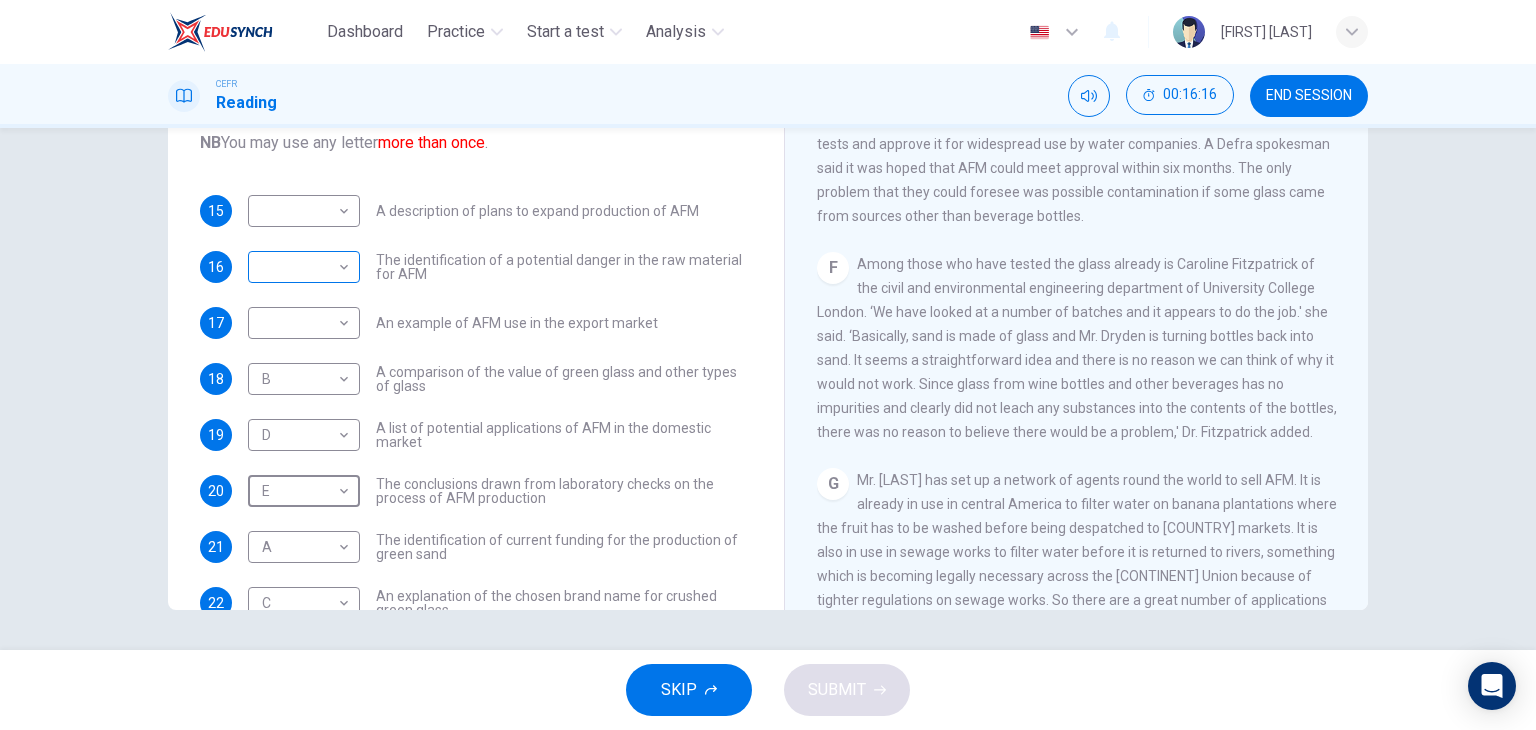 click on "Dashboard Practice Start a test Analysis English en ​ [FIRST] [LAST] CEFR Reading 00:16:16 END SESSION Questions 15 - 24 The Reading Passage has 8 paragraphs labelled  A-H . Which paragraph contains the following information?
Write the correct letter  A-H  in the boxes below.
NB  You may use any letter  more than once . 15 ​ ​ A description of plans to expand production of AFM 16 ​ ​ The identification of a potential danger in the raw material for AFM 17 ​ ​ An example of AFM use in the export market 18 B B ​ A comparison of the value of green glass and other types of glass 19 D D ​ A list of potential applications of AFM in the domestic market 20 E E ​ The conclusions drawn from laboratory checks on the process of AFM production 21 A A ​ The identification of current funding for the production of green sand 22 C C ​ An explanation of the chosen brand name for crushed green glass 23 ​ ​ A description of plans for exporting AFM 24 ​ ​ CLICK TO ZOOM A B C D E F" at bounding box center (768, 365) 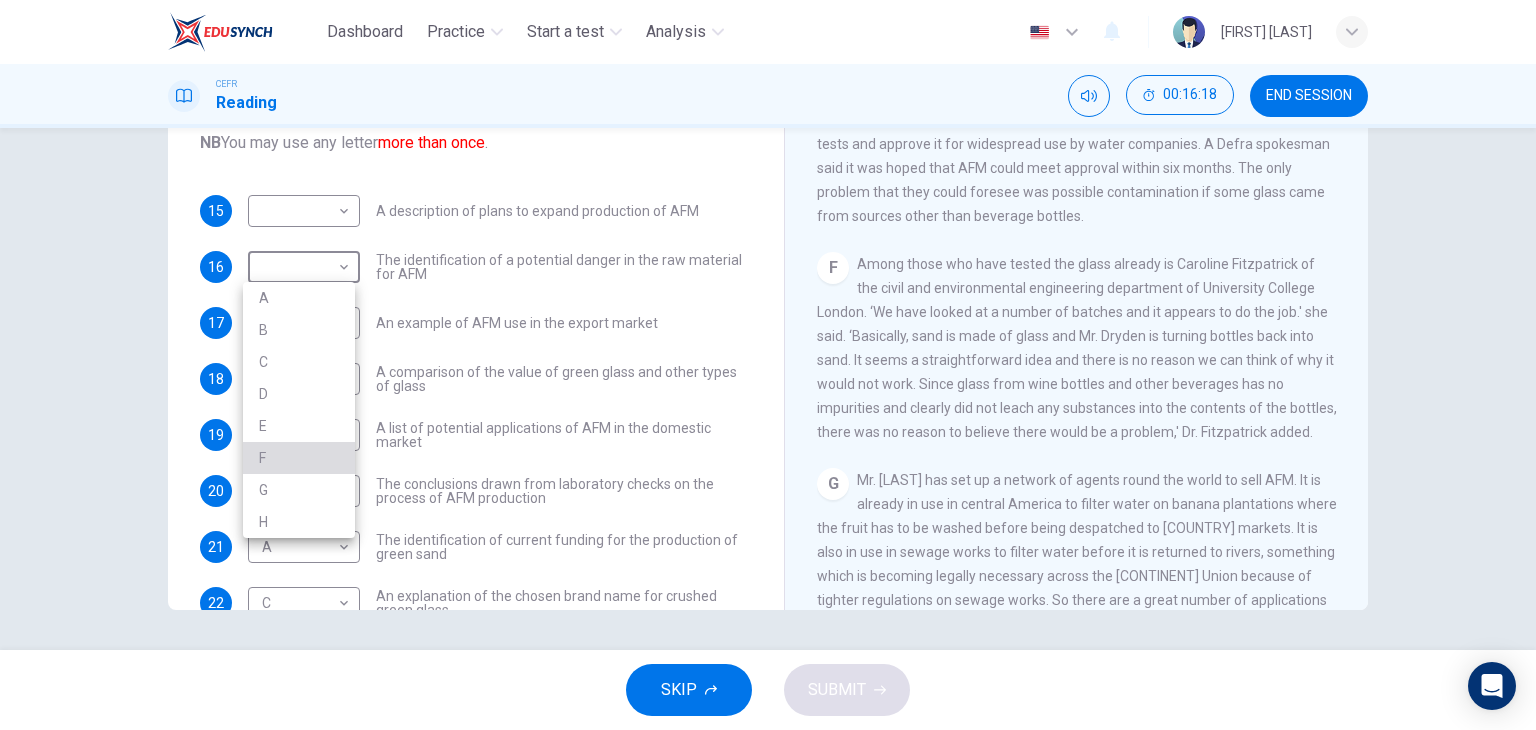 click on "F" at bounding box center [299, 458] 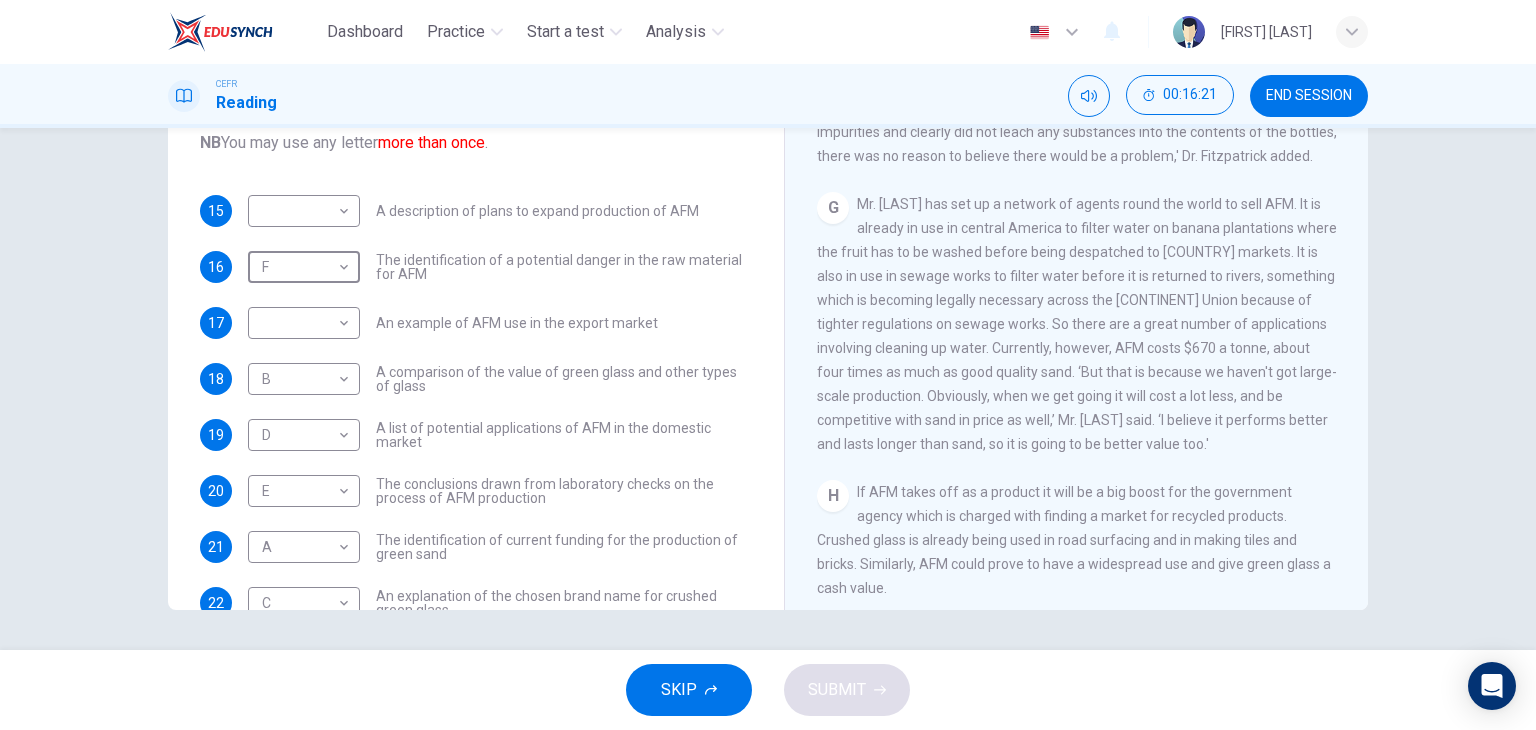 scroll, scrollTop: 1567, scrollLeft: 0, axis: vertical 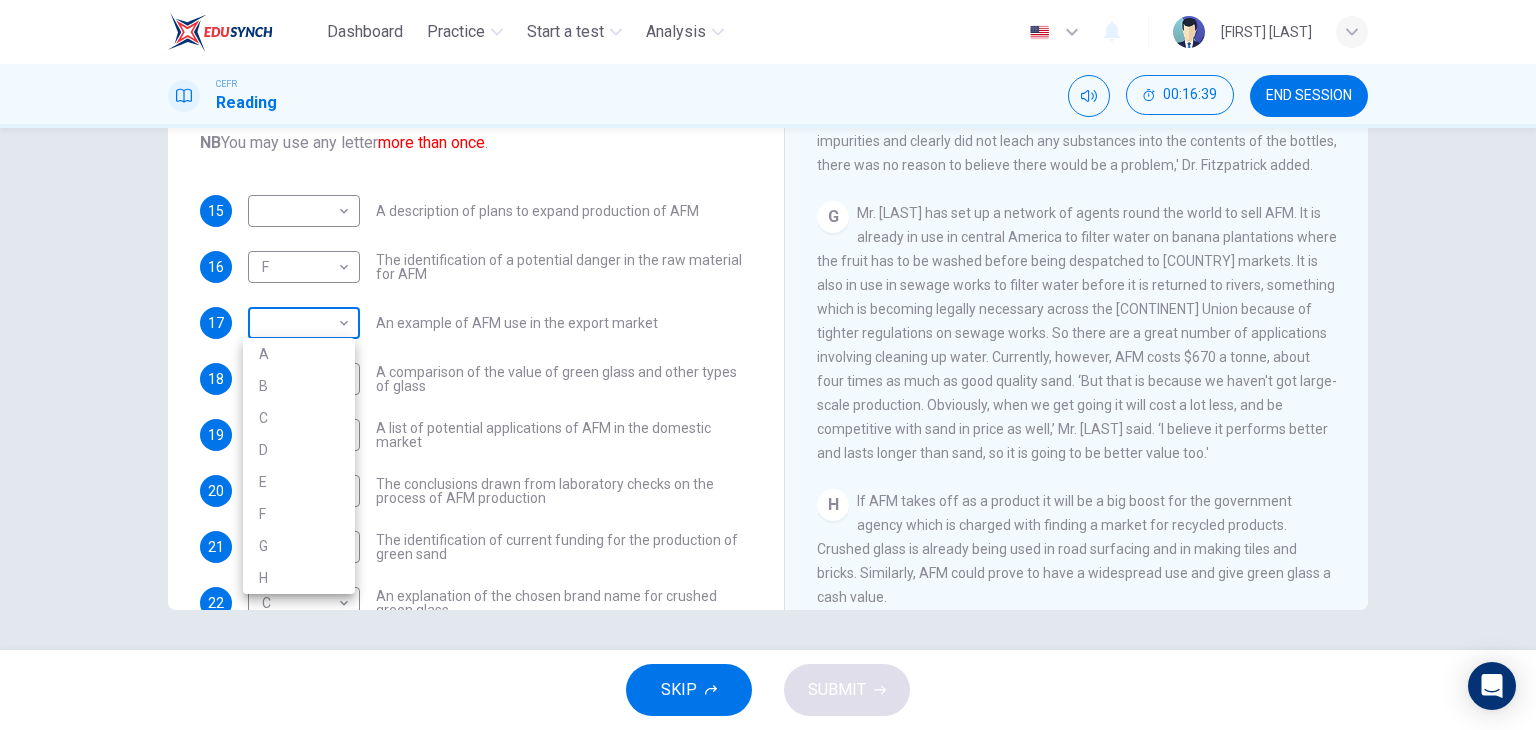 click on "Dashboard Practice Start a test Analysis English en ​ [FULL NAME] CEFR Reading 00:16:39 END SESSION Questions 15 - 24 The Reading Passage has 8 paragraphs labelled  A-H . Which paragraph contains the following information?
Write the correct letter  A-H  in the boxes below.
NB  You may use any letter  more than once . 15 ​ ​ A description of plans to expand production of AFM 16 F F ​ The identification of a potential danger in the raw material for AFM 17 ​ ​ An example of AFM use in the export market 18 B B ​ A comparison of the value of green glass and other types of glass 19 D D ​ A list of potential applications of AFM in the domestic market 20 E E ​ The conclusions drawn from laboratory checks on the process of AFM production 21 A A ​ The identification of current funding for the production of green sand 22 C C ​ An explanation of the chosen brand name for crushed green glass 23 ​ ​ A description of plans for exporting AFM 24 ​ ​ CLICK TO ZOOM A B C D E F" at bounding box center [768, 365] 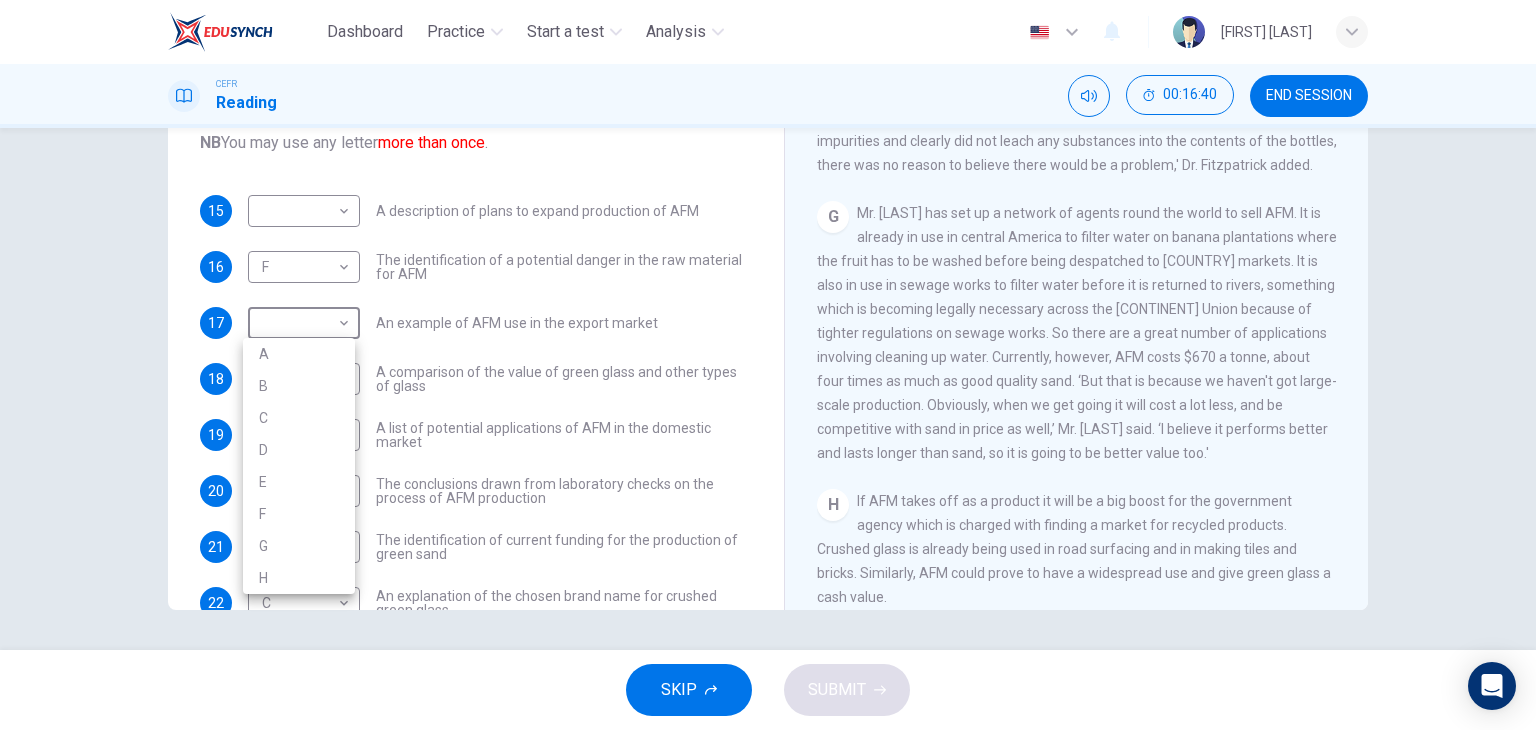 click on "G" at bounding box center [299, 546] 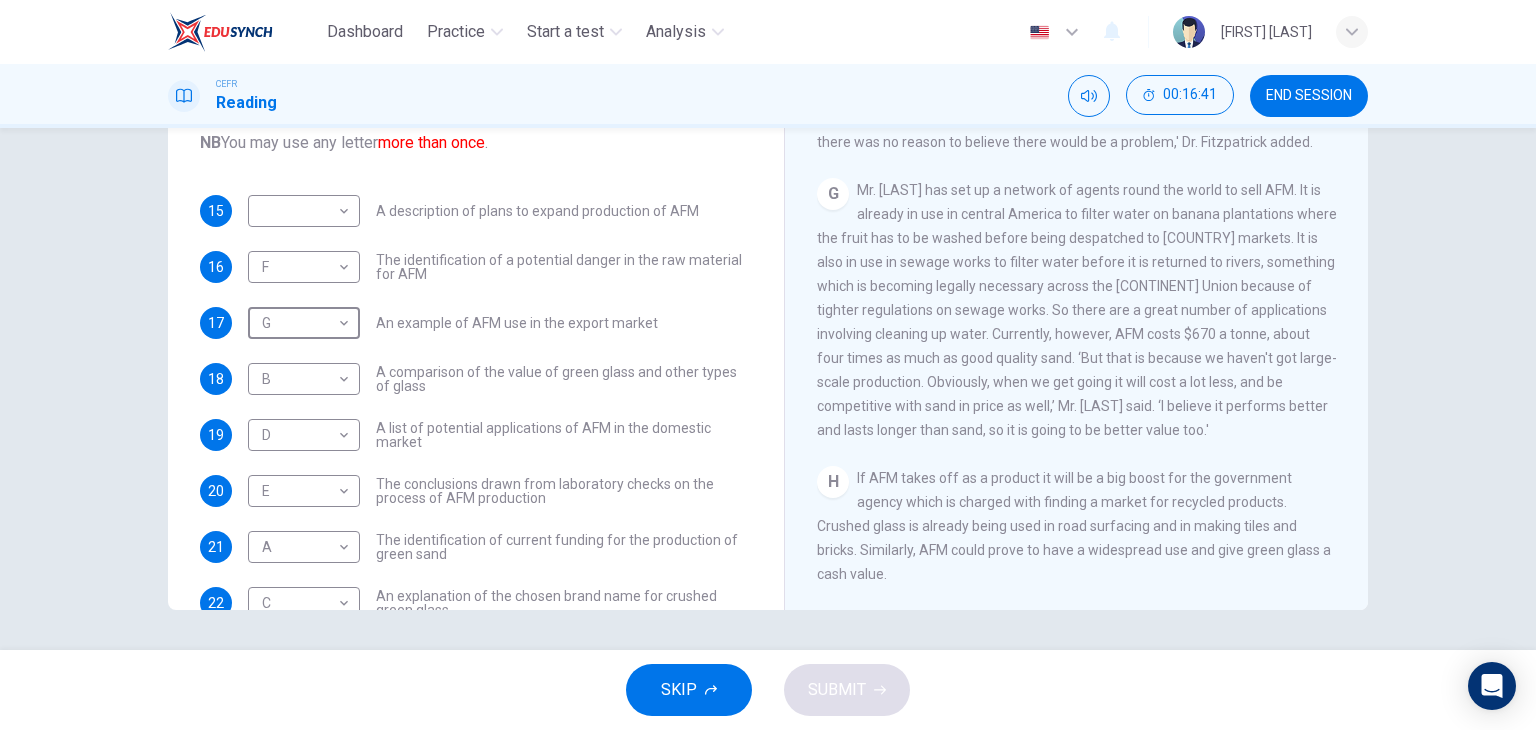 scroll, scrollTop: 1667, scrollLeft: 0, axis: vertical 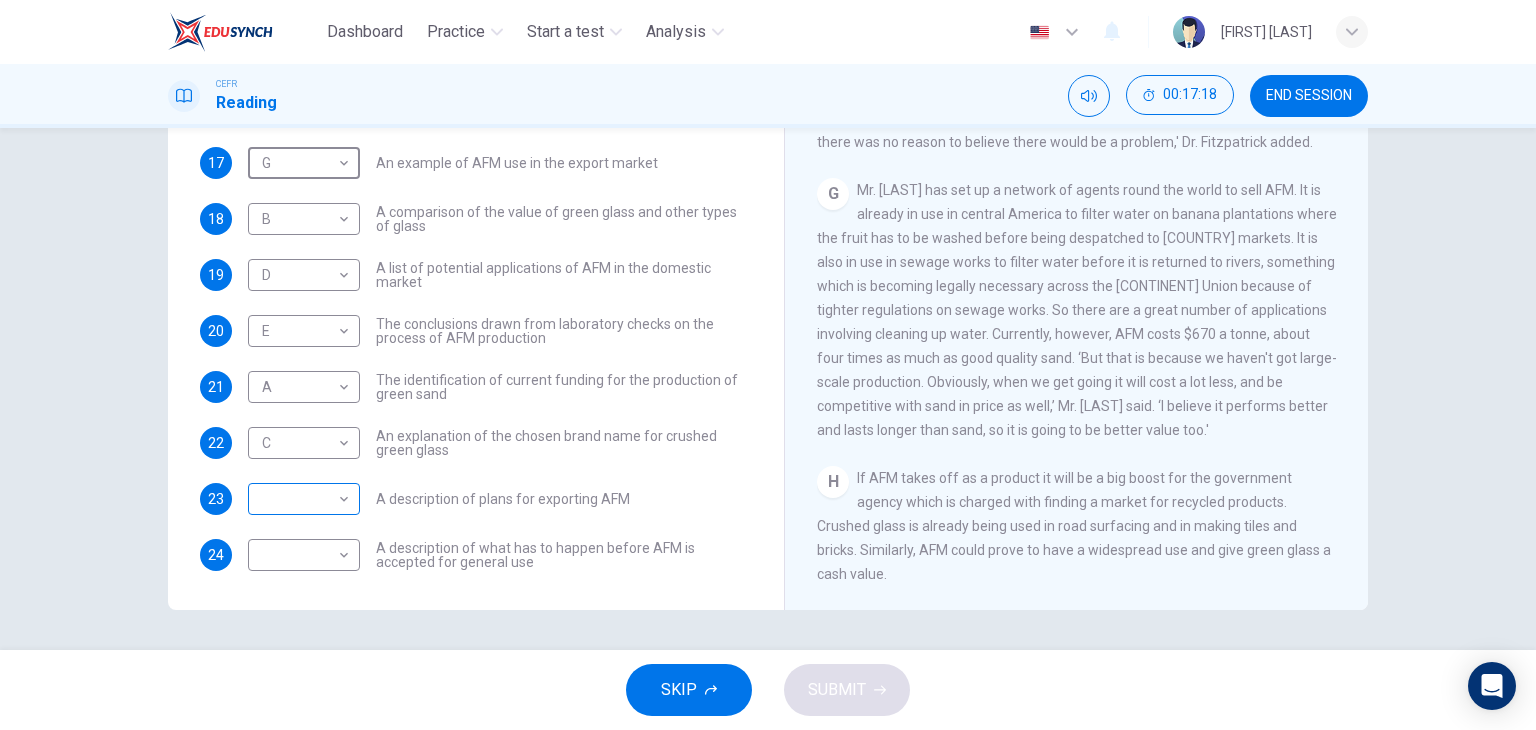 click on "Dashboard Practice Start a test Analysis English en ​ [FIRST] [LAST] CEFR Reading 00:17:18 END SESSION Questions 15 - 24 The Reading Passage has 8 paragraphs labelled  A-H . Which paragraph contains the following information?
Write the correct letter  A-H  in the boxes below.
NB  You may use any letter  more than once . 15 ​ ​ A description of plans to expand production of AFM 16 F F ​ The identification of a potential danger in the raw material for AFM 17 G G ​ An example of AFM use in the export market 18 B B ​ A comparison of the value of green glass and other types of glass 19 D D ​ A list of potential applications of AFM in the domestic market 20 E E ​ The conclusions drawn from laboratory checks on the process of AFM production 21 A A ​ The identification of current funding for the production of green sand 22 C C ​ An explanation of the chosen brand name for crushed green glass 23 ​ ​ A description of plans for exporting AFM 24 ​ ​ CLICK TO ZOOM A B C D E F" at bounding box center [768, 365] 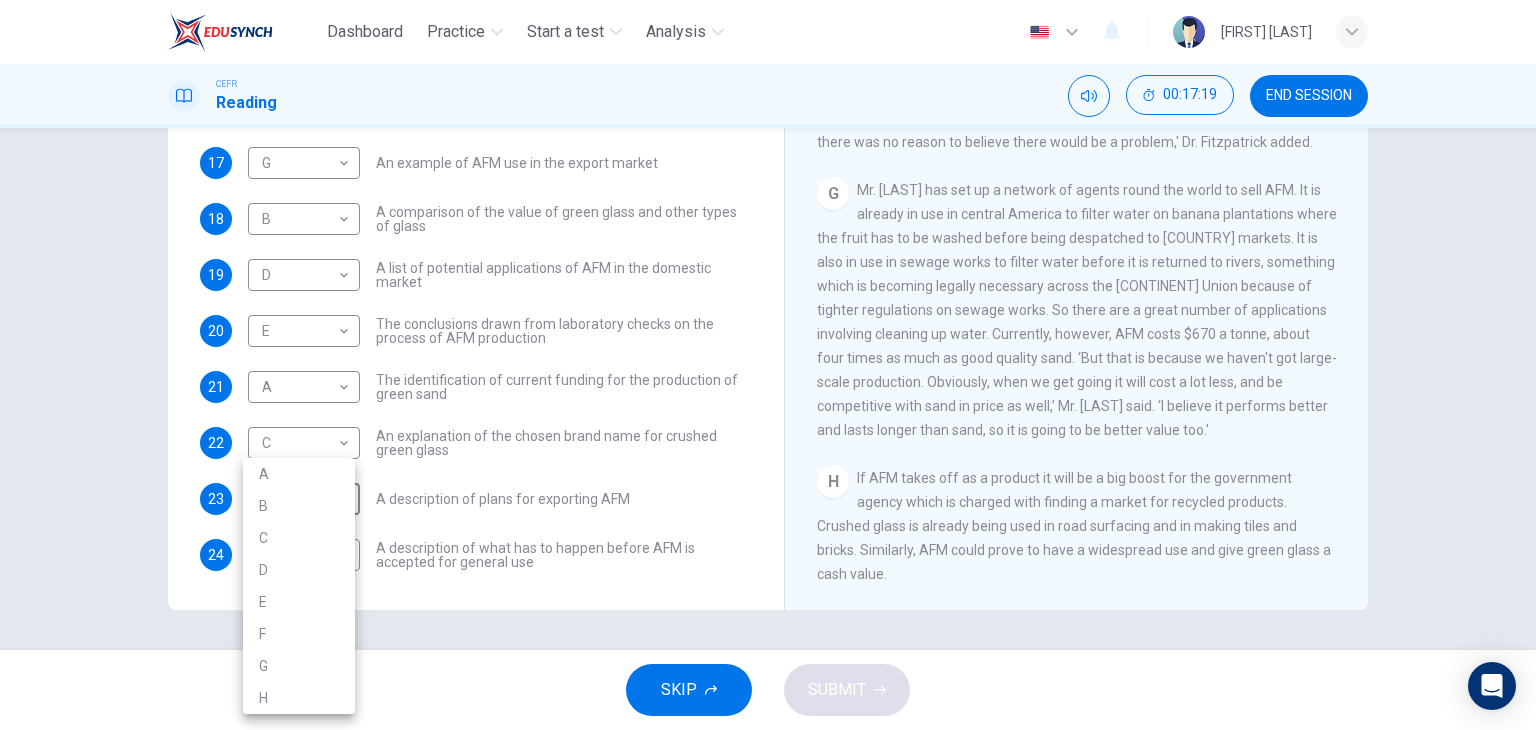 click on "G" at bounding box center [299, 666] 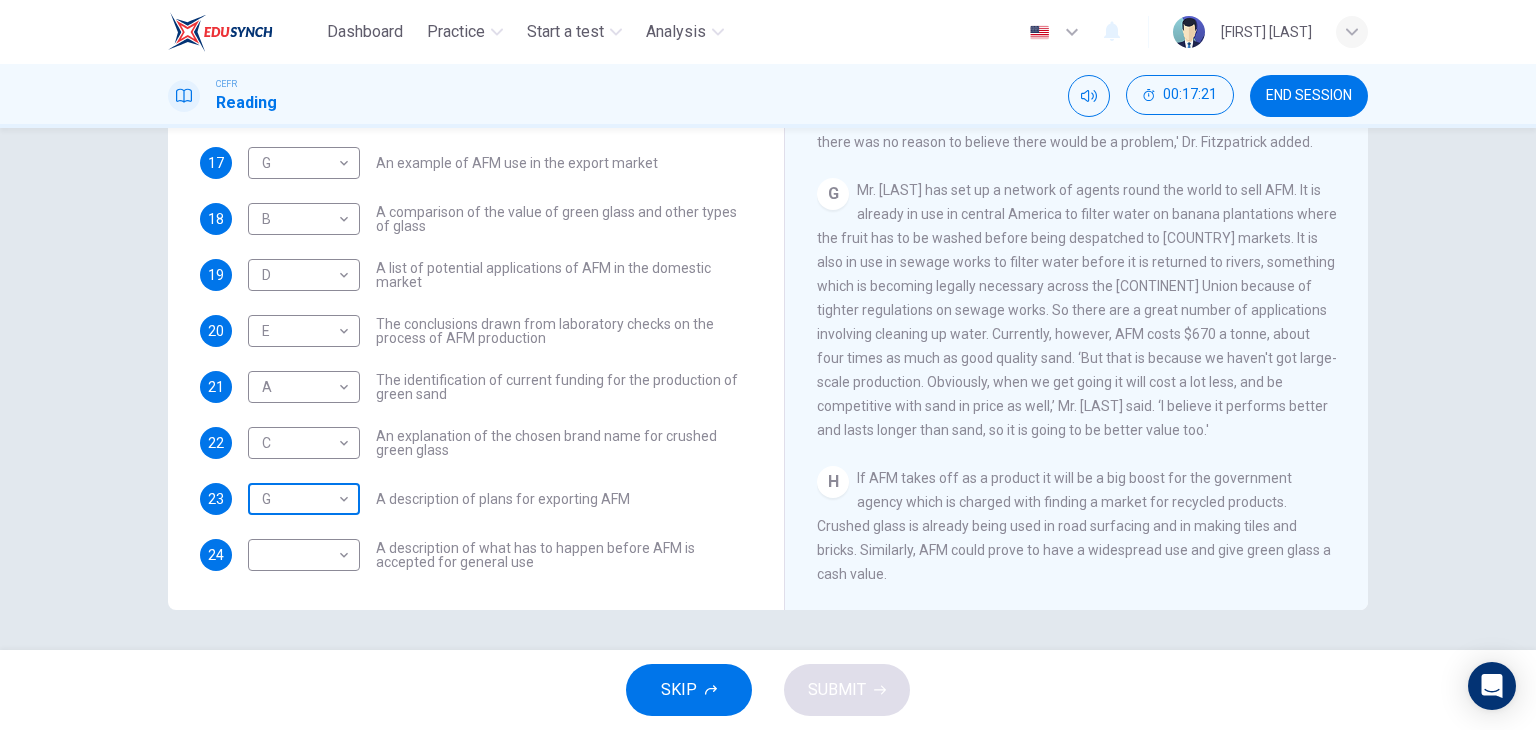 click on "Dashboard Practice Start a test Analysis English en ​ [FIRST] [LAST] CEFR Reading 00:17:21 END SESSION Questions 15 - 24 The Reading Passage has 8 paragraphs labelled  A-H . Which paragraph contains the following information?
Write the correct letter  A-H  in the boxes below.
NB  You may use any letter  more than once . 15 ​ ​ A description of plans to expand production of AFM 16 F F ​ The identification of a potential danger in the raw material for AFM 17 G G ​ An example of AFM use in the export market 18 B B ​ A comparison of the value of green glass and other types of glass 19 D D ​ A list of potential applications of AFM in the domestic market 20 E E ​ The conclusions drawn from laboratory checks on the process of AFM production 21 A A ​ The identification of current funding for the production of green sand 22 C C ​ An explanation of the chosen brand name for crushed green glass 23 G G ​ A description of plans for exporting AFM 24 ​ ​ CLICK TO ZOOM A B C D E F" at bounding box center [768, 365] 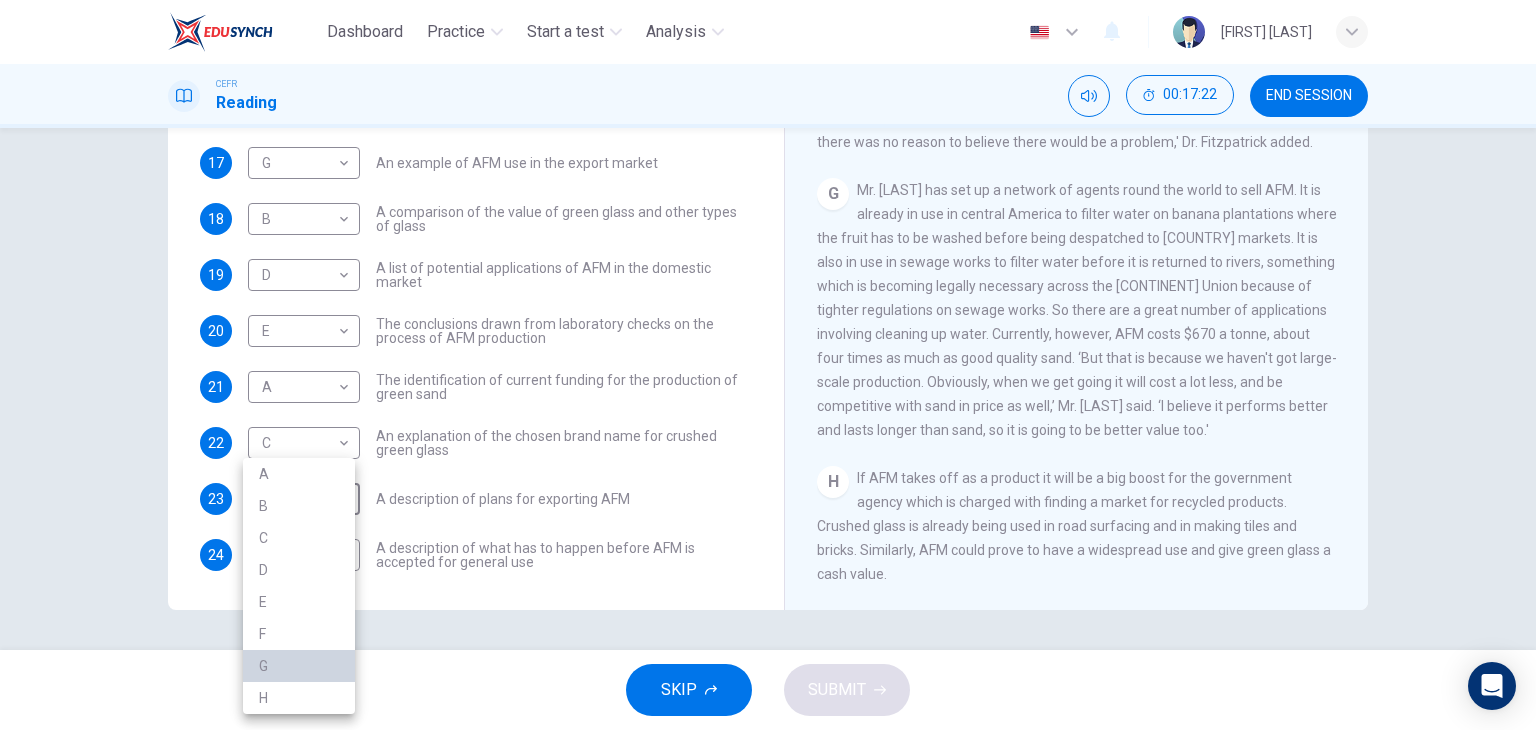 click on "G" at bounding box center (299, 666) 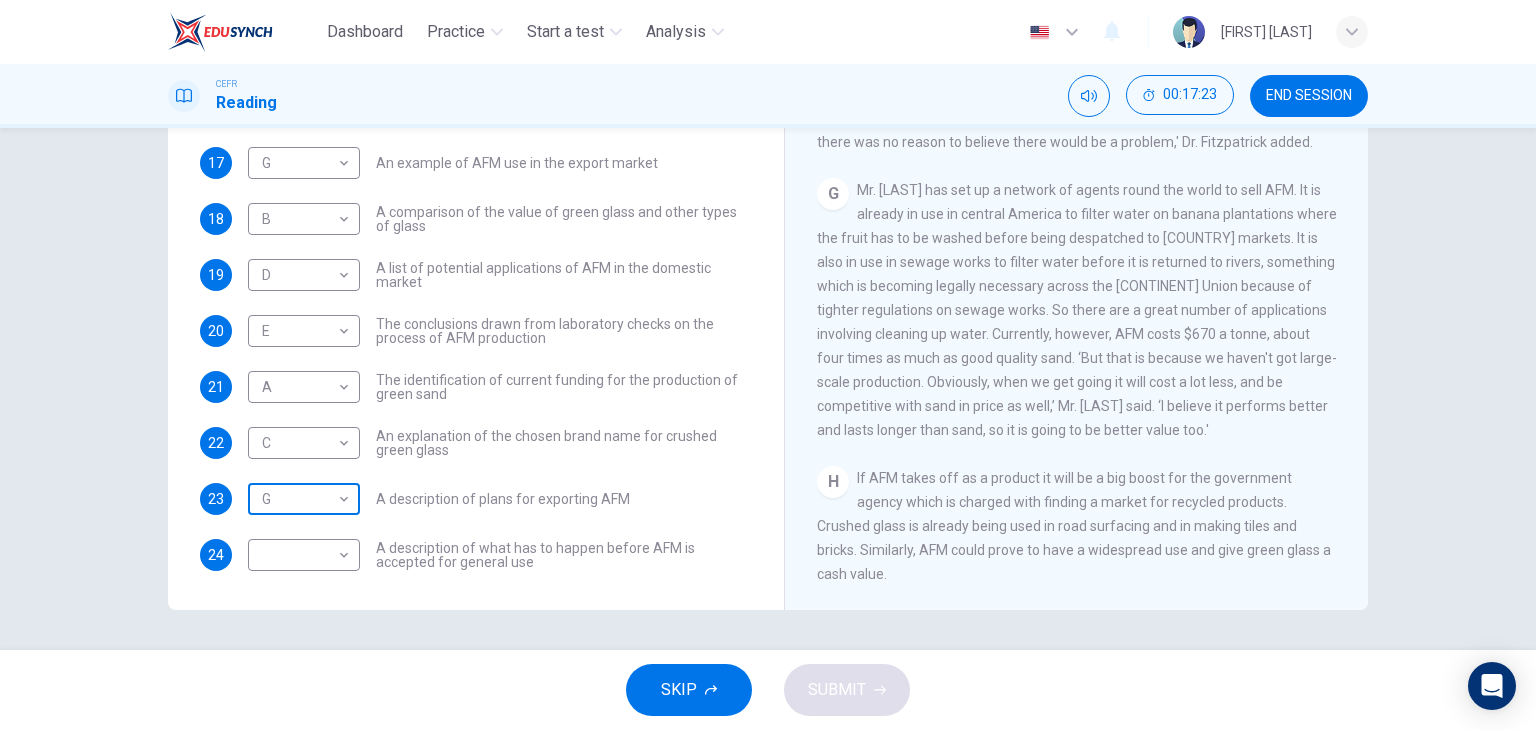 click on "Dashboard Practice Start a test Analysis English en ​ [FULL NAME] CEFR Reading 00:17:23 END SESSION Questions 15 - 24 The Reading Passage has 8 paragraphs labelled  A-H . Which paragraph contains the following information?
Write the correct letter  A-H  in the boxes below.
NB  You may use any letter  more than once . 15 ​ ​ A description of plans to expand production of AFM 16 F F ​ The identification of a potential danger in the raw material for AFM 17 G G ​ An example of AFM use in the export market 18 B B ​ A comparison of the value of green glass and other types of glass 19 D D ​ A list of potential applications of AFM in the domestic market 20 E E ​ The conclusions drawn from laboratory checks on the process of AFM production 21 A A ​ The identification of current funding for the production of green sand 22 C C ​ An explanation of the chosen brand name for crushed green glass 23 G G ​ A description of plans for exporting AFM 24 ​ ​ CLICK TO ZOOM A B C D E F" at bounding box center (768, 365) 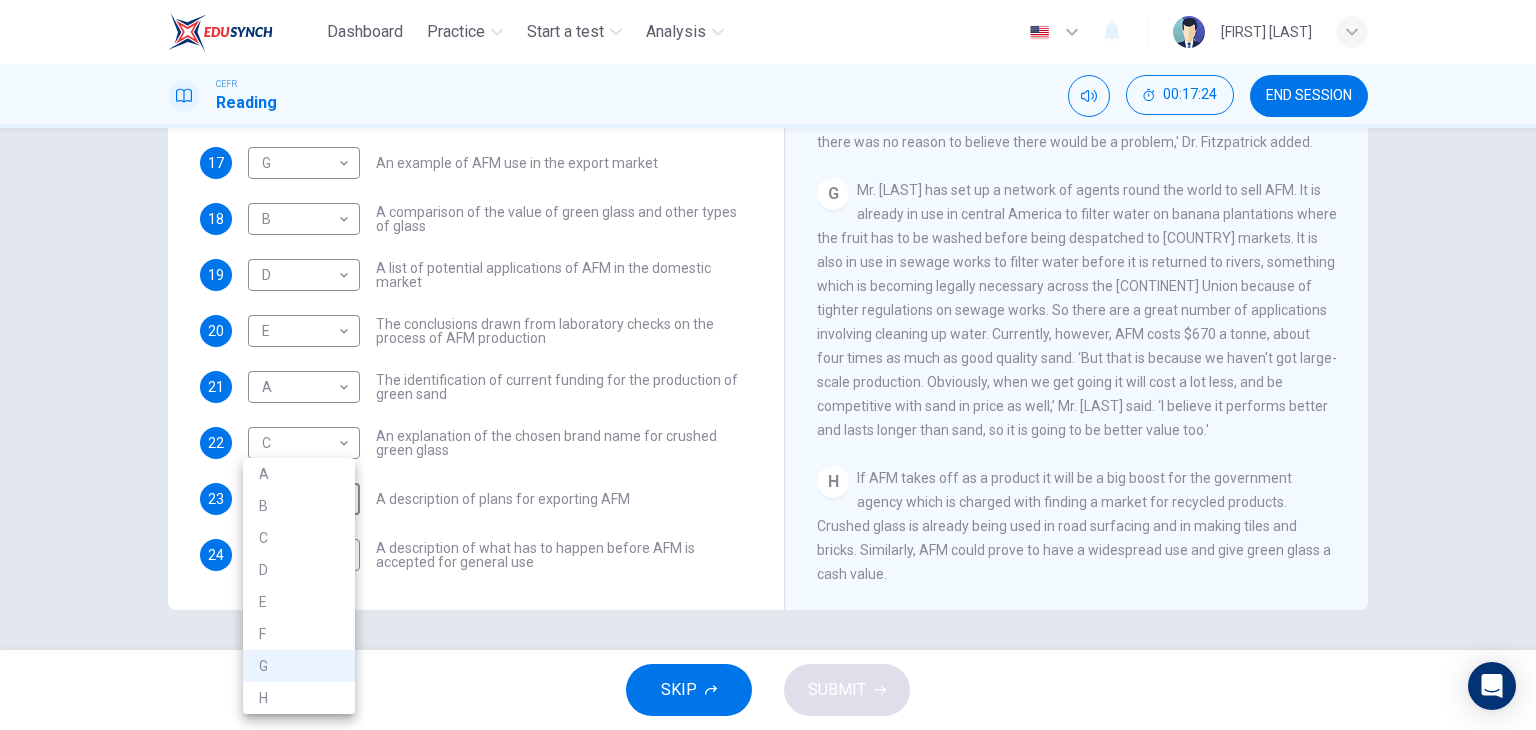 click on "G" at bounding box center (299, 666) 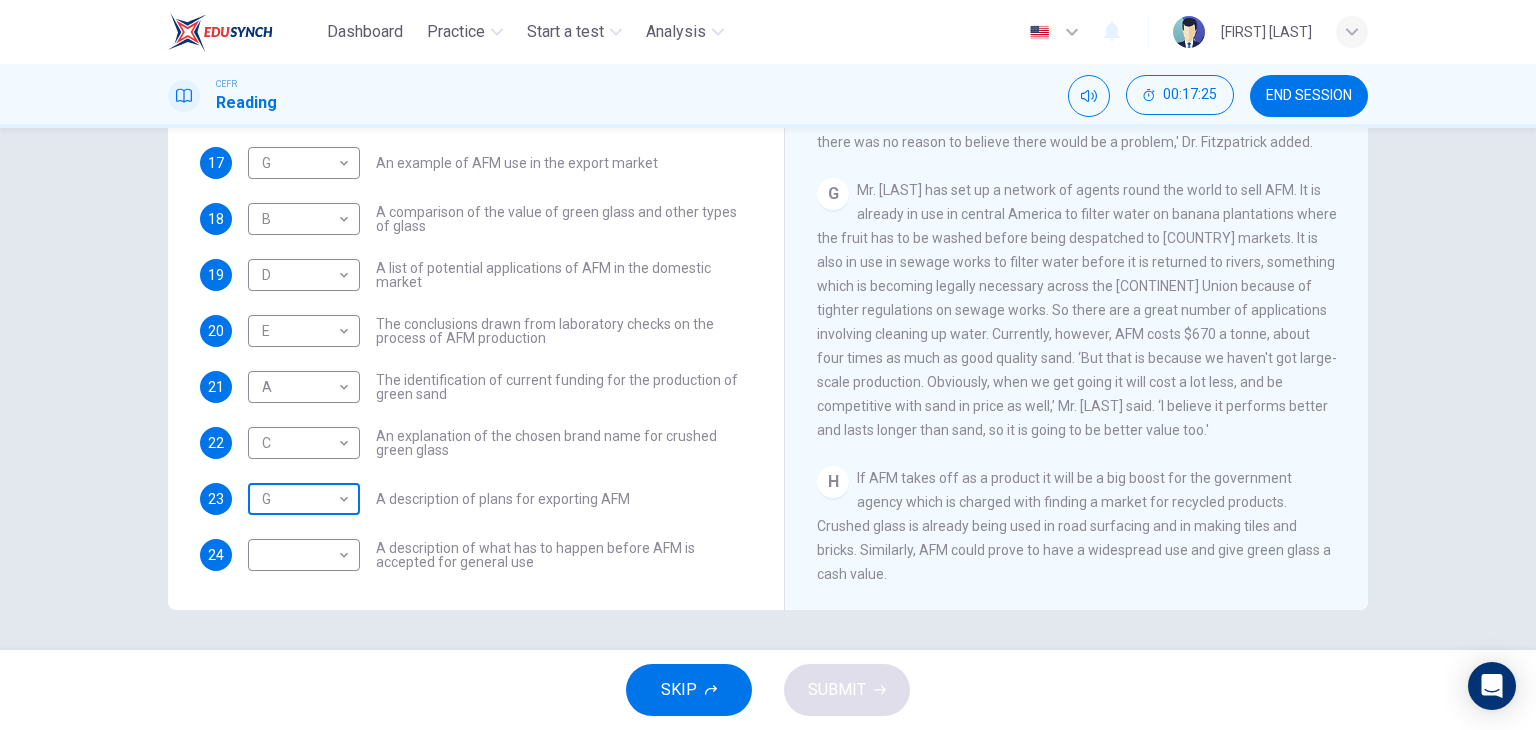 click on "Dashboard Practice Start a test Analysis English en ​ [FIRST] [LAST] CEFR Reading 00:17:25 END SESSION Questions 15 - 24 The Reading Passage has 8 paragraphs labelled  A-H . Which paragraph contains the following information?
Write the correct letter  A-H  in the boxes below.
NB  You may use any letter  more than once . 15 ​ ​ A description of plans to expand production of AFM 16 F F ​ The identification of a potential danger in the raw material for AFM 17 G G ​ An example of AFM use in the export market 18 B B ​ A comparison of the value of green glass and other types of glass 19 D D ​ A list of potential applications of AFM in the domestic market 20 E E ​ The conclusions drawn from laboratory checks on the process of AFM production 21 A A ​ The identification of current funding for the production of green sand 22 C C ​ An explanation of the chosen brand name for crushed green glass 23 G G ​ A description of plans for exporting AFM 24 ​ ​ CLICK TO ZOOM A B C D E F" at bounding box center [768, 365] 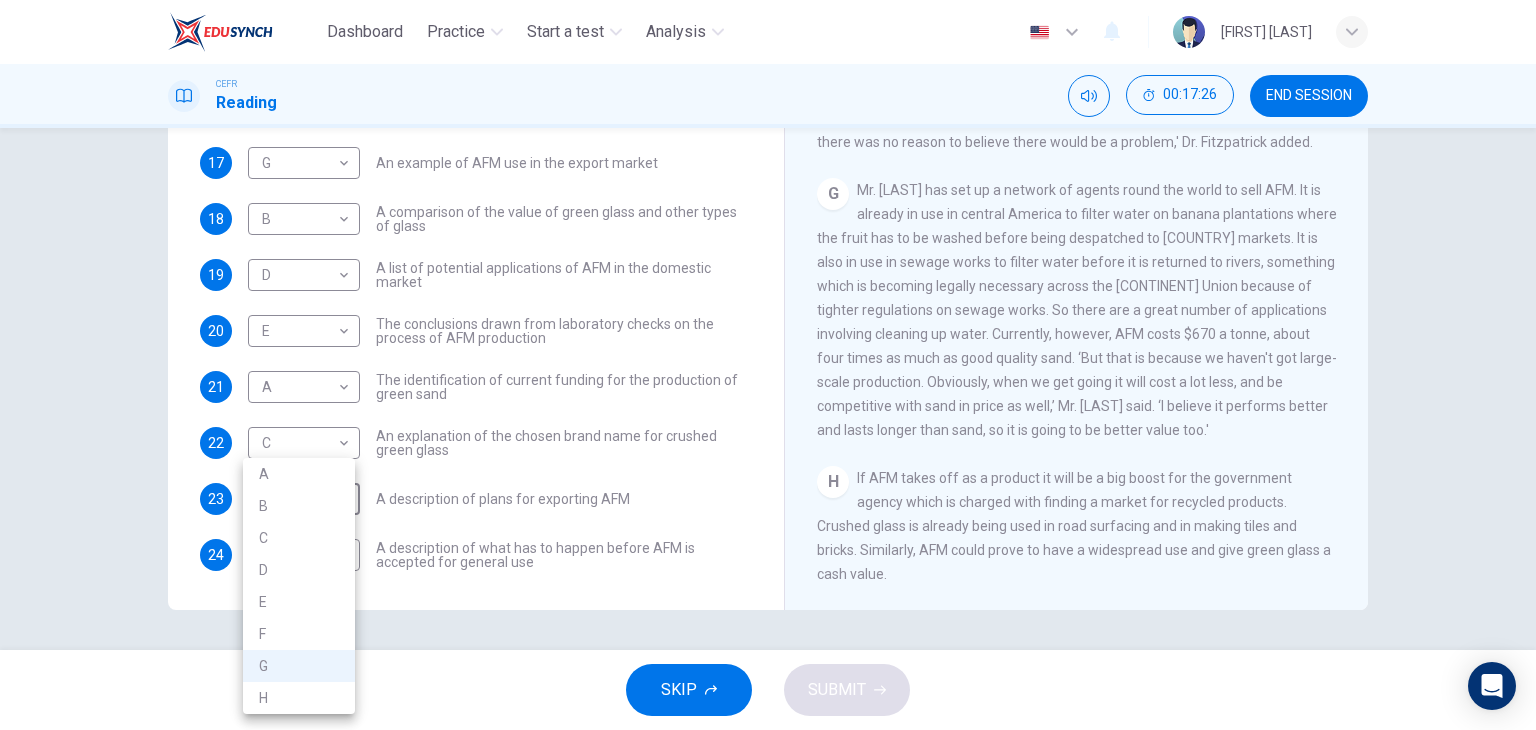 click on "G" at bounding box center [299, 666] 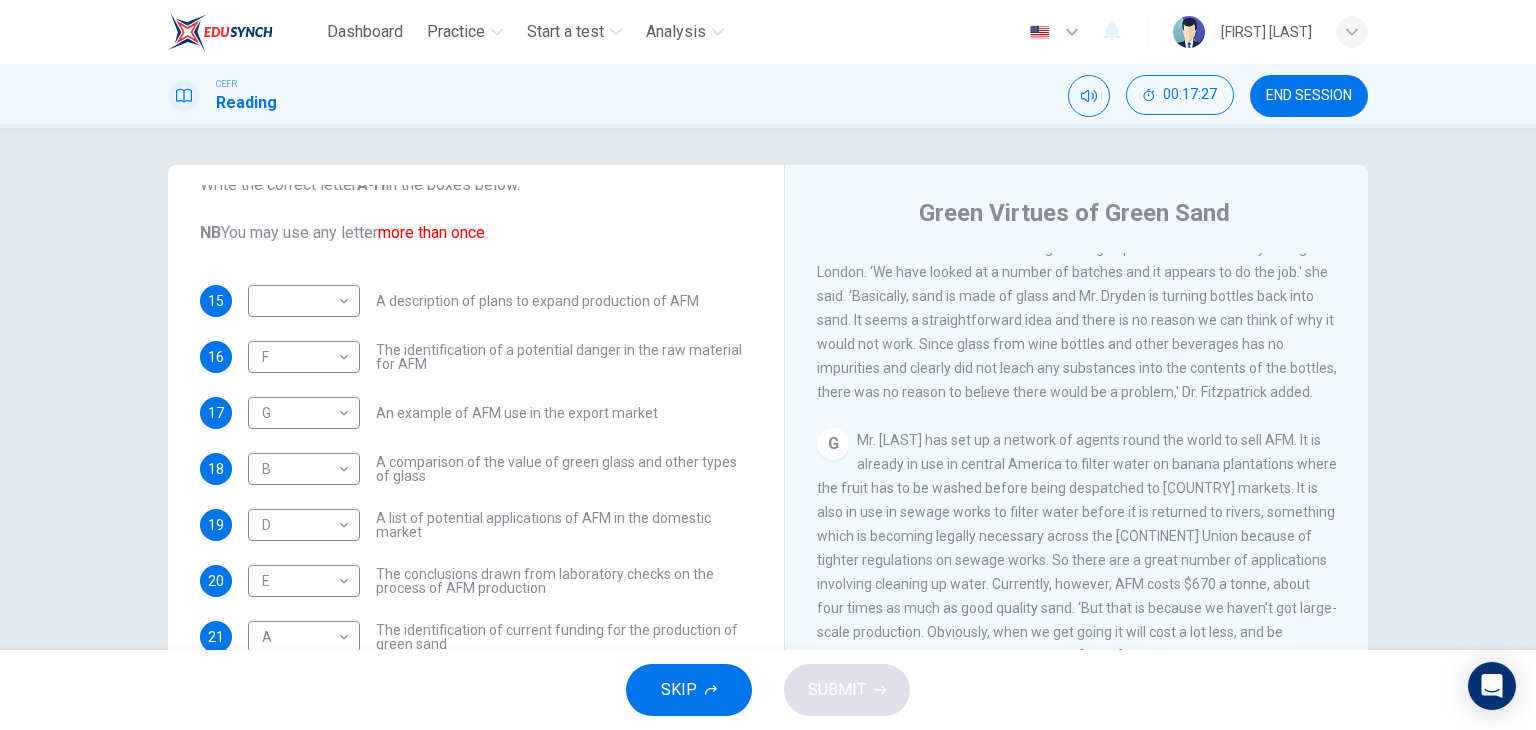scroll, scrollTop: 0, scrollLeft: 0, axis: both 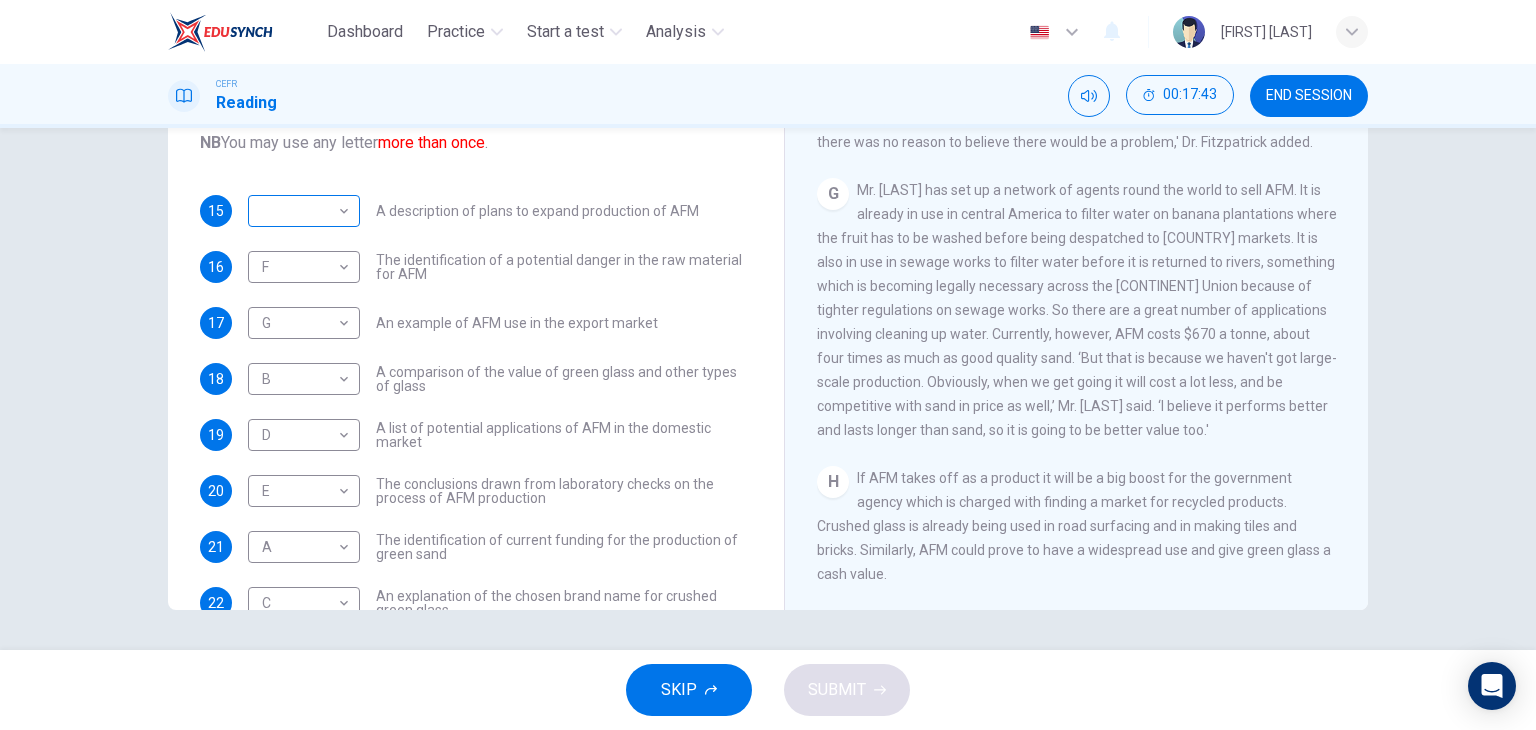 click on "Dashboard Practice Start a test Analysis English en ​ [FIRST] [LAST] CEFR Reading 00:17:43 END SESSION Questions 15 - 24 The Reading Passage has 8 paragraphs labelled  A-H . Which paragraph contains the following information?
Write the correct letter  A-H  in the boxes below.
NB  You may use any letter  more than once . 15 ​ ​ A description of plans to expand production of AFM 16 F F ​ The identification of a potential danger in the raw material for AFM 17 G G ​ An example of AFM use in the export market 18 B B ​ A comparison of the value of green glass and other types of glass 19 D D ​ A list of potential applications of AFM in the domestic market 20 E E ​ The conclusions drawn from laboratory checks on the process of AFM production 21 A A ​ The identification of current funding for the production of green sand 22 C C ​ An explanation of the chosen brand name for crushed green glass 23 G G ​ A description of plans for exporting AFM 24 ​ ​ CLICK TO ZOOM A B C D E F" at bounding box center [768, 365] 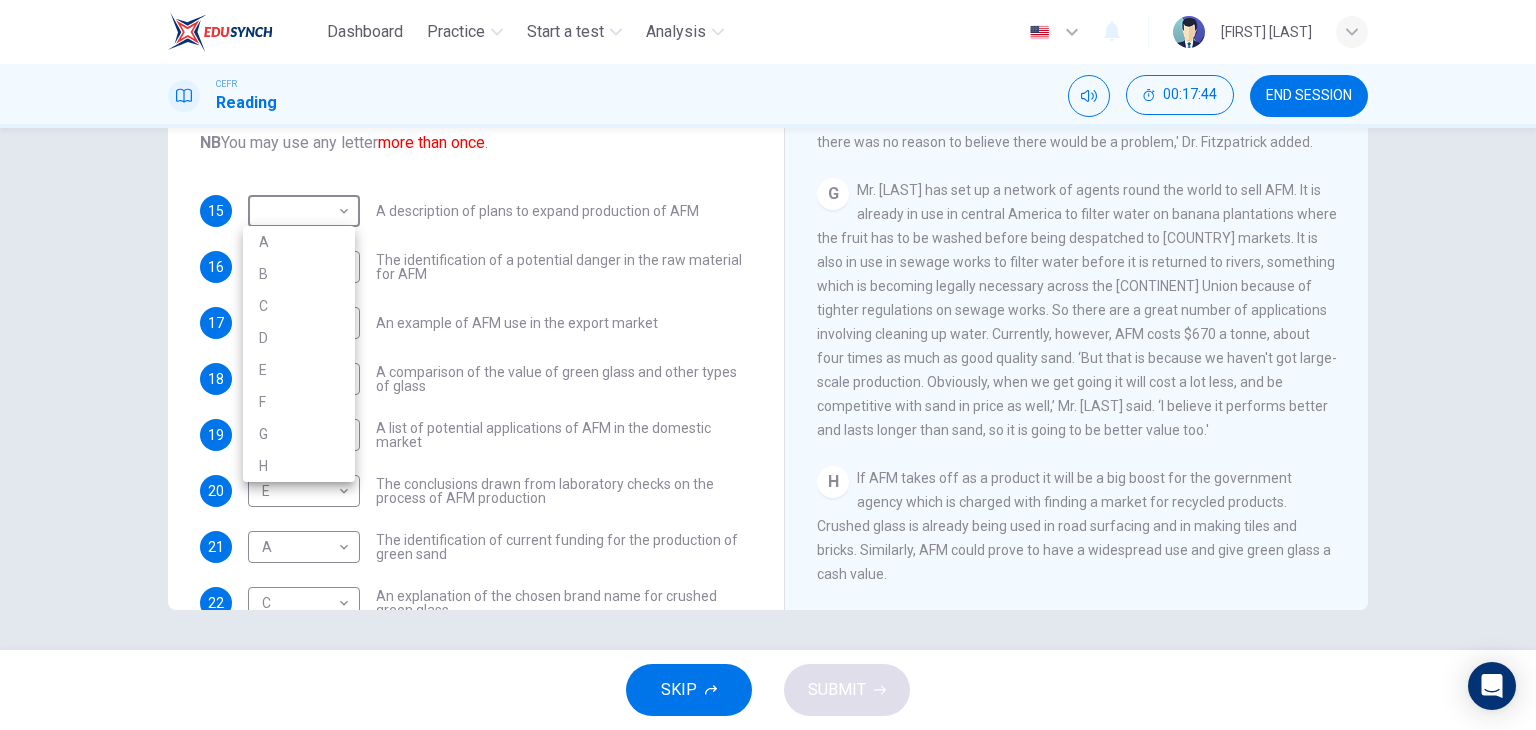 click on "H" at bounding box center (299, 466) 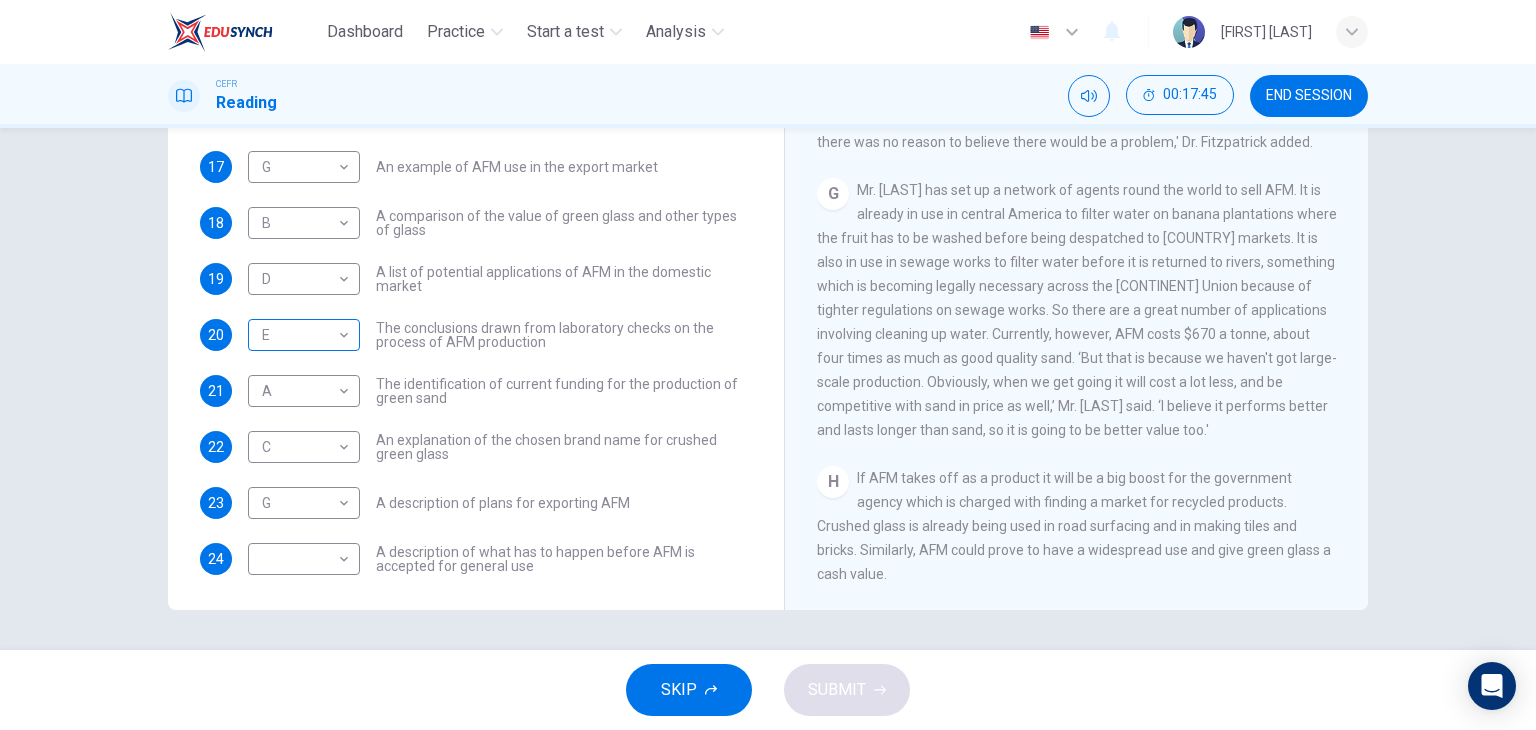 scroll, scrollTop: 160, scrollLeft: 0, axis: vertical 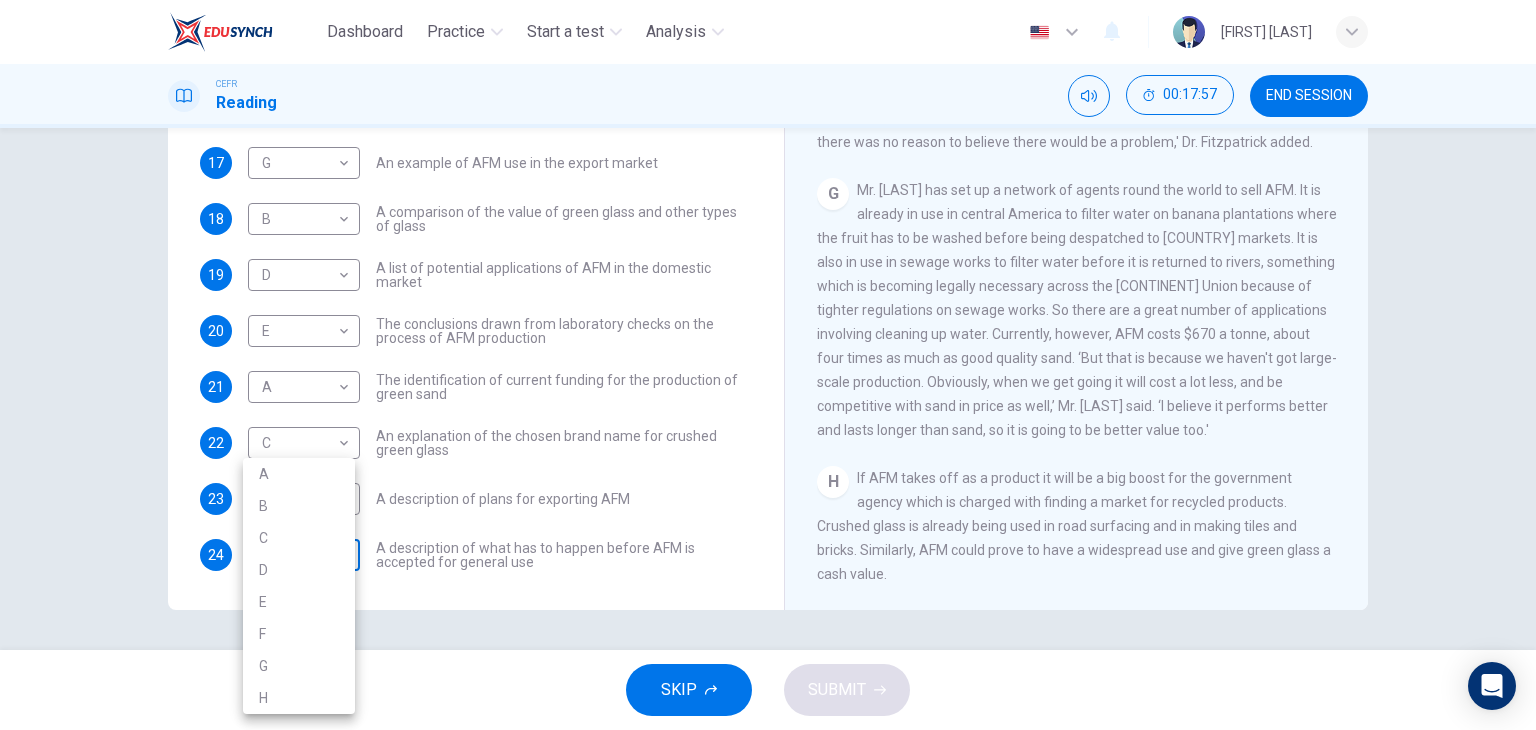 click on "Dashboard Practice Start a test Analysis English en ​ [FIRST] [LAST] CEFR Reading 00:17:57 END SESSION Questions 15 - 24 The Reading Passage has 8 paragraphs labelled  A-H . Which paragraph contains the following information?
Write the correct letter  A-H  in the boxes below.
NB  You may use any letter  more than once . 15 H H ​ A description of plans to expand production of AFM 16 F F ​ The identification of a potential danger in the raw material for AFM 17 G G ​ An example of AFM use in the export market 18 B B ​ A comparison of the value of green glass and other types of glass 19 D D ​ A list of potential applications of AFM in the domestic market 20 E E ​ The conclusions drawn from laboratory checks on the process of AFM production 21 A A ​ The identification of current funding for the production of green sand 22 C C ​ An explanation of the chosen brand name for crushed green glass 23 G G ​ A description of plans for exporting AFM 24 ​ ​ CLICK TO ZOOM A B C D E F" at bounding box center [768, 365] 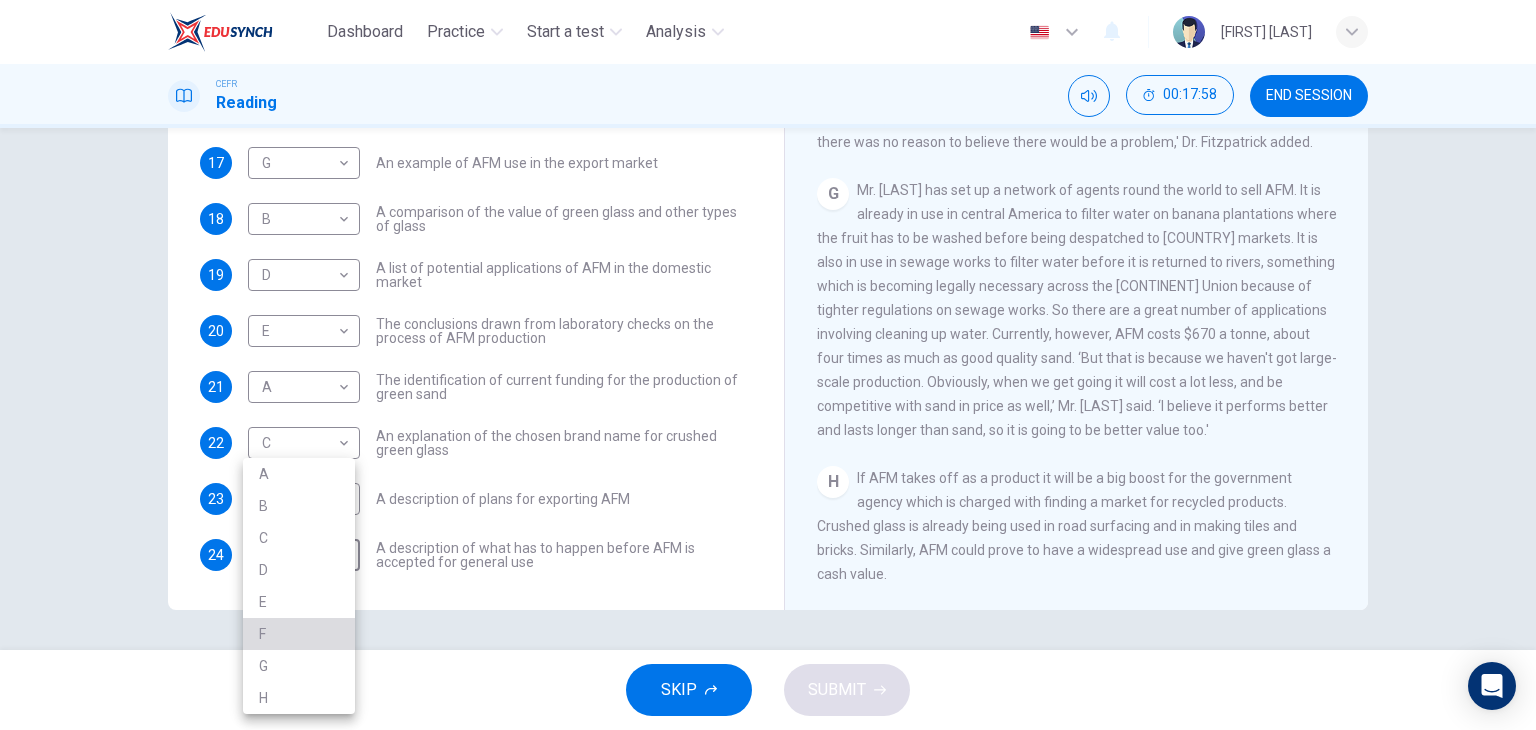 click on "F" at bounding box center [299, 634] 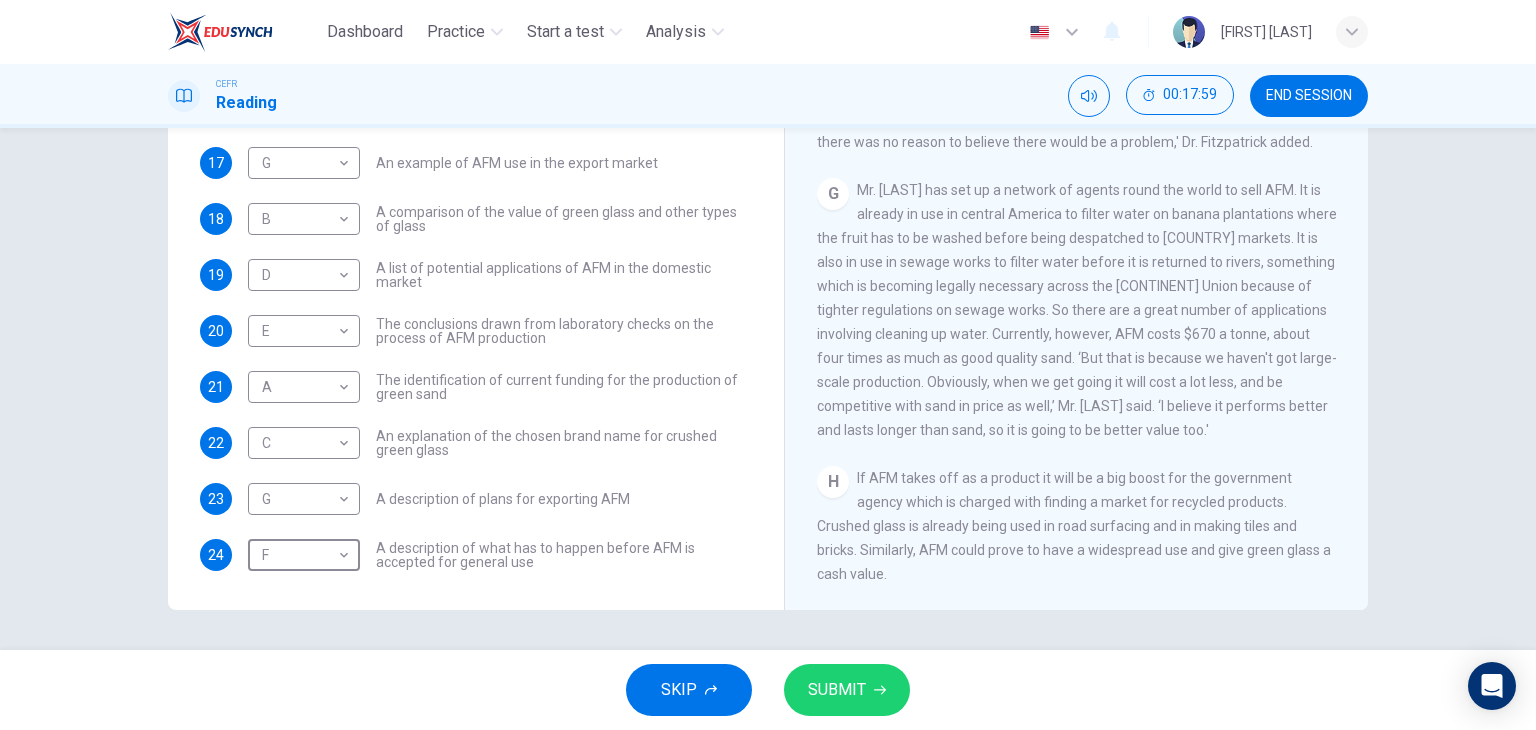click on "SUBMIT" at bounding box center [847, 690] 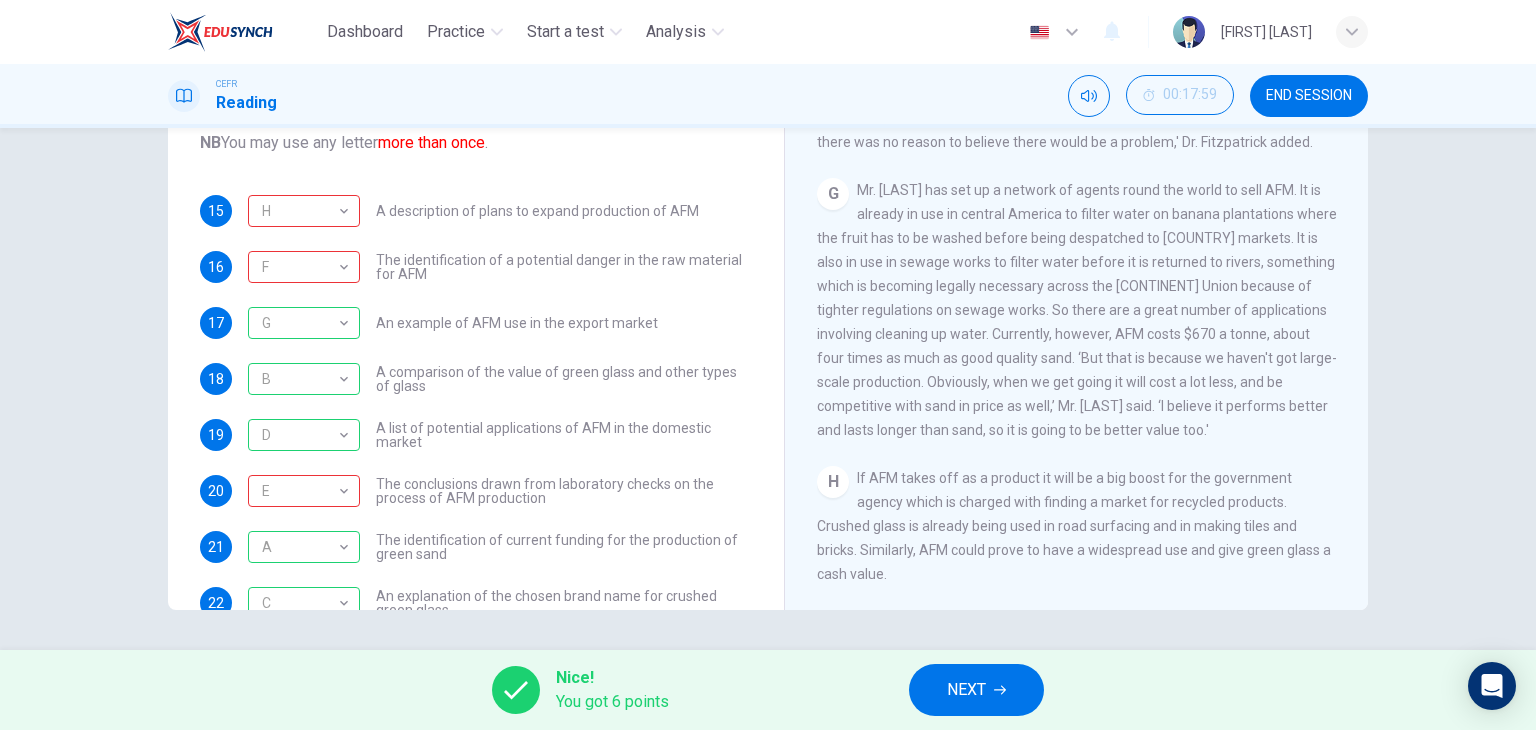 scroll, scrollTop: 0, scrollLeft: 0, axis: both 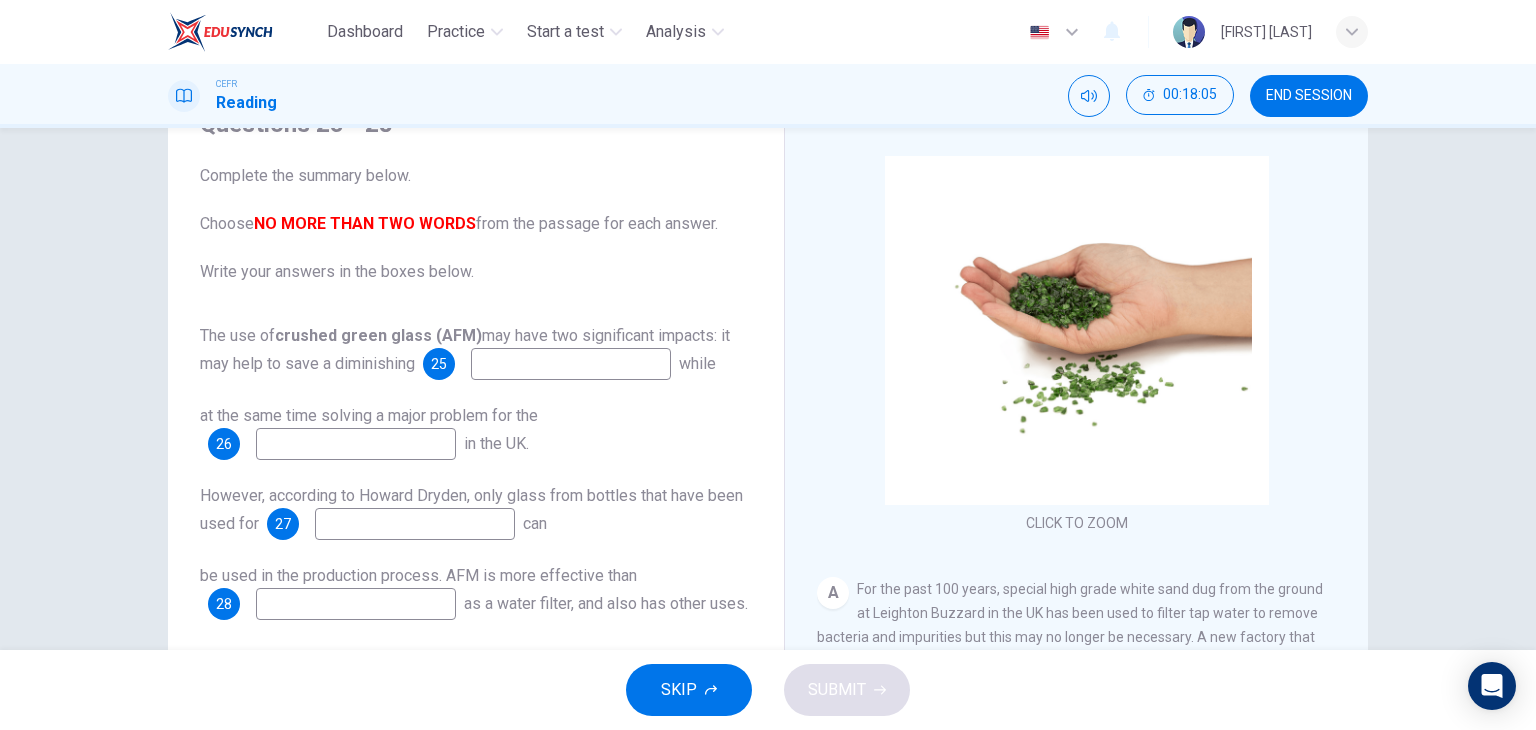 click at bounding box center [571, 364] 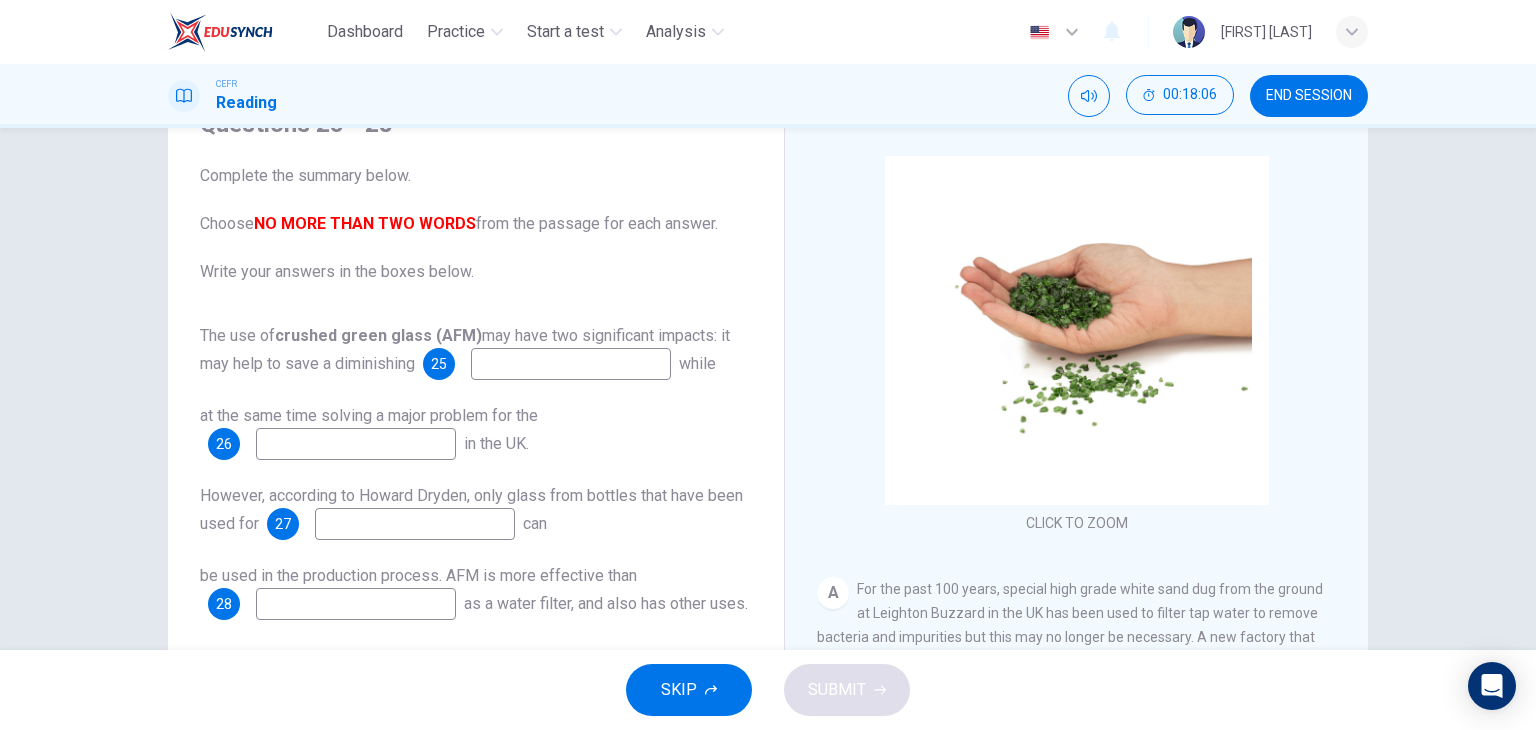 click on "Questions 25 - 28 Complete the summary below.
Choose  NO MORE THAN TWO WORDS  from the passage for each answer.
Write your answers in the boxes below. The use of  crushed green glass (AFM)  may have two significant impacts: it may help to save a diminishing  25  while  at the same time solving a major problem for the  26  in the [COUNTRY].  However, according to [FIRST] [LAST], only glass from bottles that have been used for  27  can be used in the production process. AFM is more effective than  28  as a water filter, and also has other uses. Green Virtues of Green Sand CLICK TO ZOOM Click to Zoom A B C D E F G H If AFM takes off as a product it will be a big boost for the government agency which is charged with finding a market for recycled products. Crushed glass is already being used in road surfacing and in making tiles and bricks. Similarly, AFM could prove to have a widespread use and give green glass a cash value." at bounding box center [768, 389] 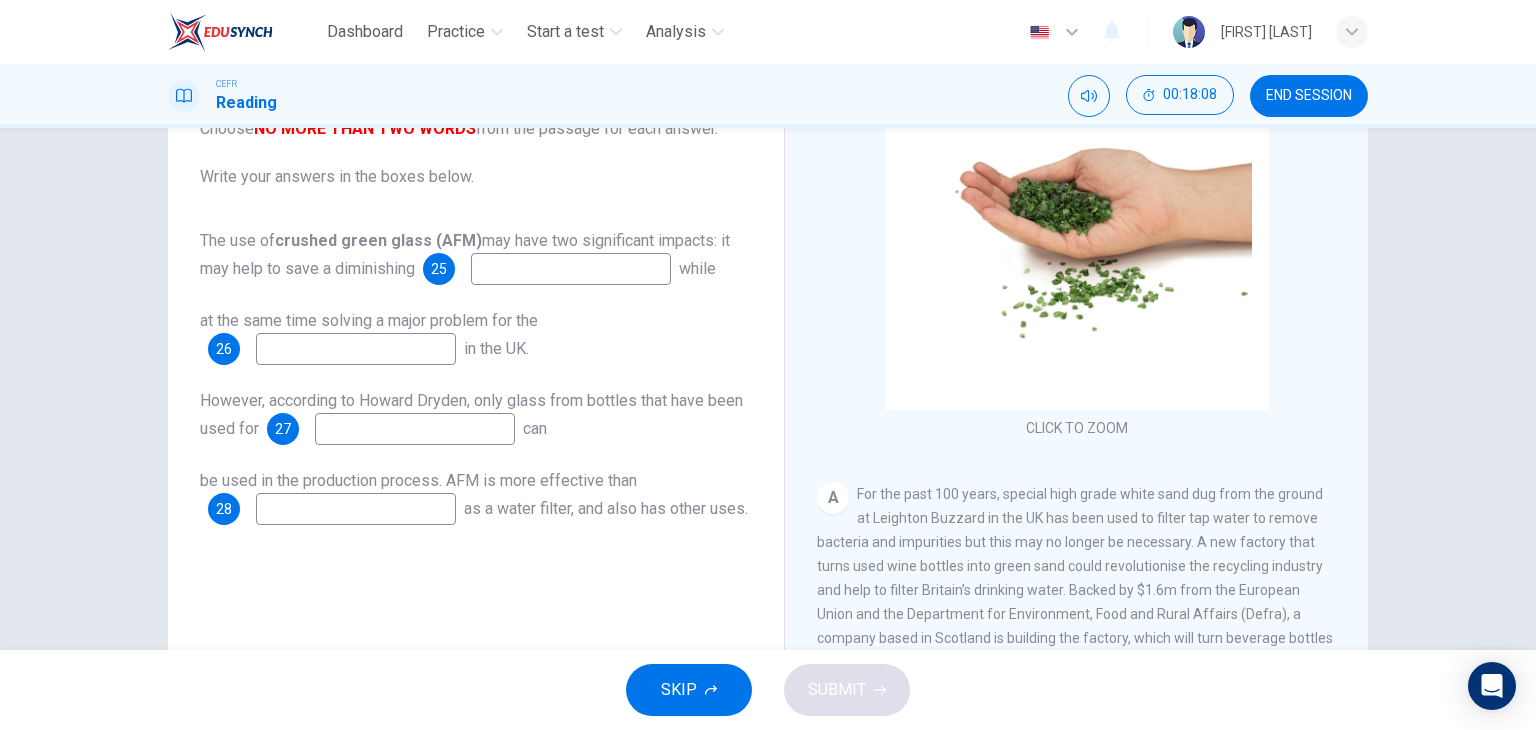 scroll, scrollTop: 200, scrollLeft: 0, axis: vertical 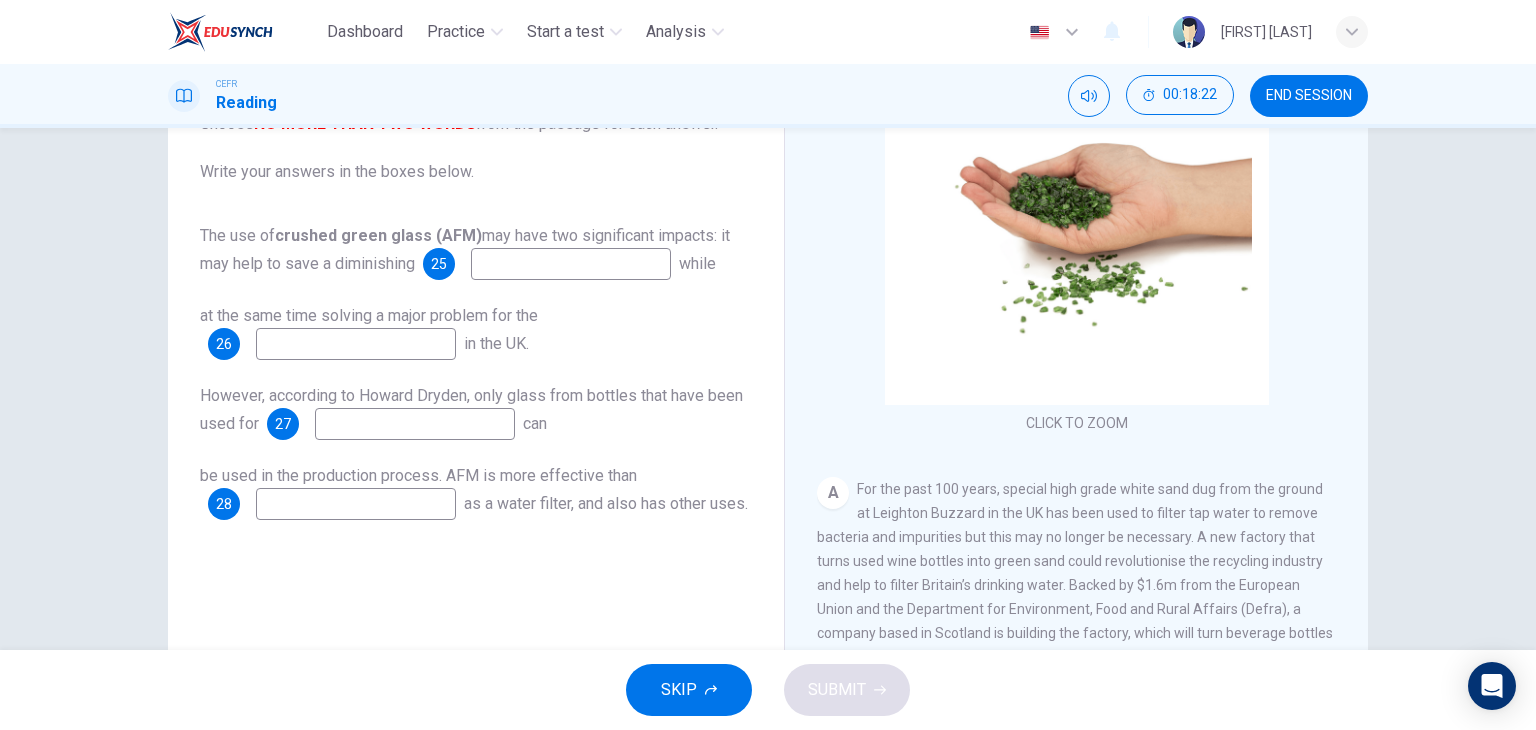 click at bounding box center [571, 264] 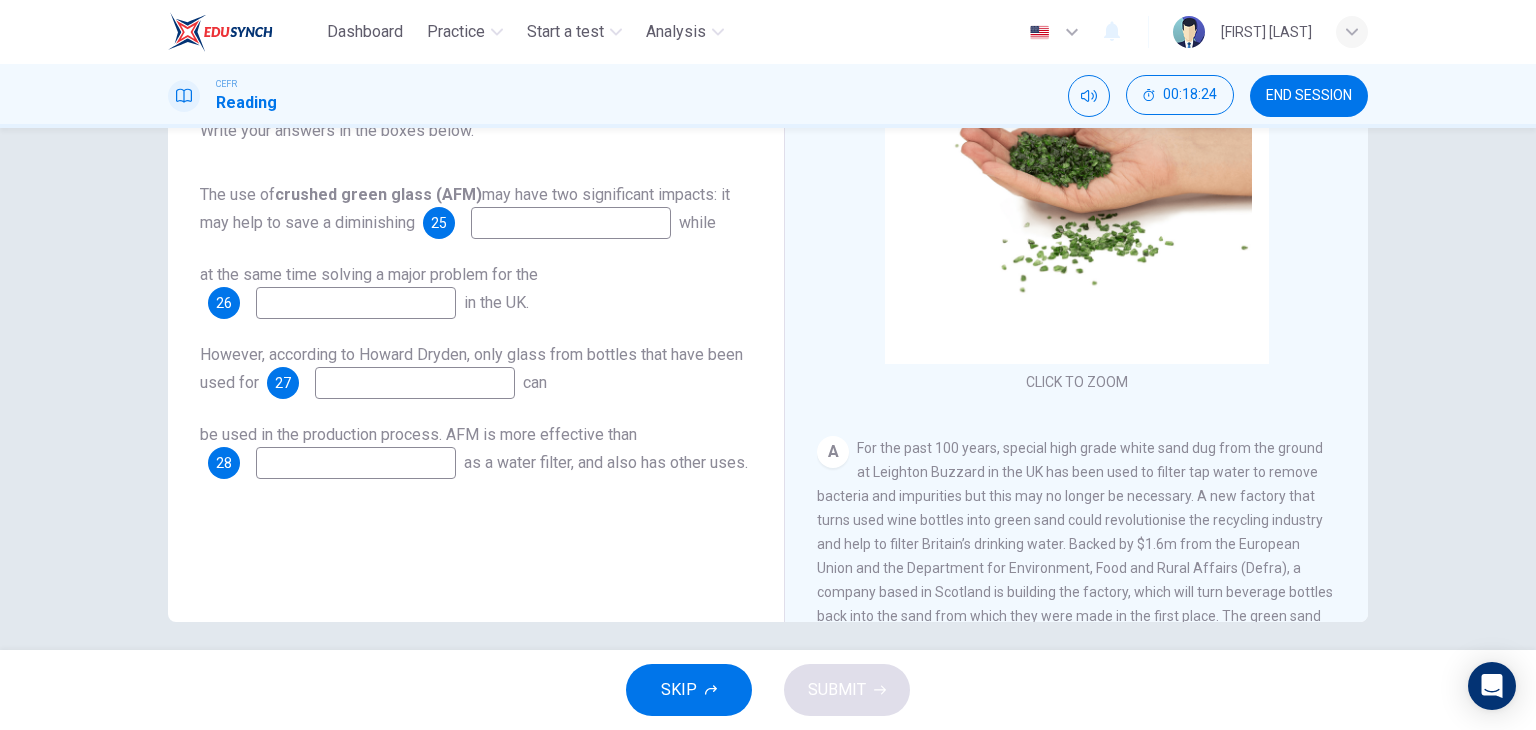 scroll, scrollTop: 253, scrollLeft: 0, axis: vertical 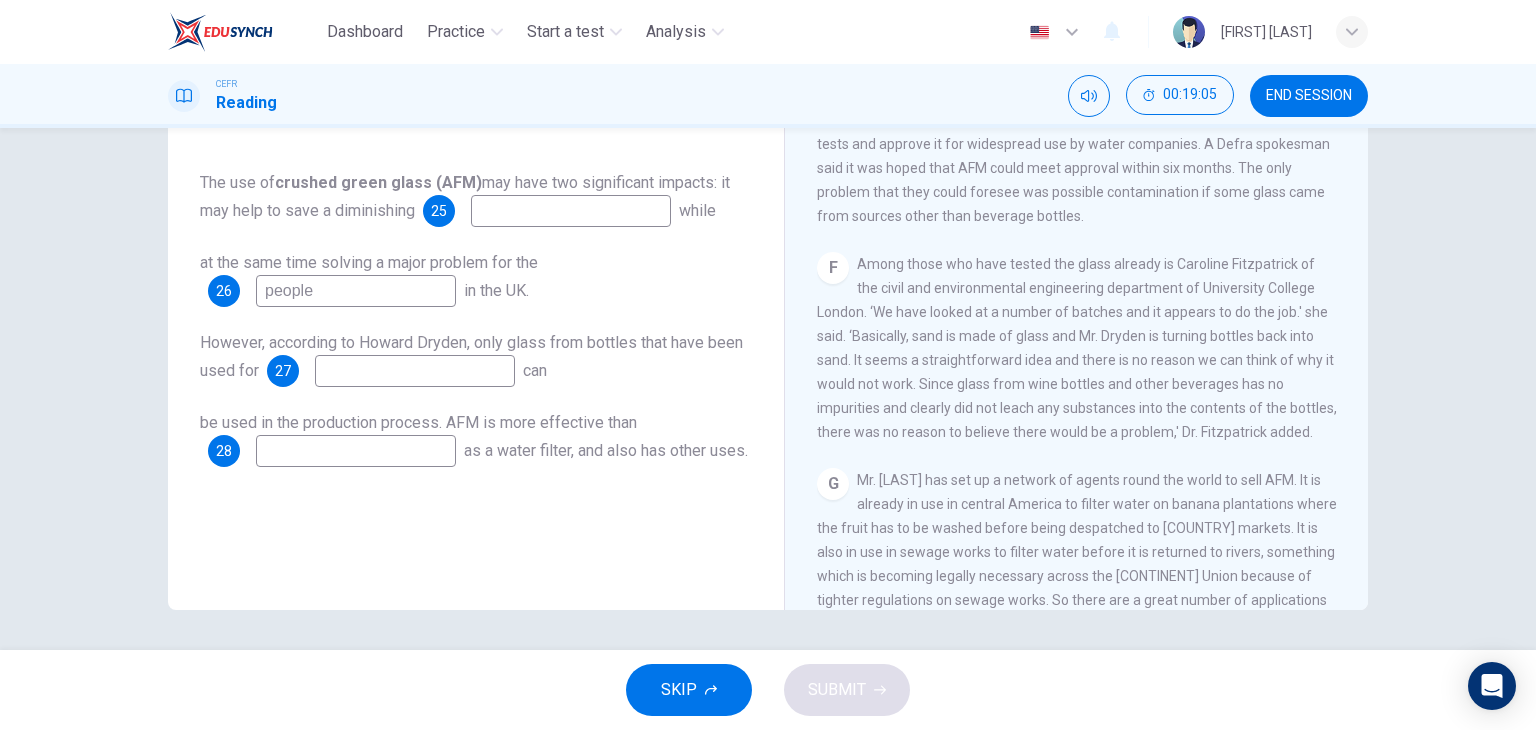 type on "people" 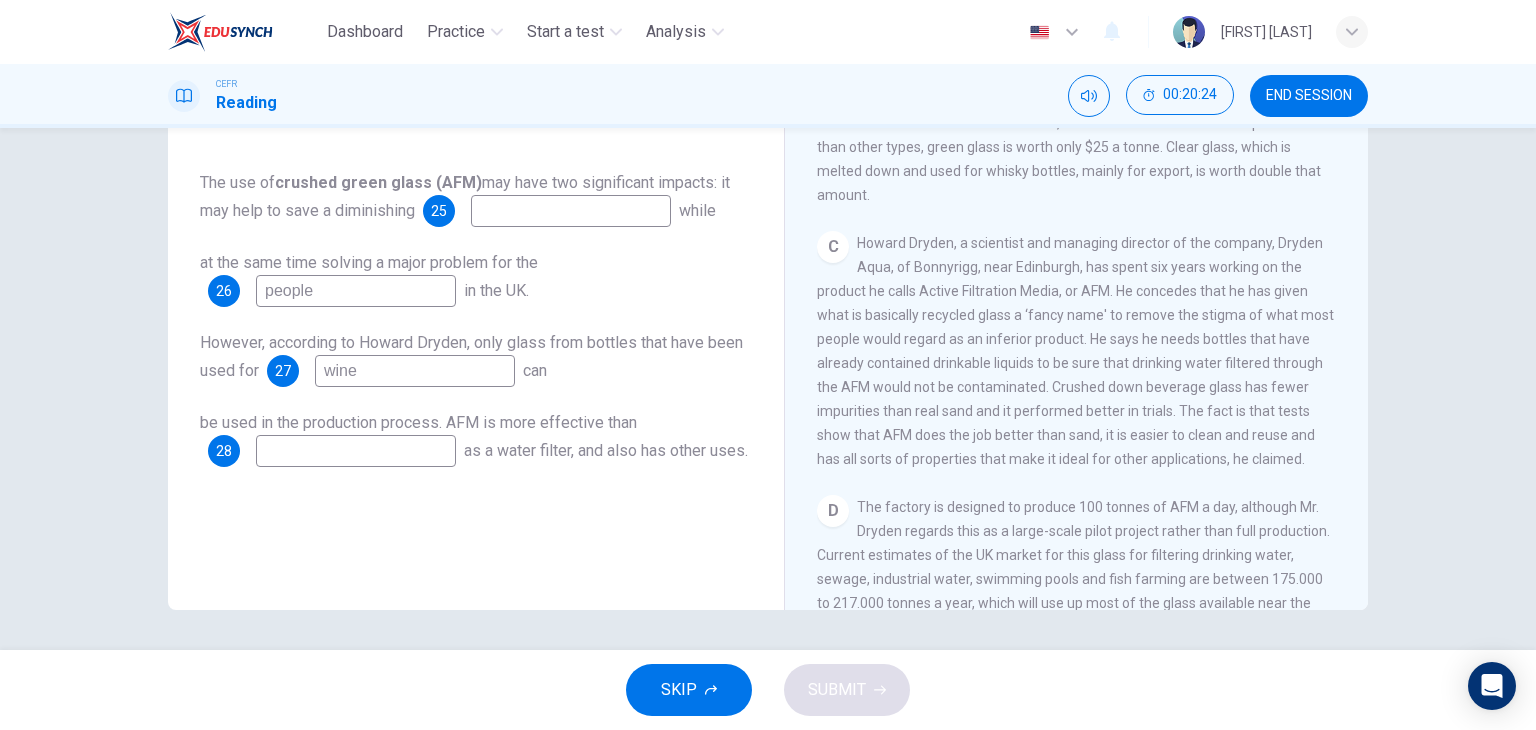 scroll, scrollTop: 667, scrollLeft: 0, axis: vertical 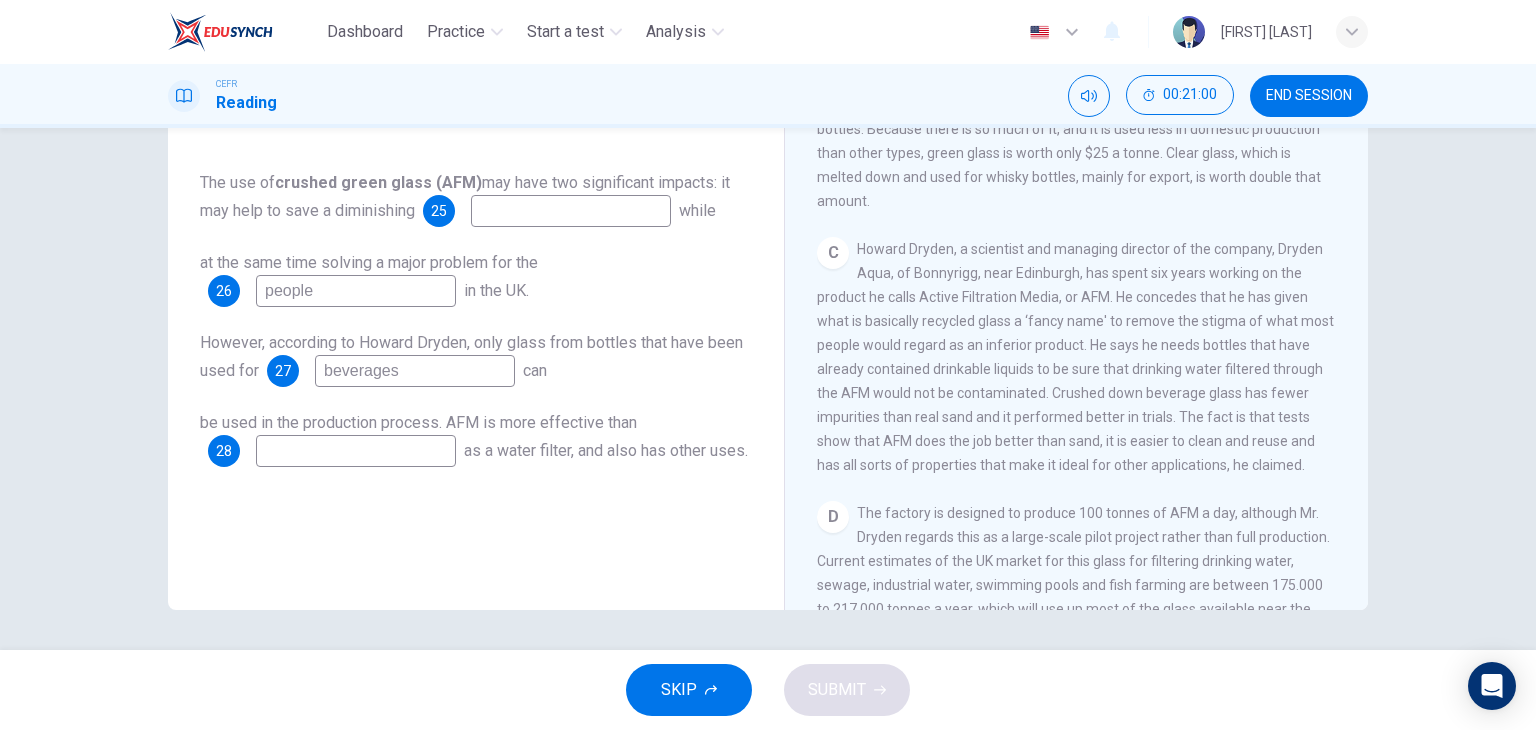 type on "beverages" 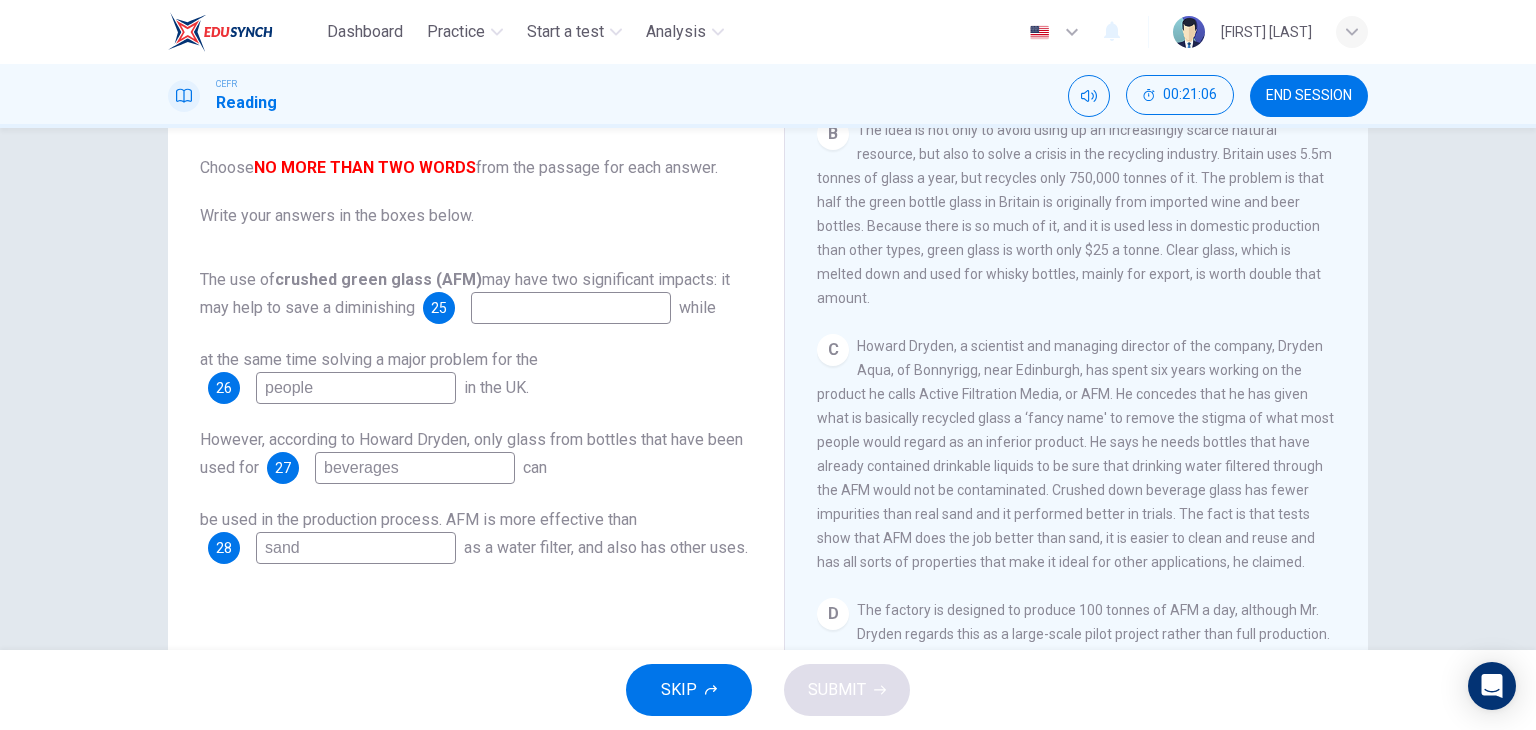scroll, scrollTop: 153, scrollLeft: 0, axis: vertical 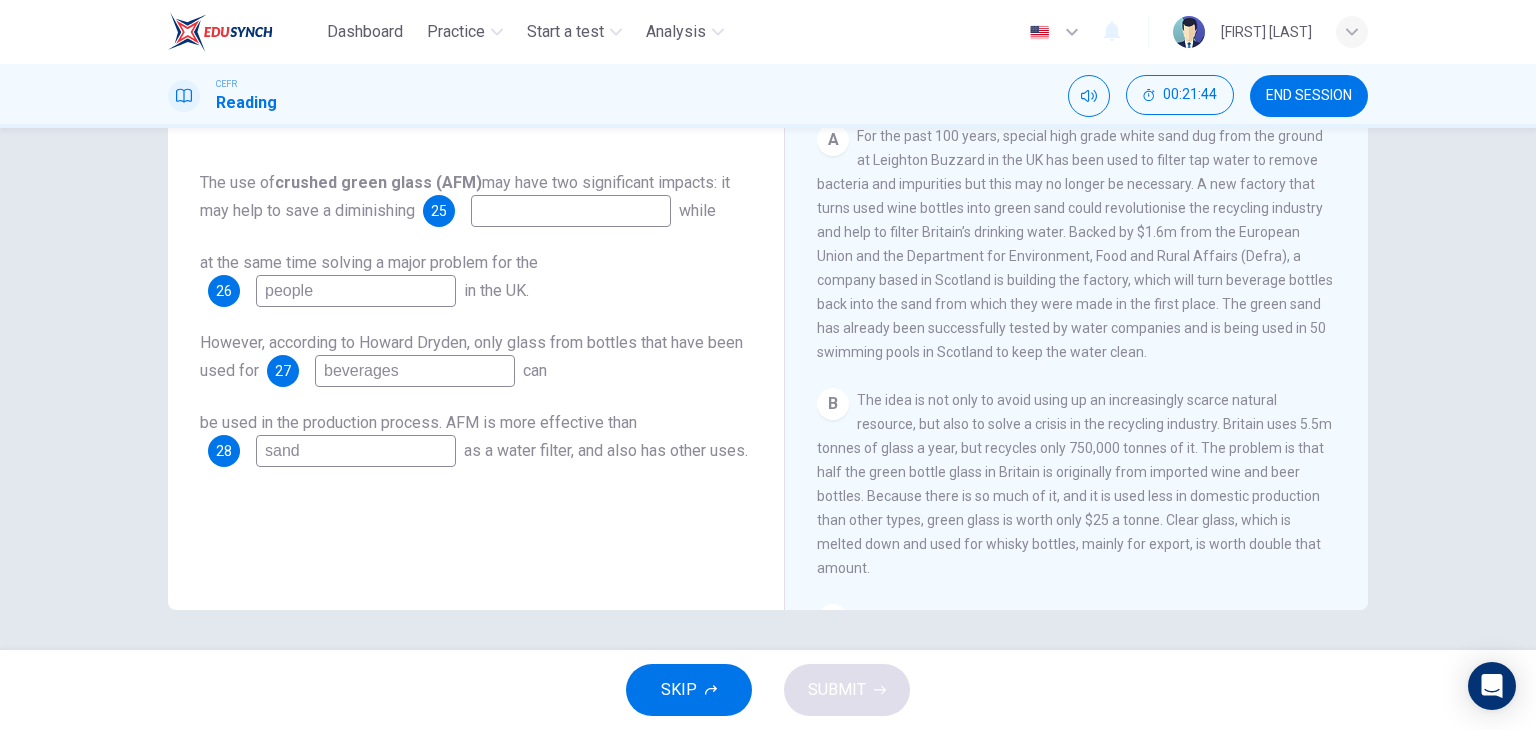 type on "sand" 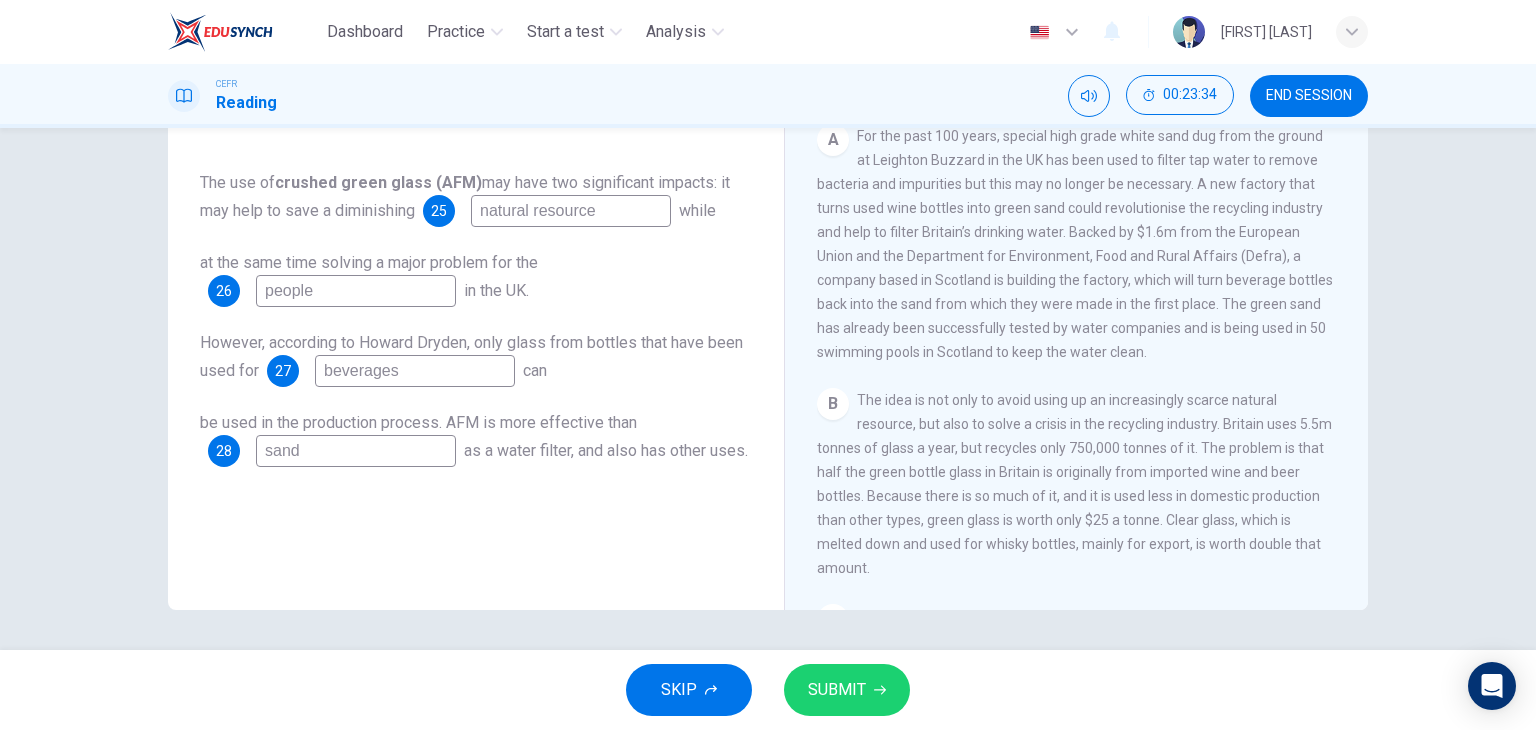type on "natural resource" 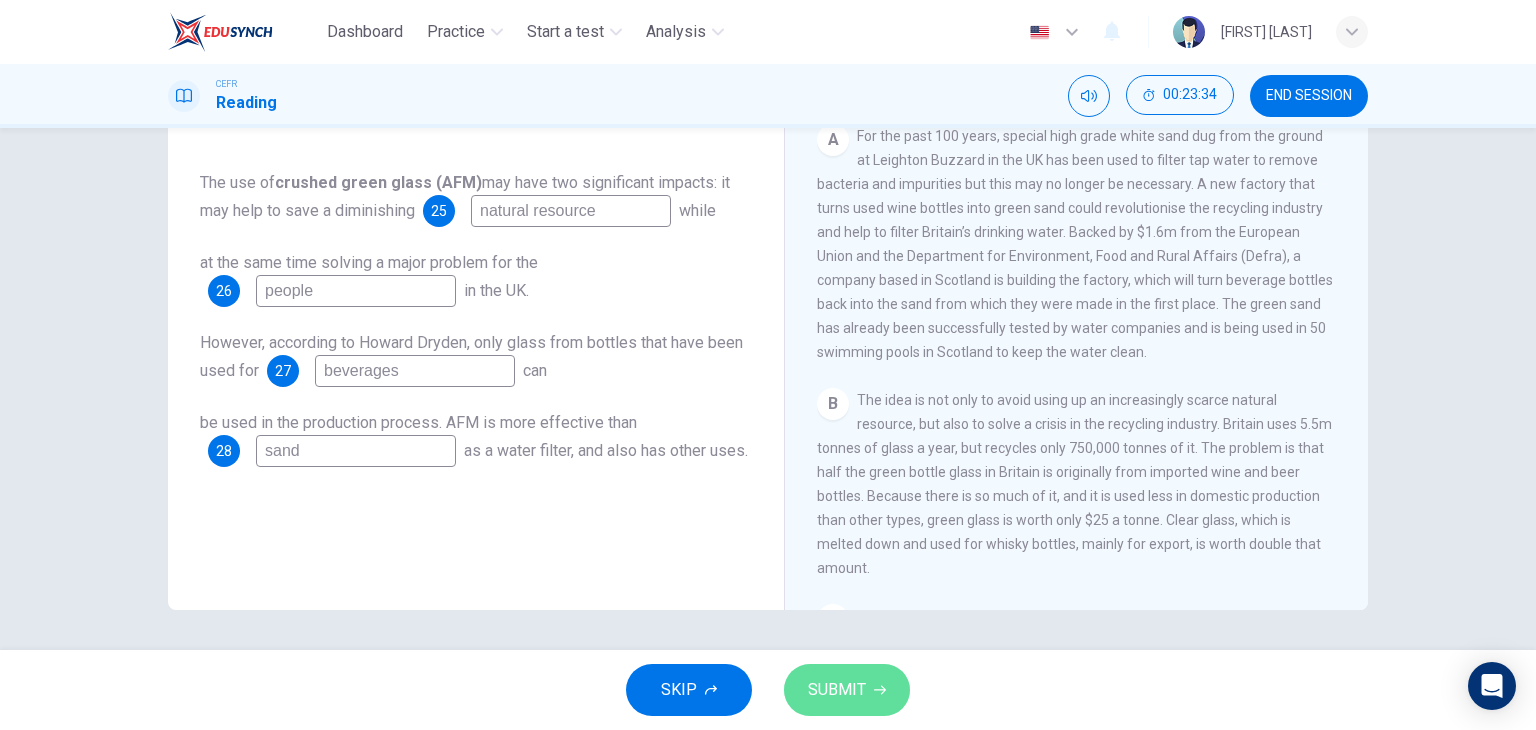 click on "SUBMIT" at bounding box center [847, 690] 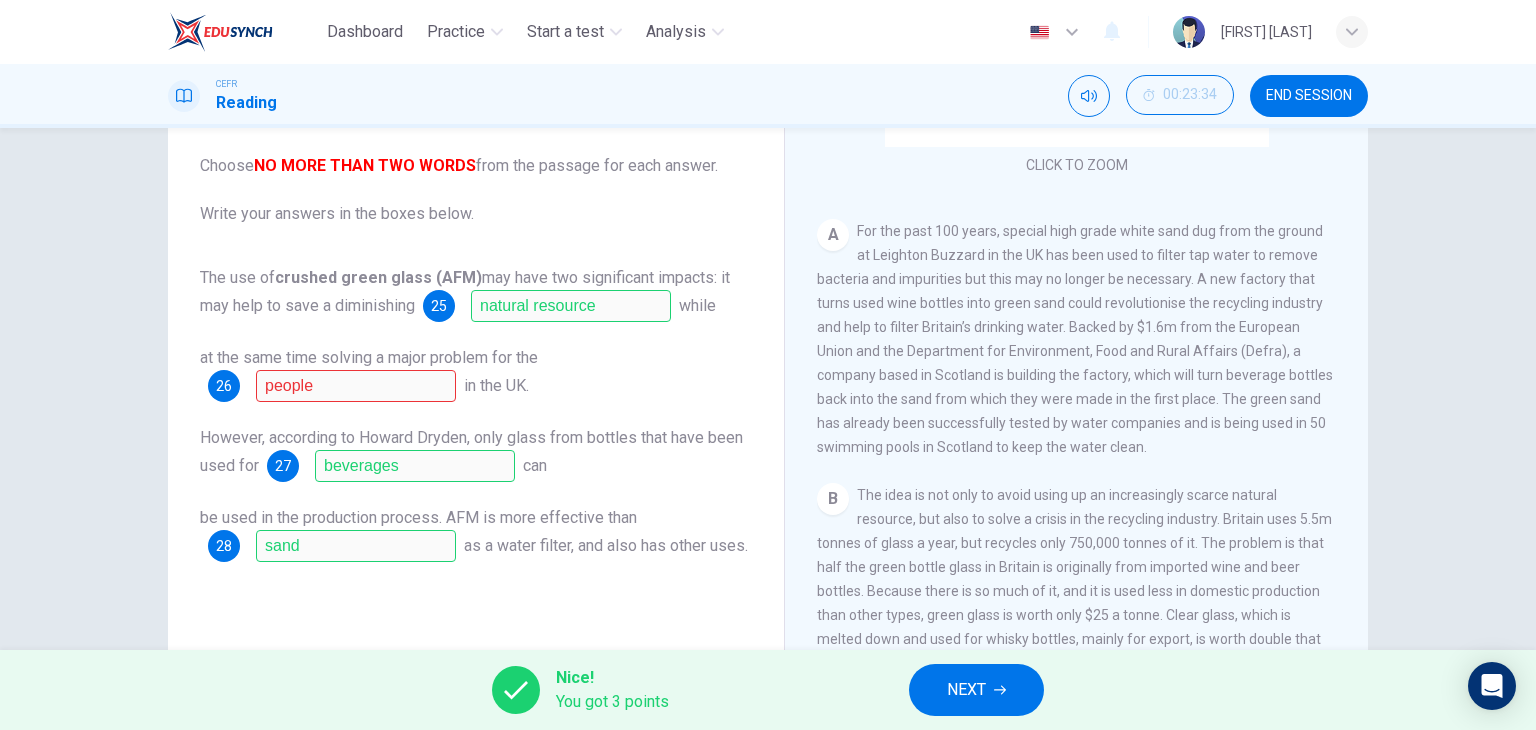 scroll, scrollTop: 153, scrollLeft: 0, axis: vertical 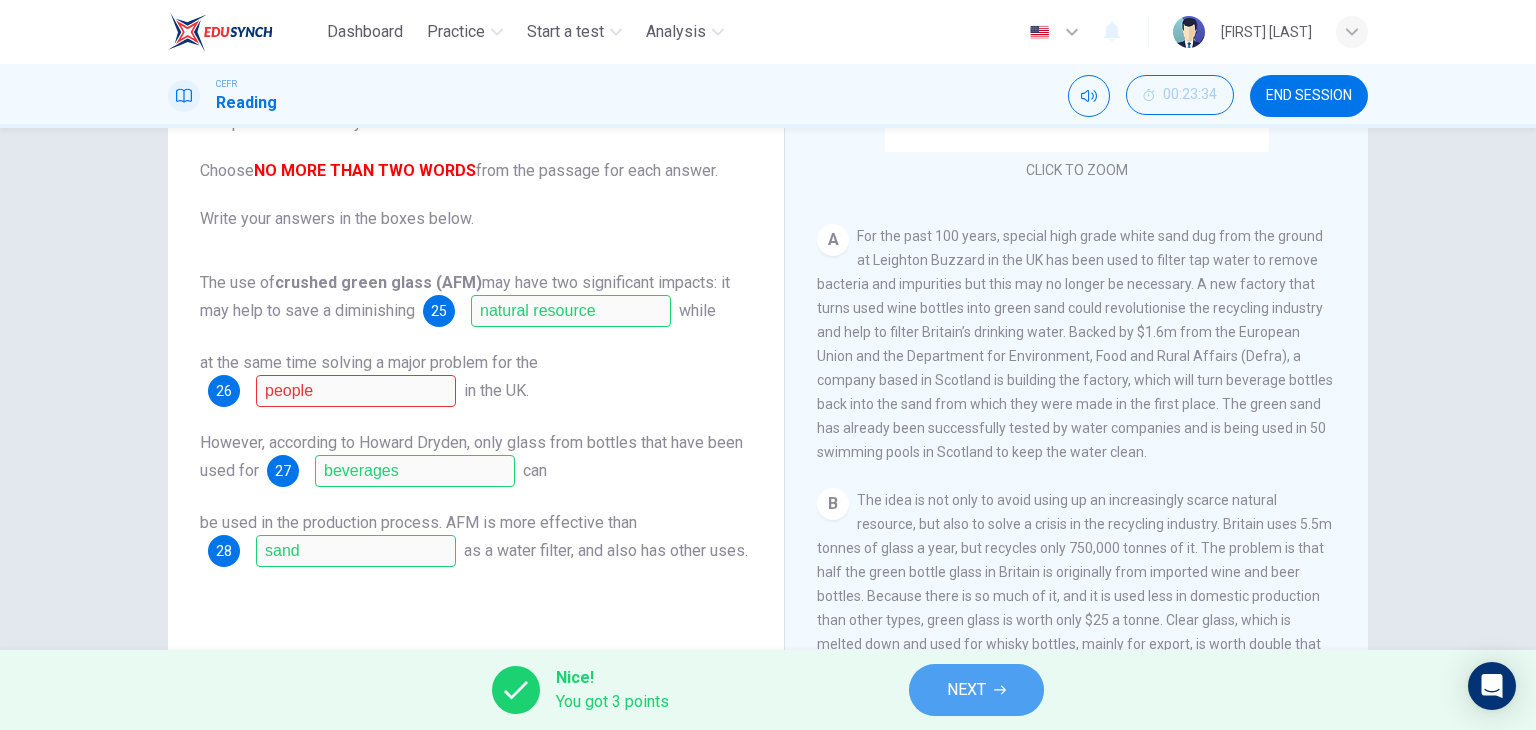 click on "NEXT" at bounding box center [976, 690] 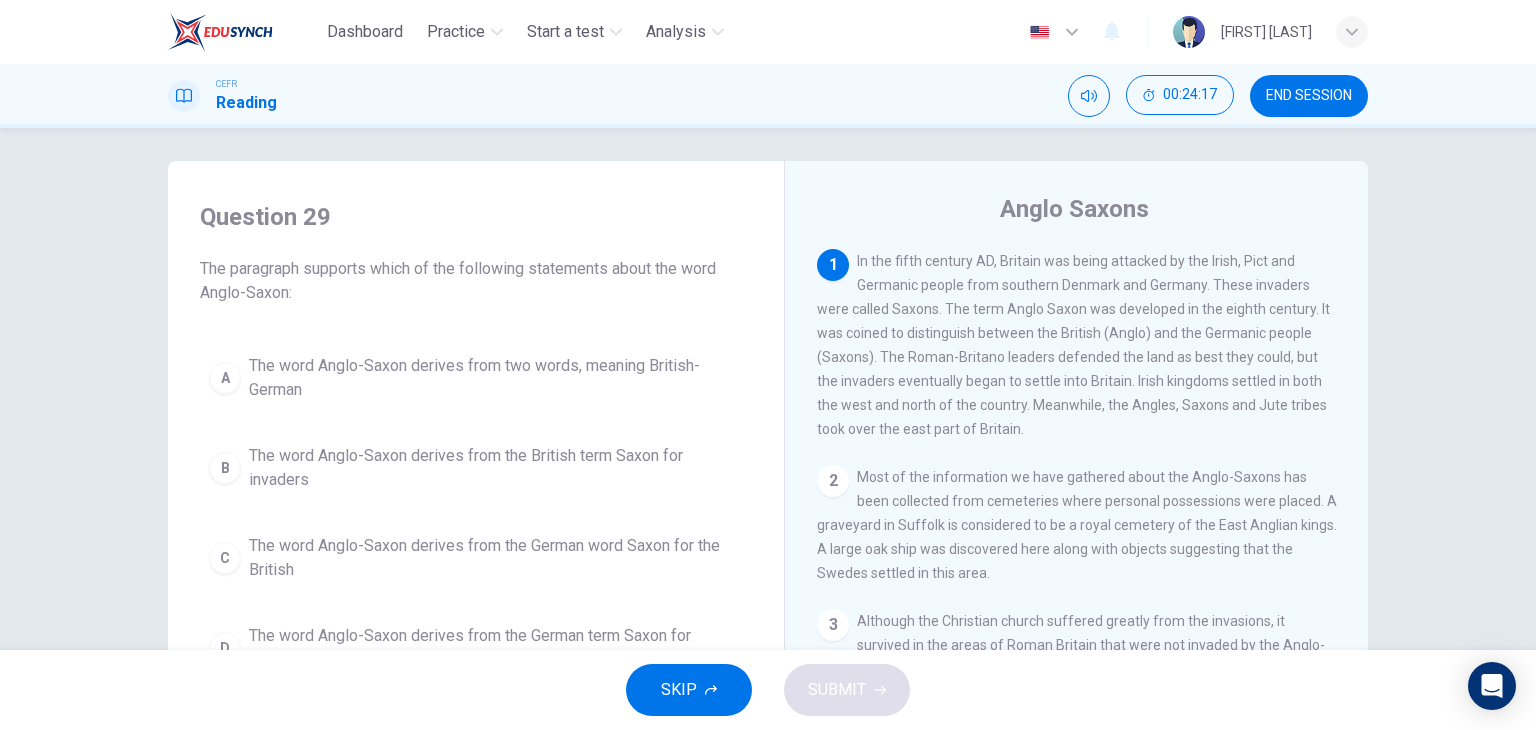 scroll, scrollTop: 0, scrollLeft: 0, axis: both 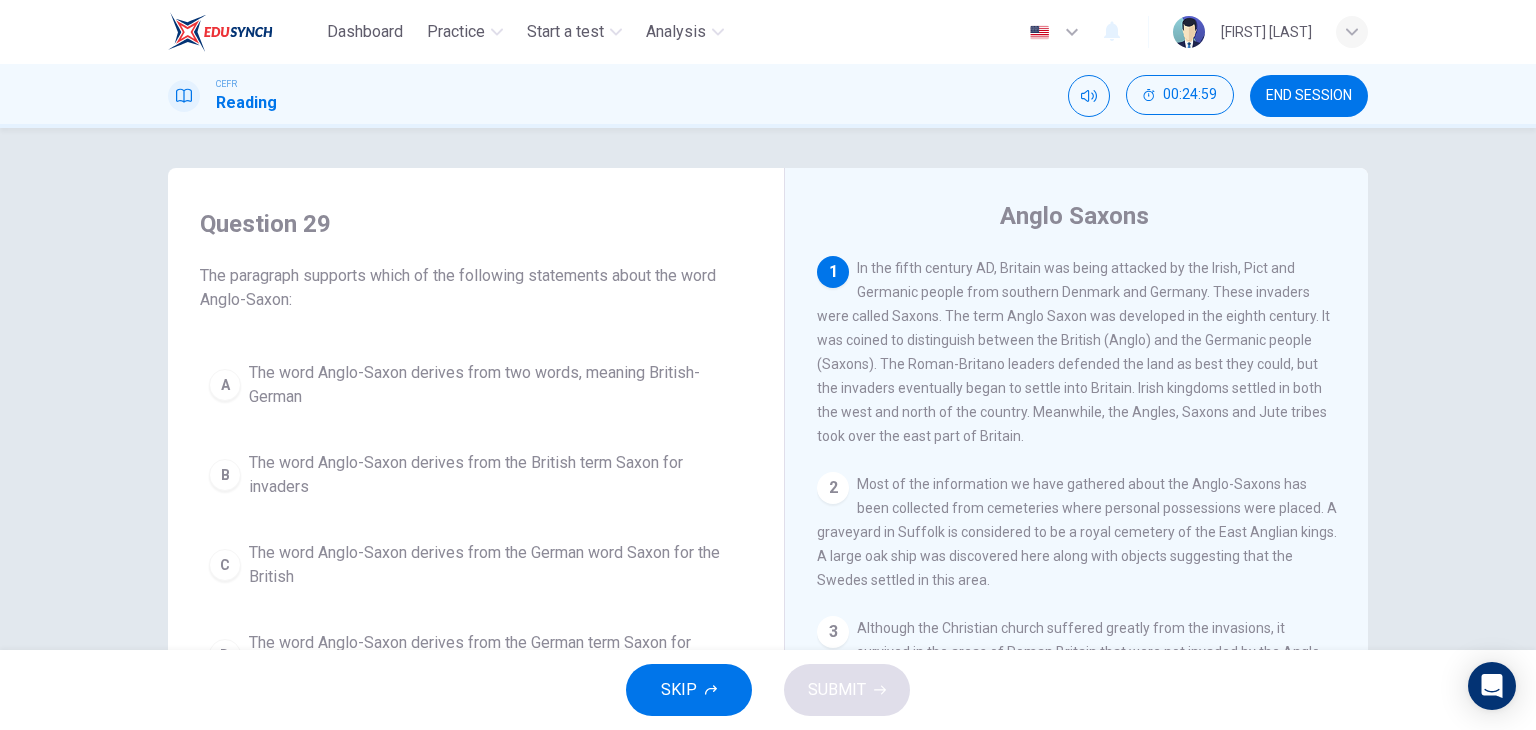click on "A" at bounding box center [225, 385] 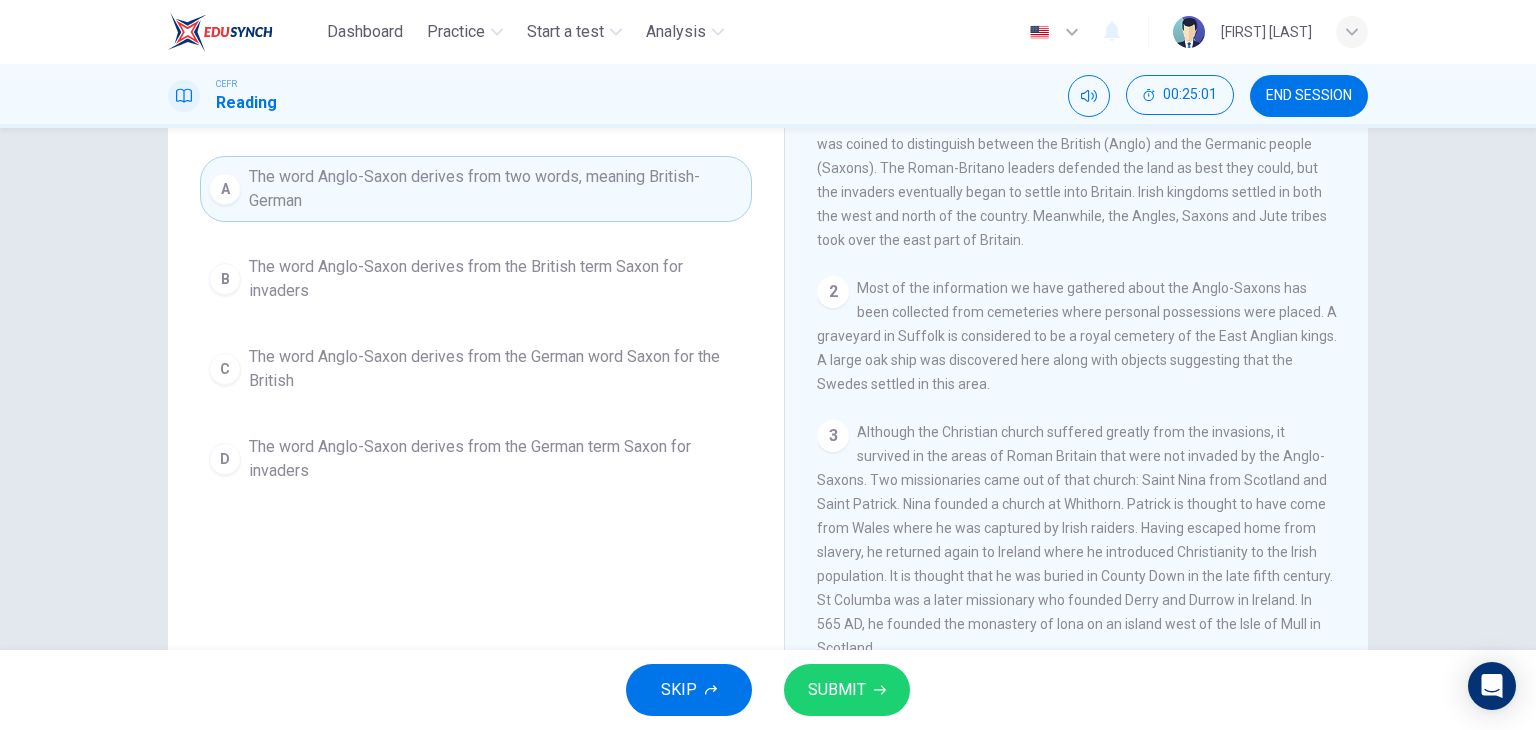 scroll, scrollTop: 200, scrollLeft: 0, axis: vertical 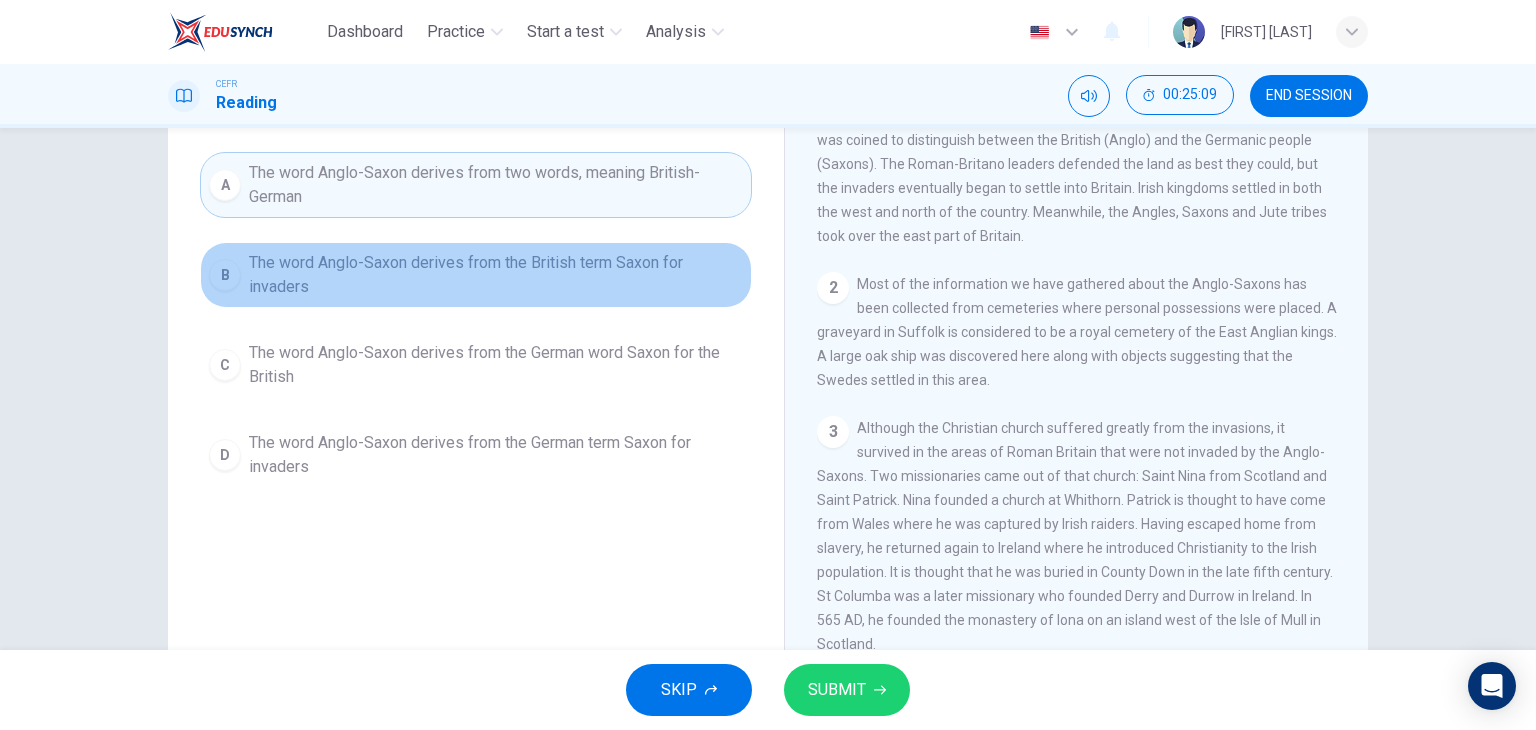click on "B" at bounding box center (225, 275) 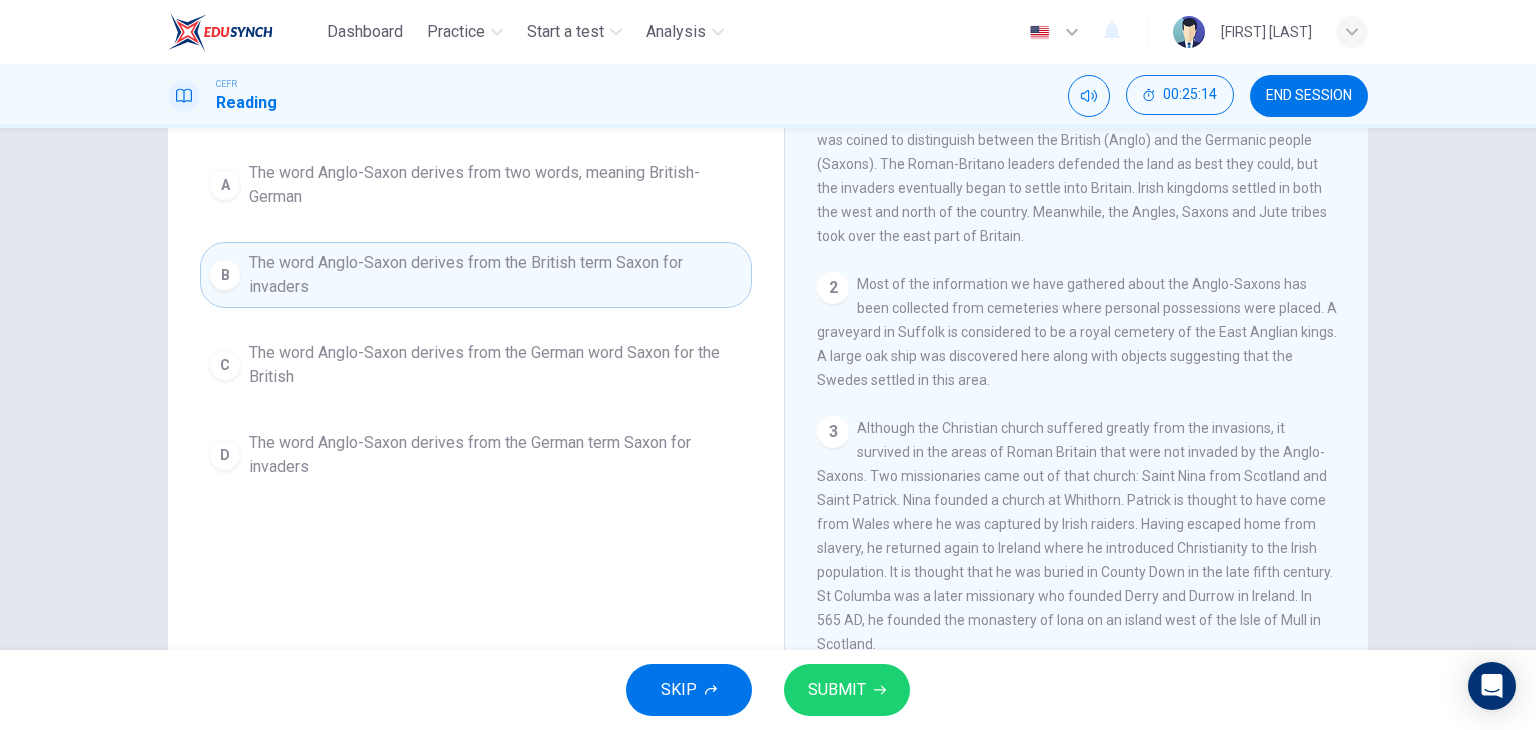 click on "SUBMIT" at bounding box center (837, 690) 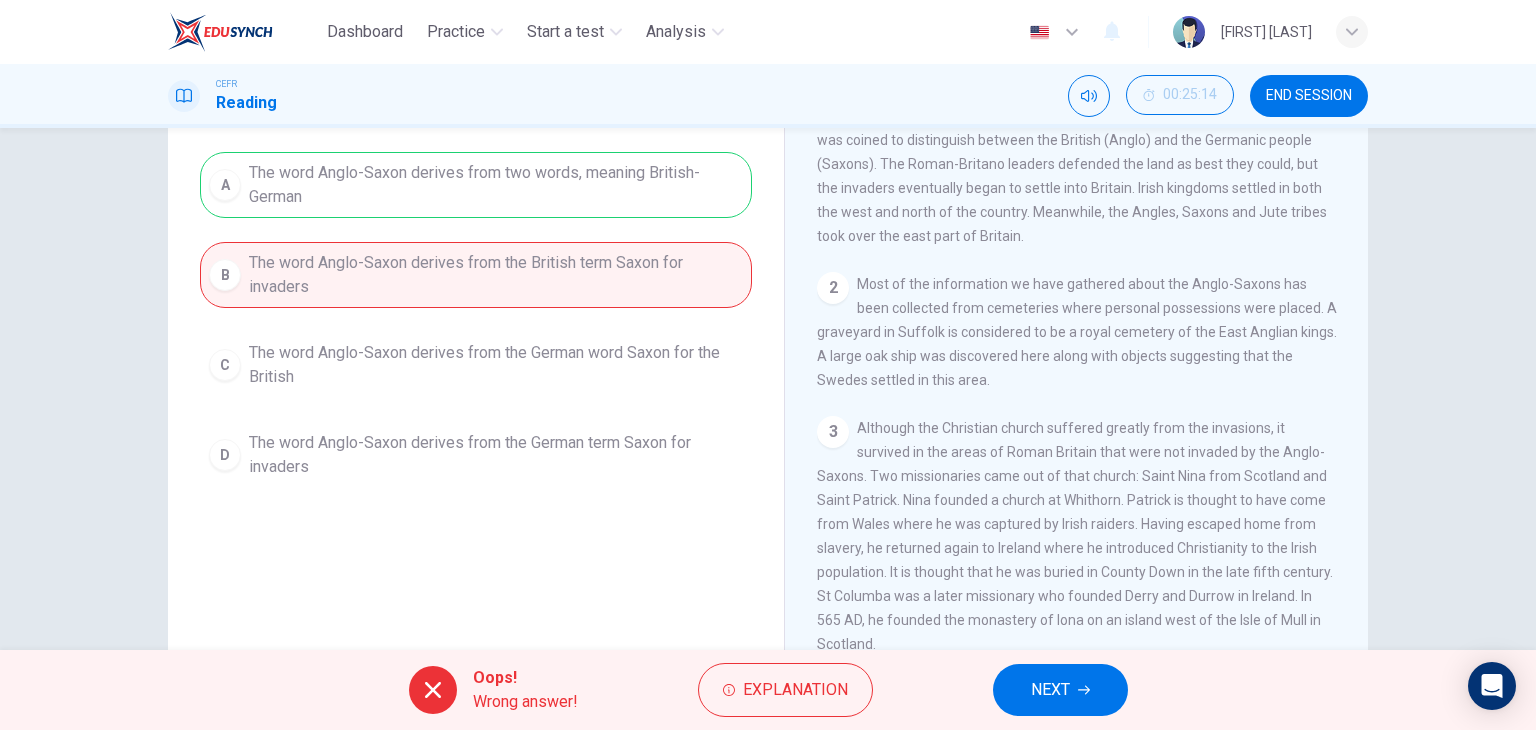 click on "NEXT" at bounding box center [1060, 690] 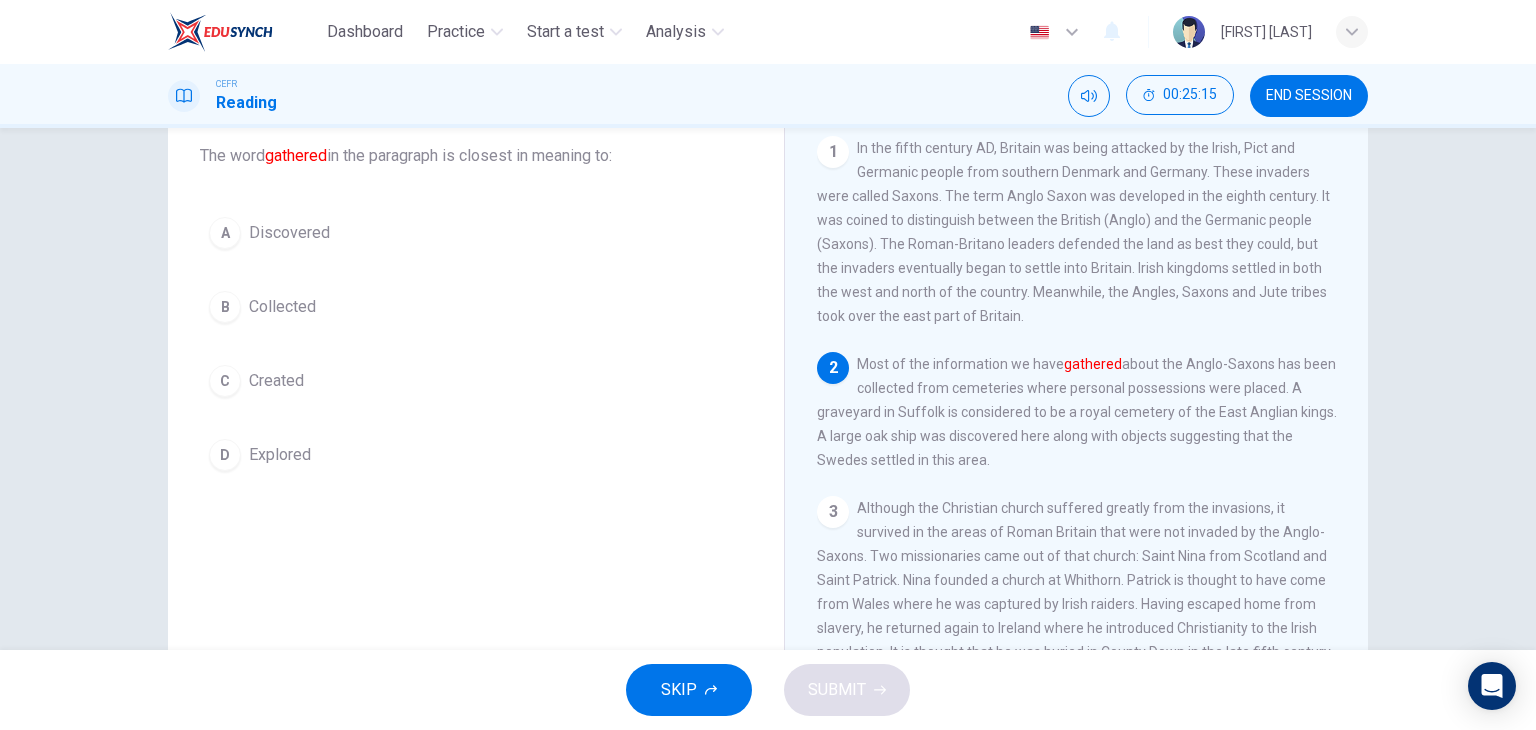 scroll, scrollTop: 0, scrollLeft: 0, axis: both 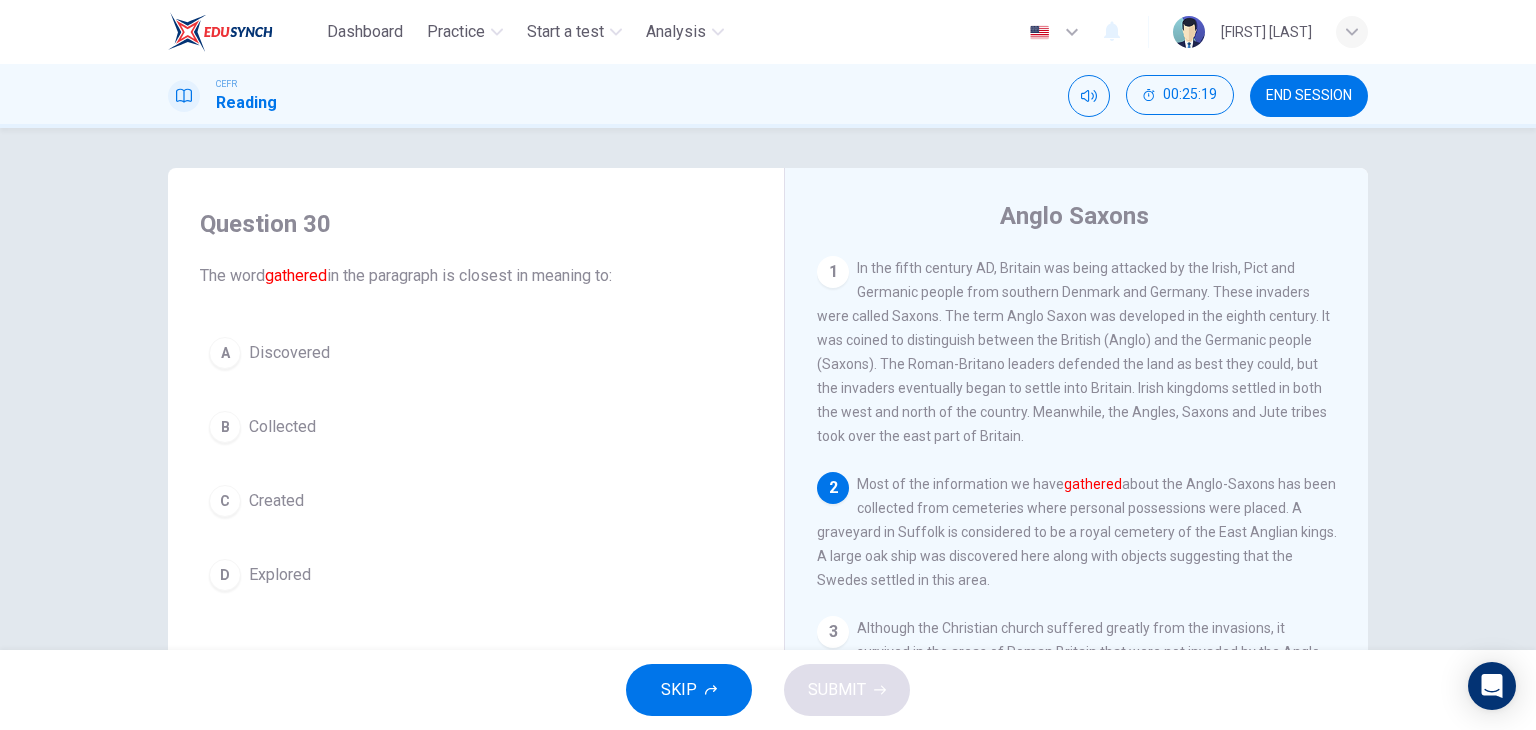 click on "B Collected" at bounding box center (476, 427) 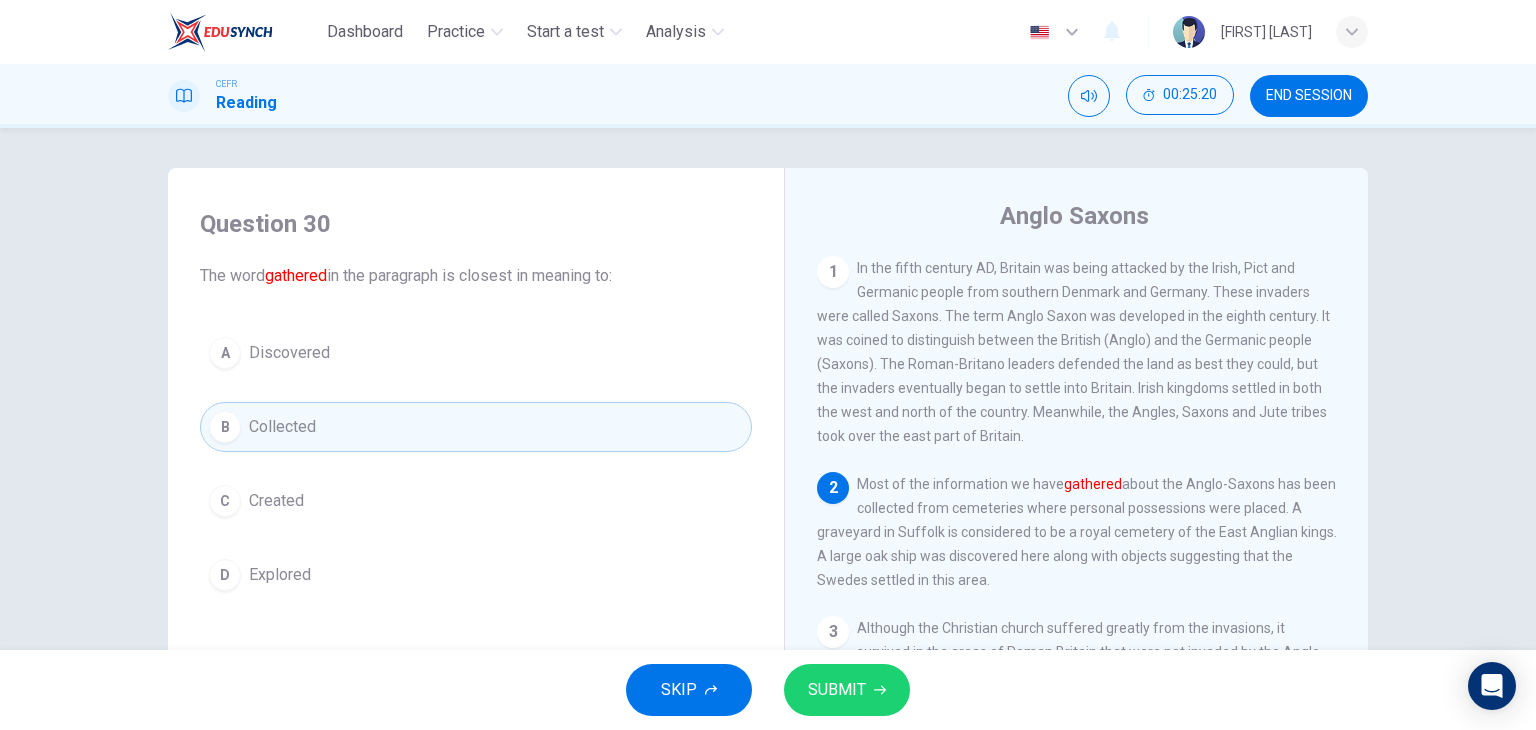 click on "SUBMIT" at bounding box center (837, 690) 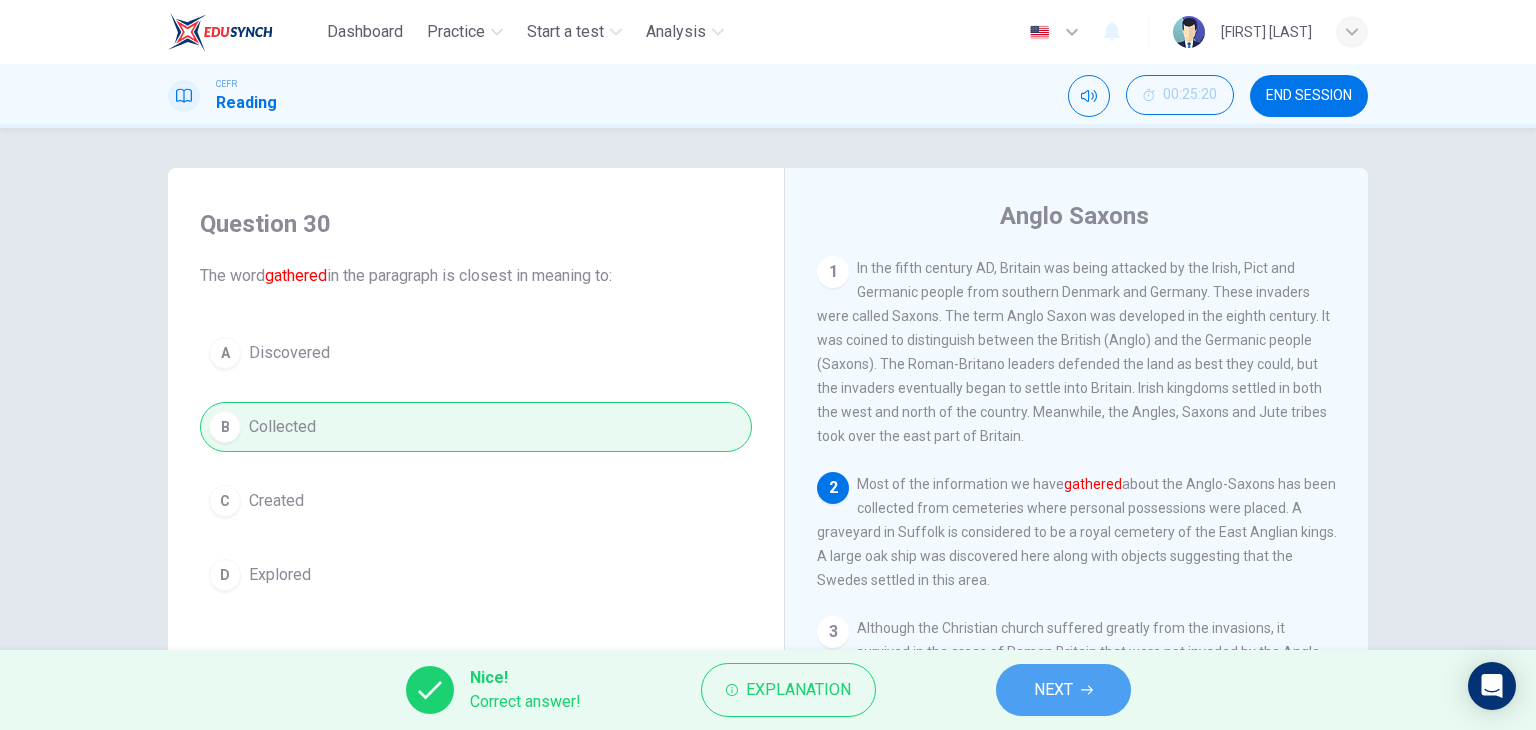 click on "NEXT" at bounding box center (1053, 690) 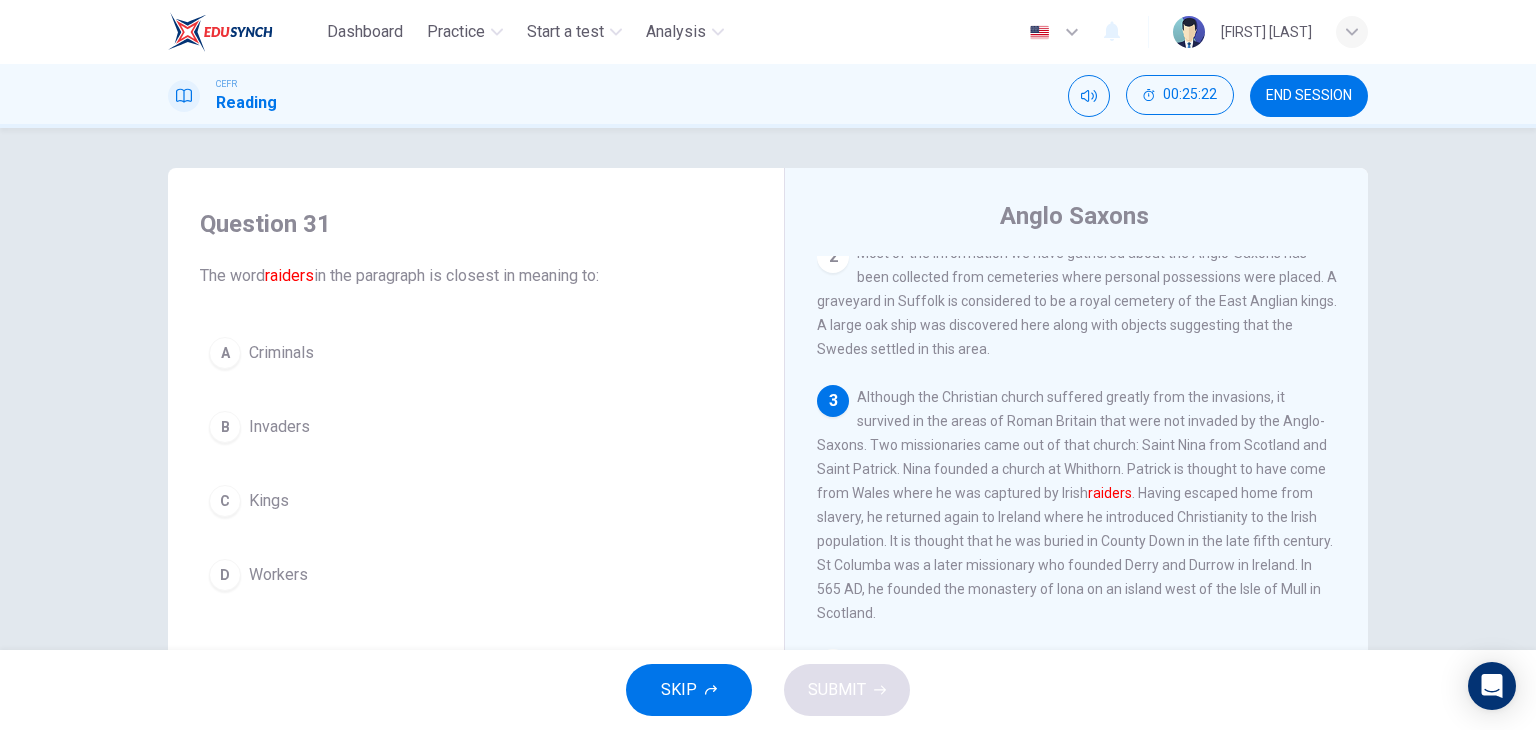 scroll, scrollTop: 300, scrollLeft: 0, axis: vertical 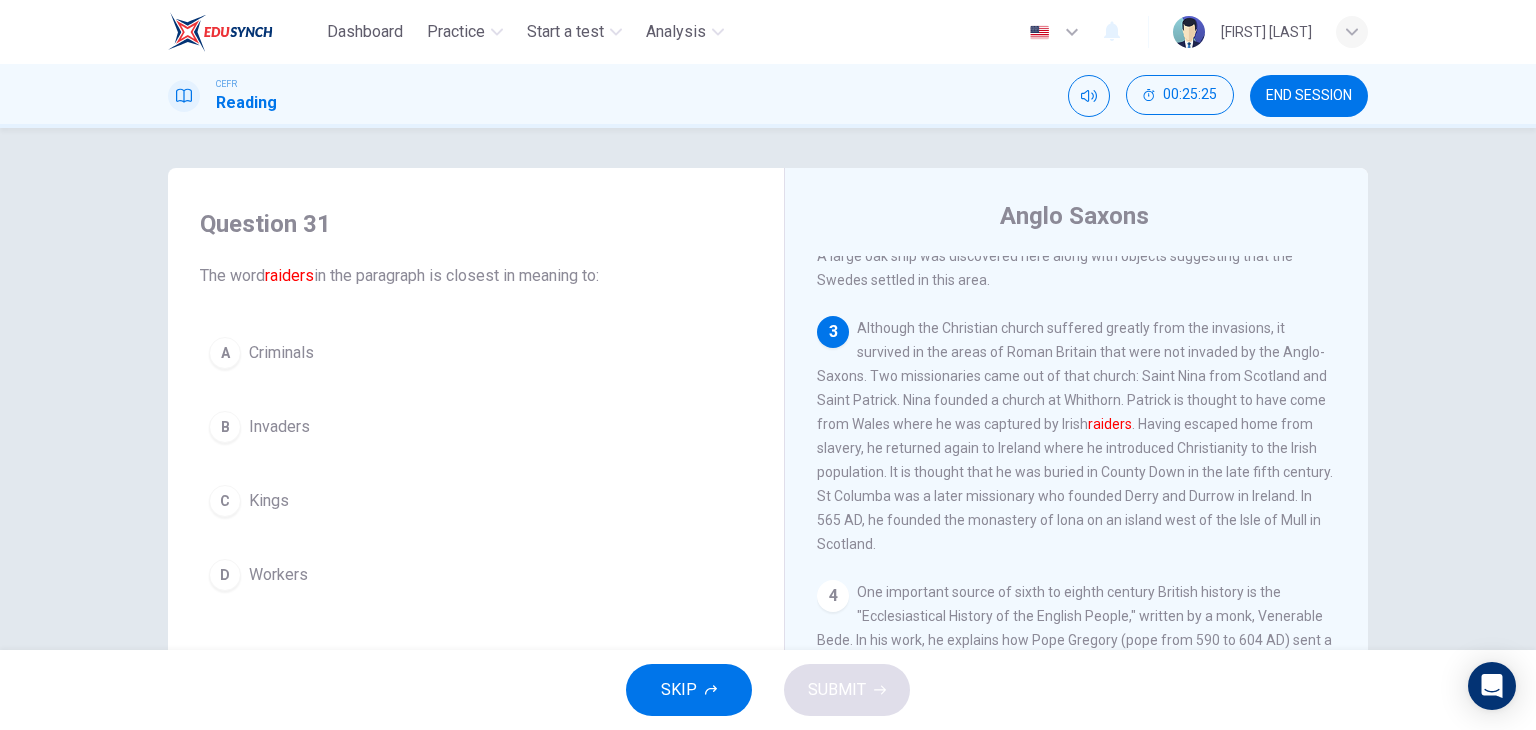 click on "B" at bounding box center (225, 353) 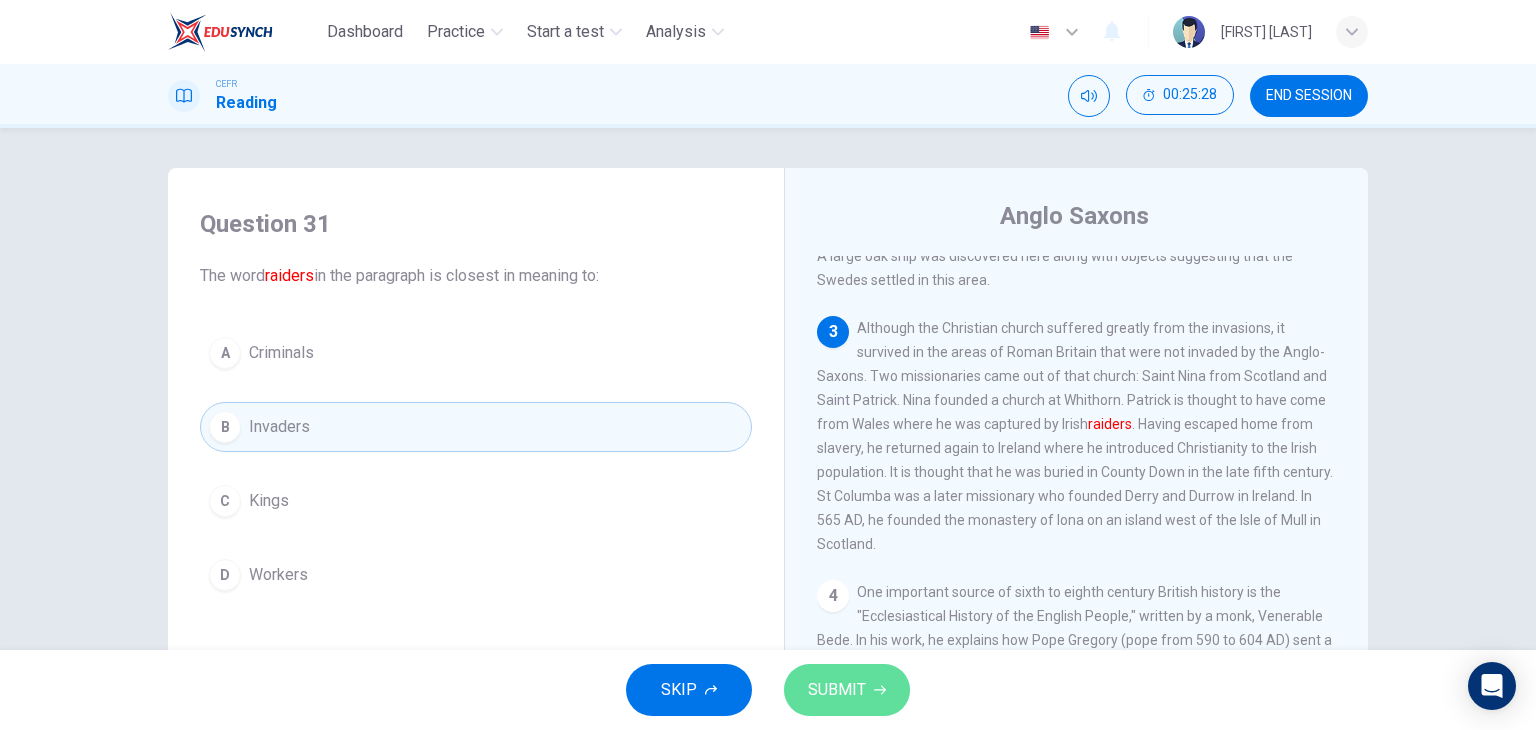 click on "SUBMIT" at bounding box center (837, 690) 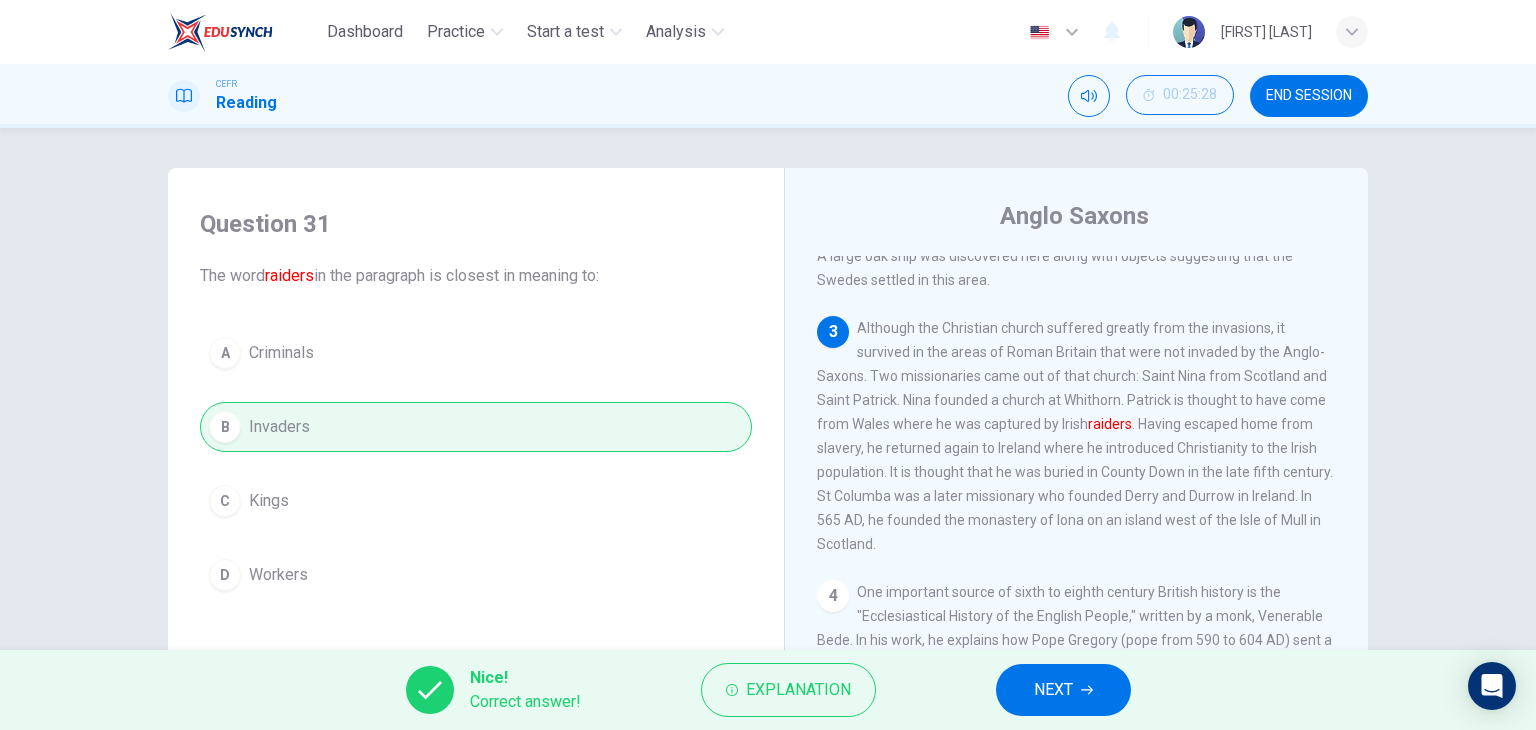 click on "NEXT" at bounding box center (1053, 690) 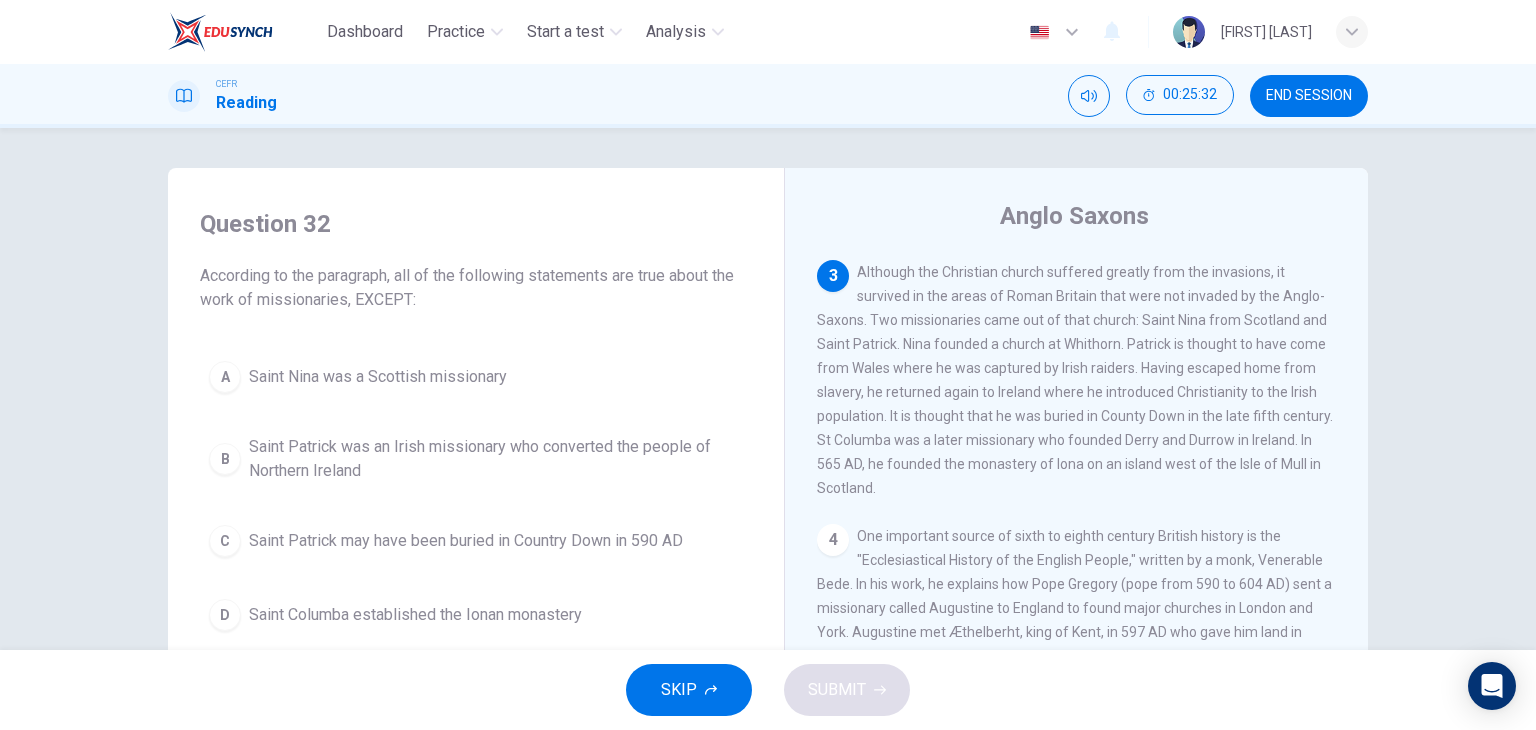 scroll, scrollTop: 300, scrollLeft: 0, axis: vertical 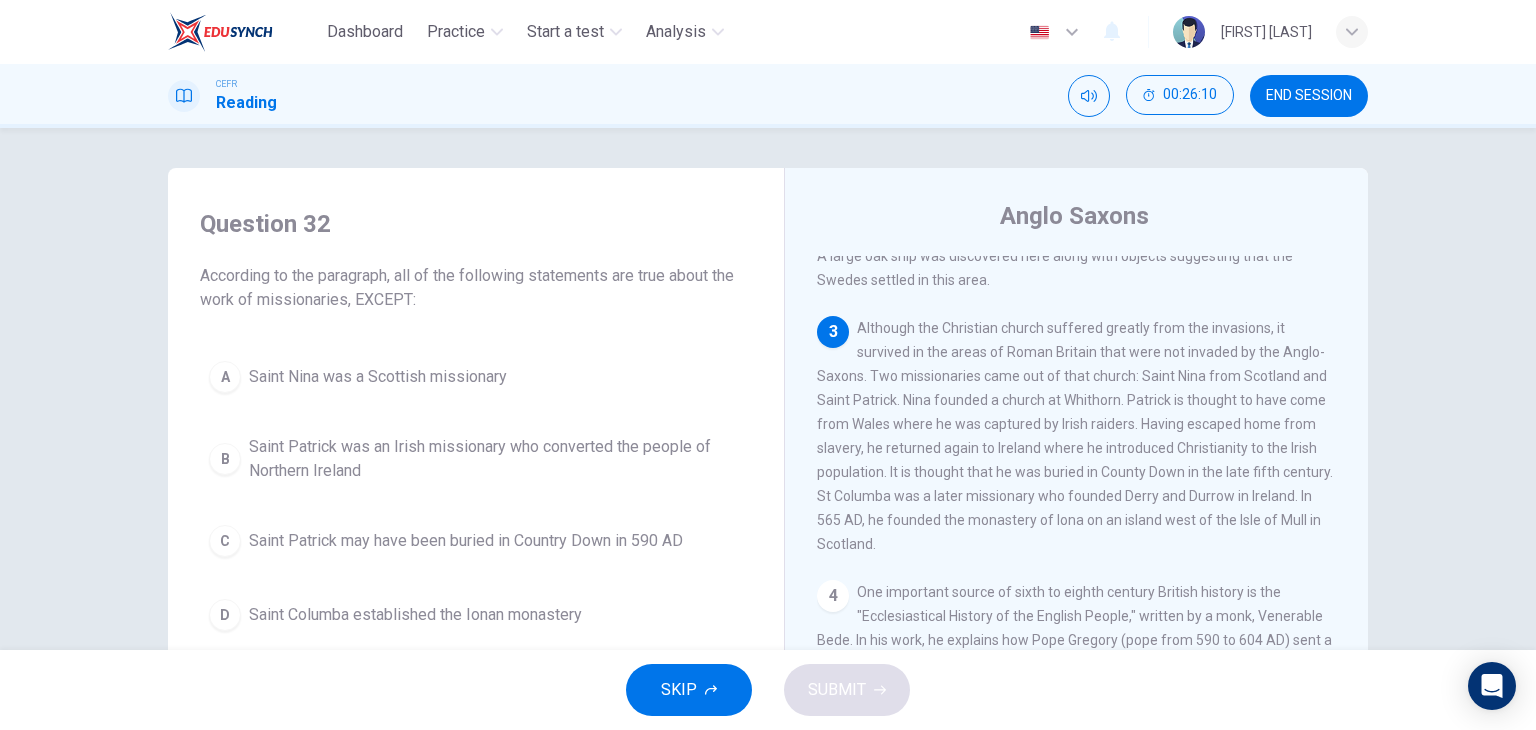 click on "B Saint Patrick was an Irish missionary who converted the people of Northern Ireland" at bounding box center [476, 459] 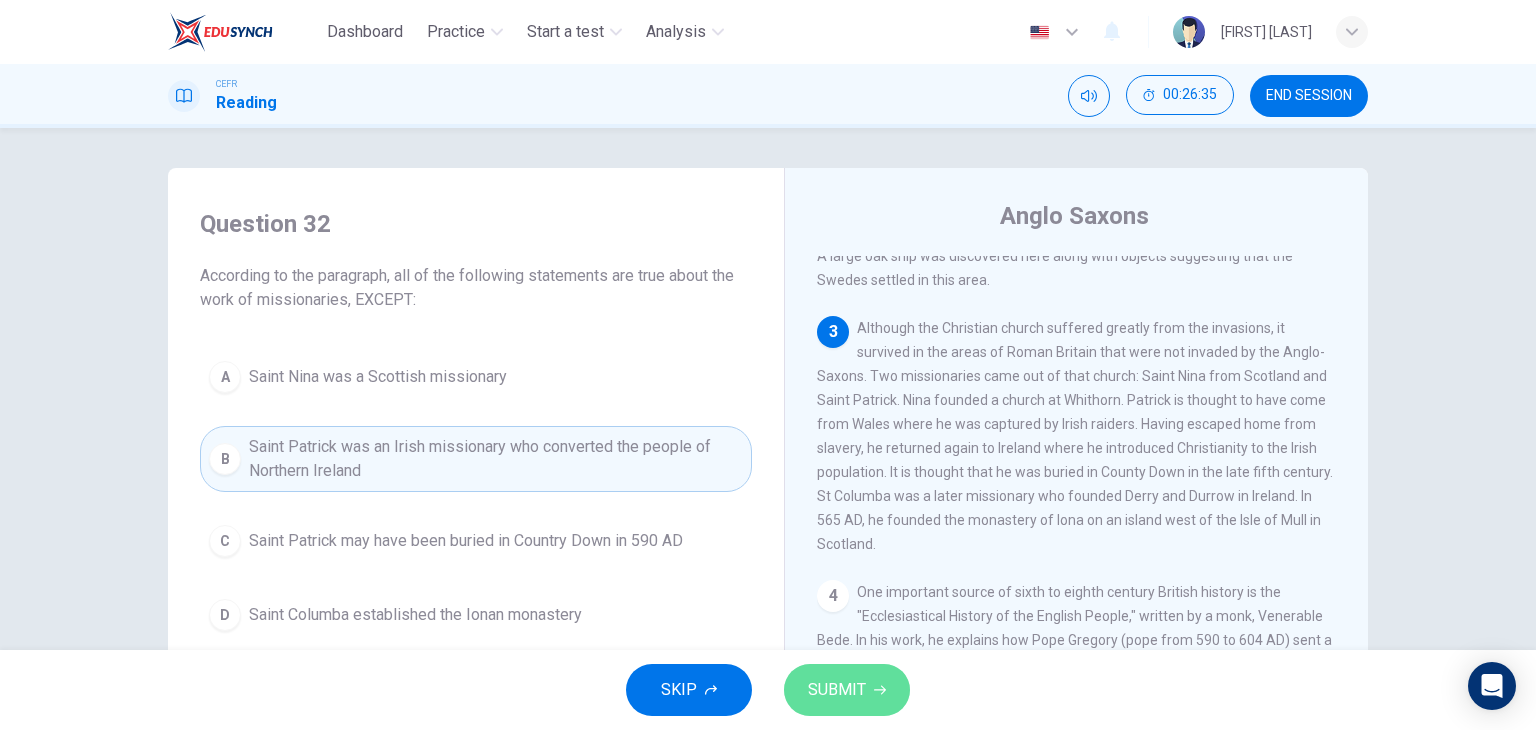 click on "SUBMIT" at bounding box center [847, 690] 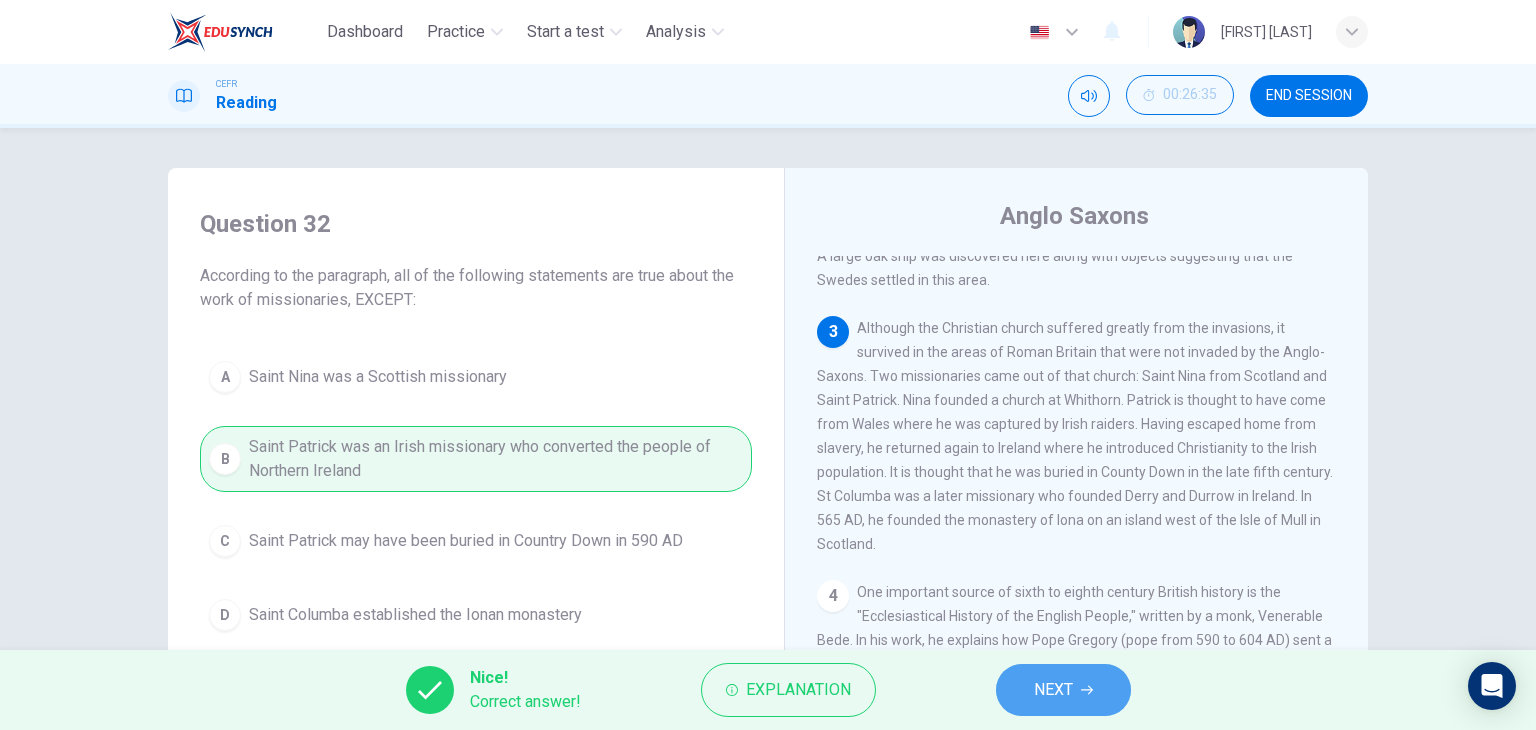click at bounding box center (1087, 690) 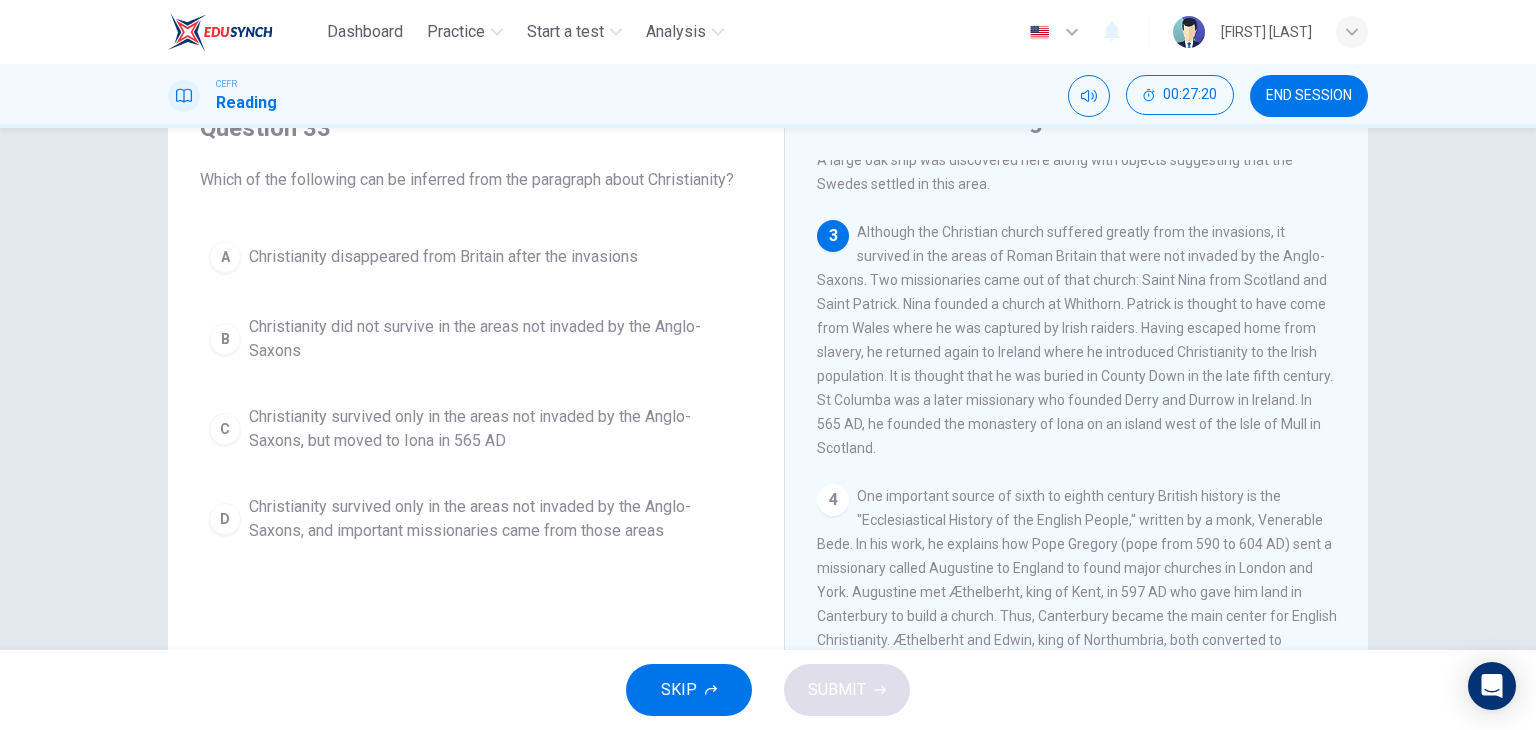 scroll, scrollTop: 100, scrollLeft: 0, axis: vertical 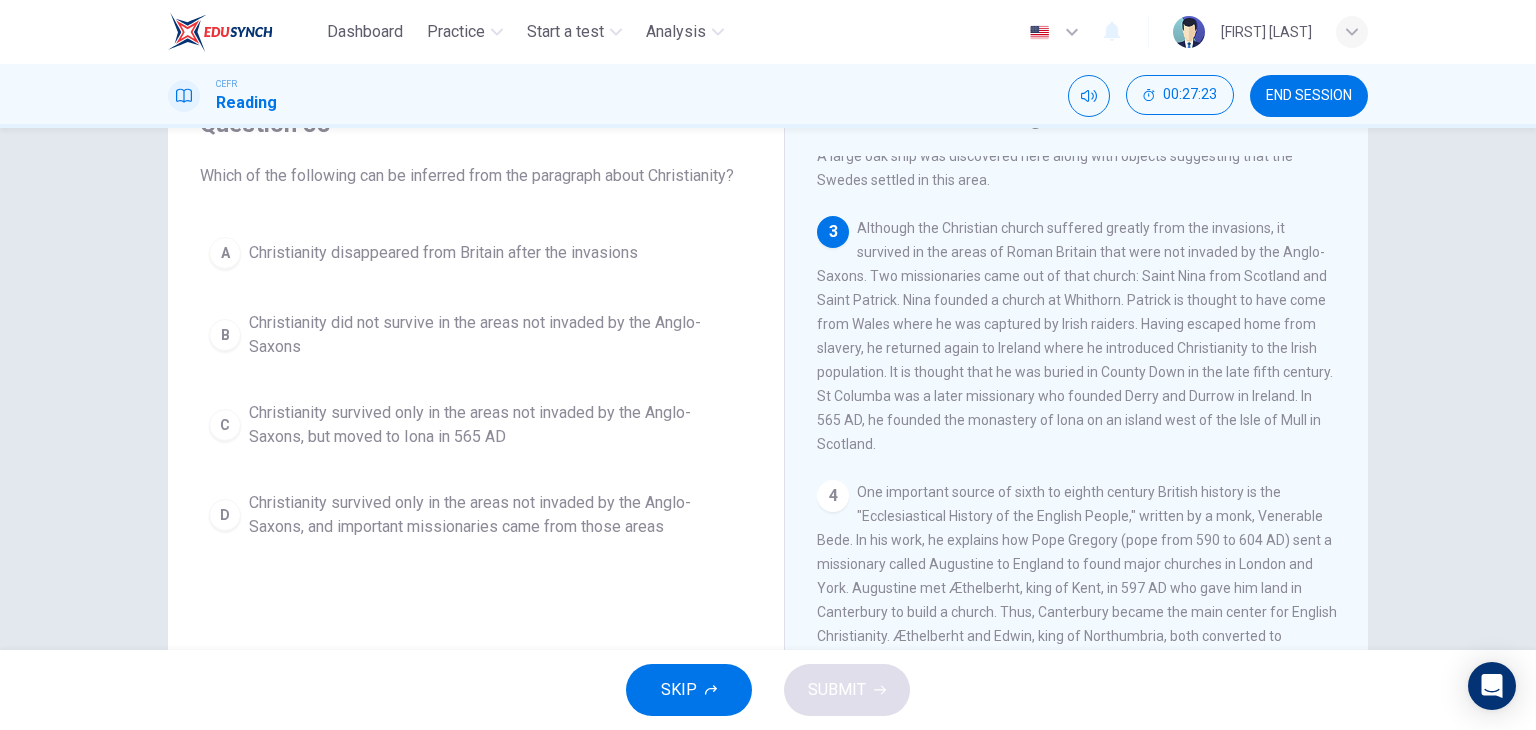 click on "C Christianity survived only in the areas not invaded by the Anglo-Saxons, but moved to Iona in 565 AD" at bounding box center [476, 425] 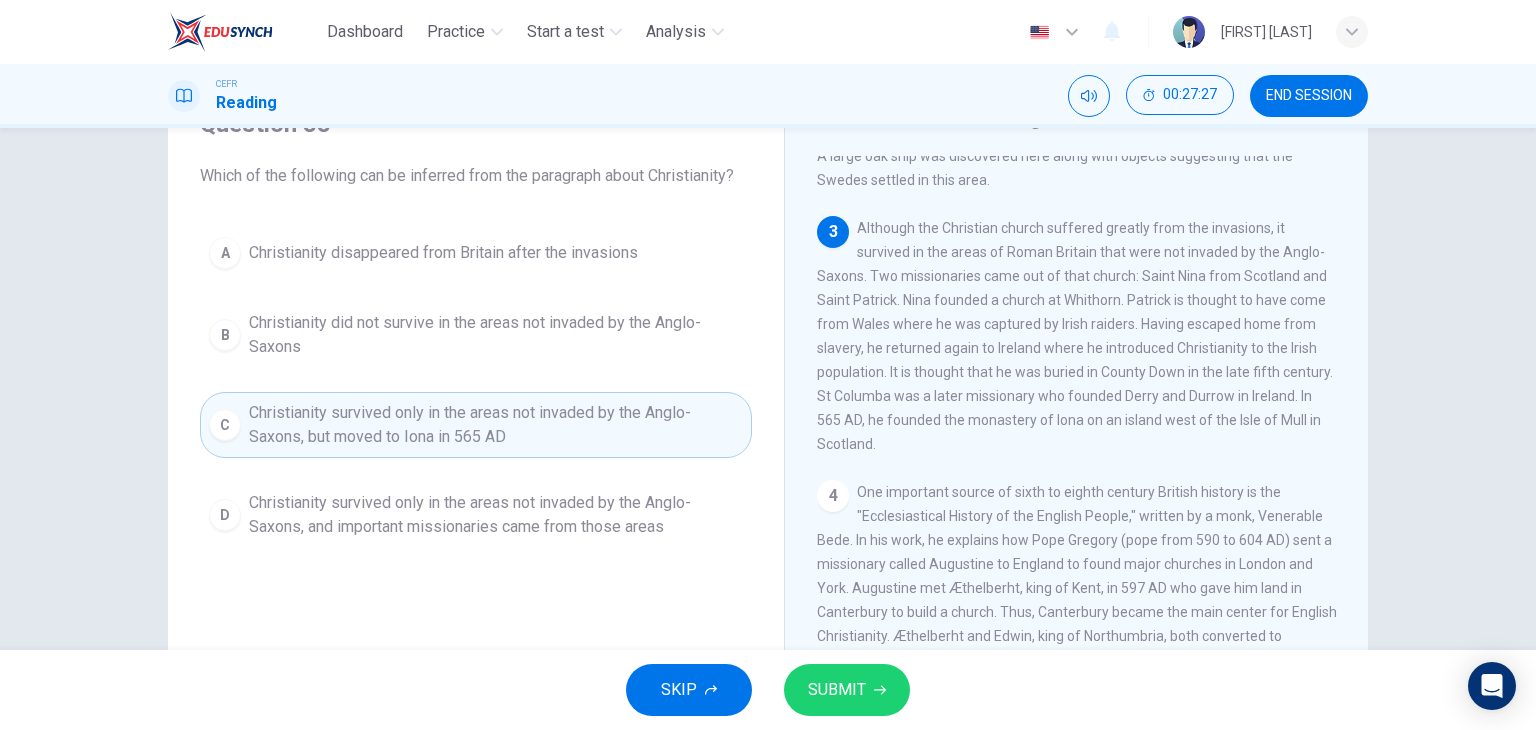click on "SUBMIT" at bounding box center (847, 690) 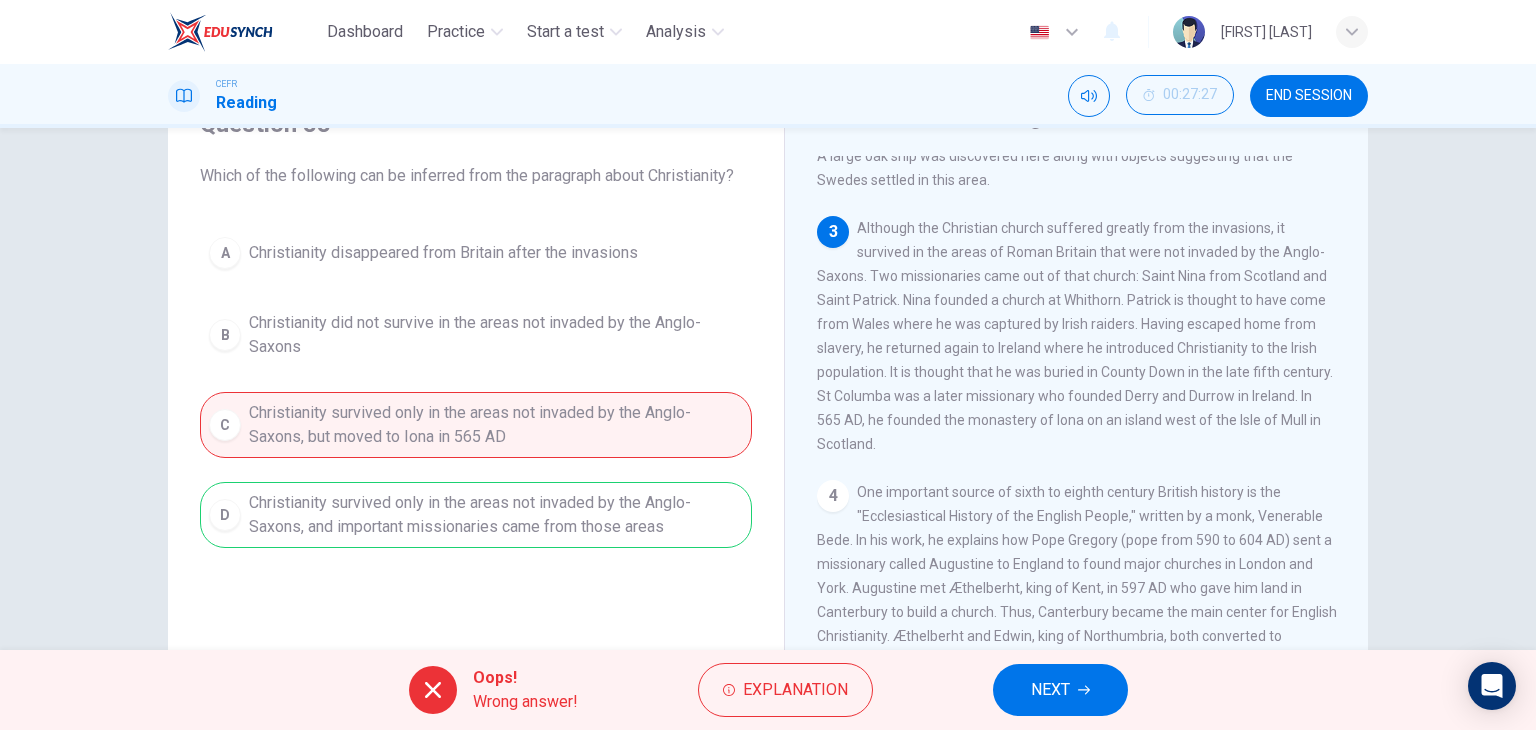 click on "A Christianity disappeared from [COUNTRY] after the invasions B Christianity did not survive in the areas not invaded by the Anglo-Saxons C Christianity survived only in the areas not invaded by the Anglo-Saxons, but moved to Iona in 565 AD D Christianity survived only in the areas not invaded by the Anglo-Saxons, and important missionaries came from those areas" at bounding box center [476, 388] 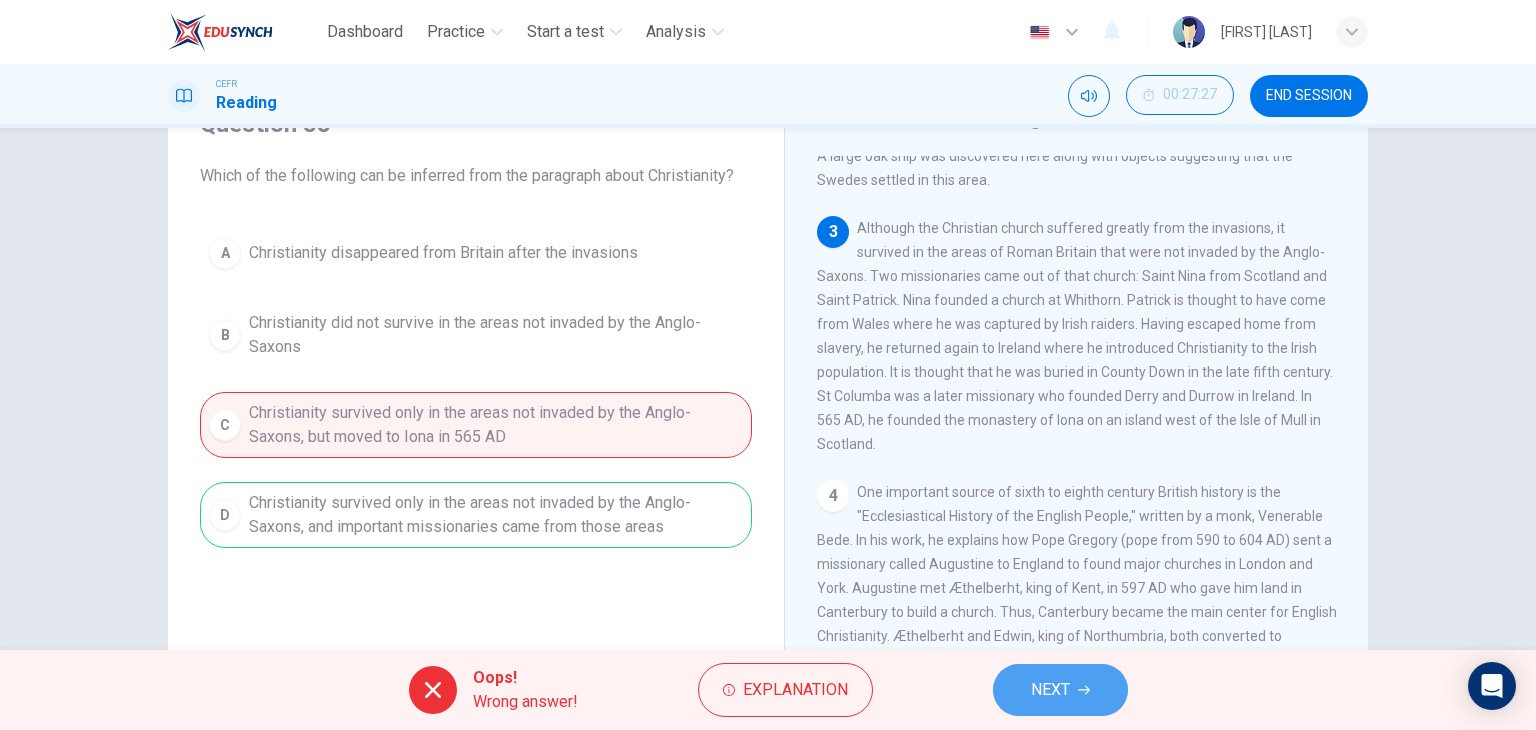 click on "NEXT" at bounding box center [1050, 690] 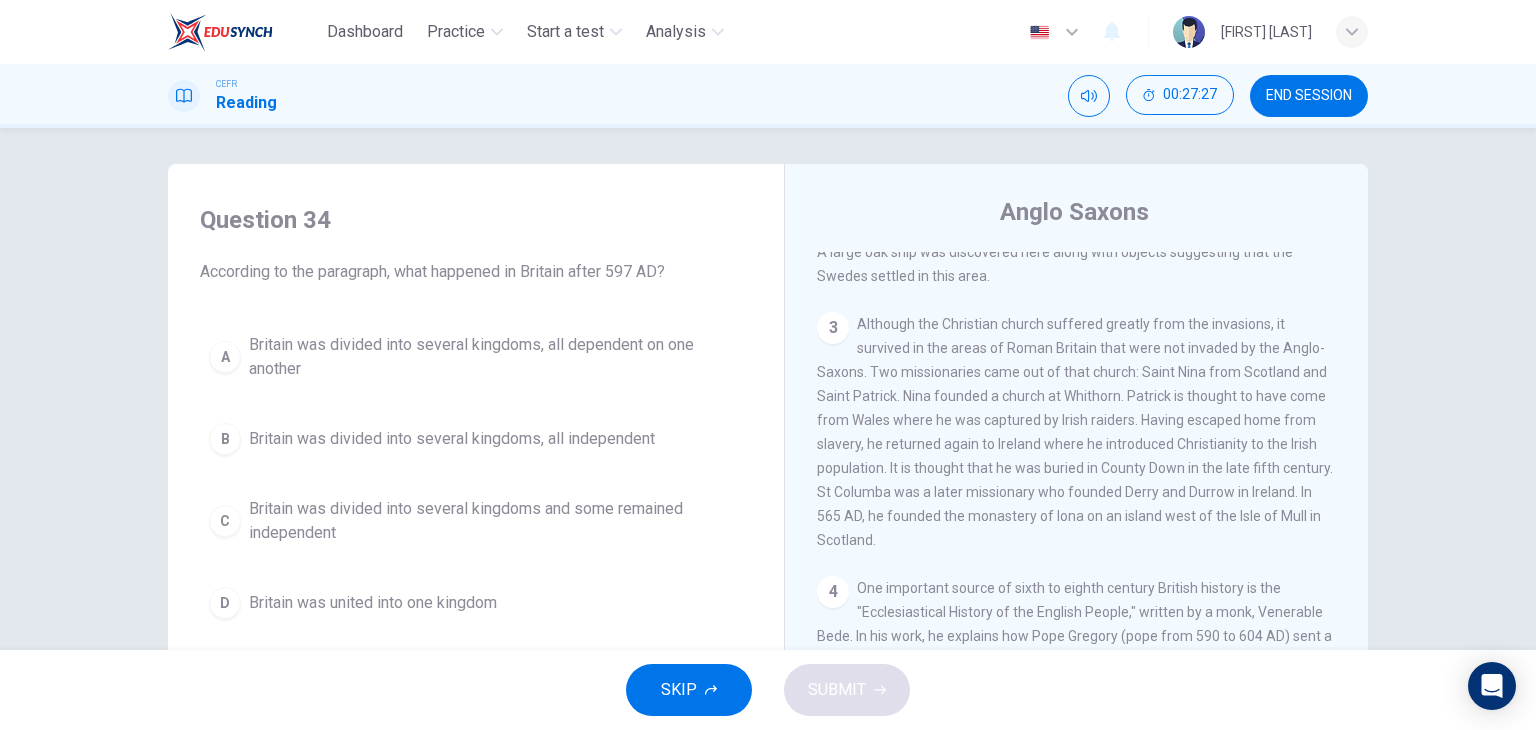 scroll, scrollTop: 0, scrollLeft: 0, axis: both 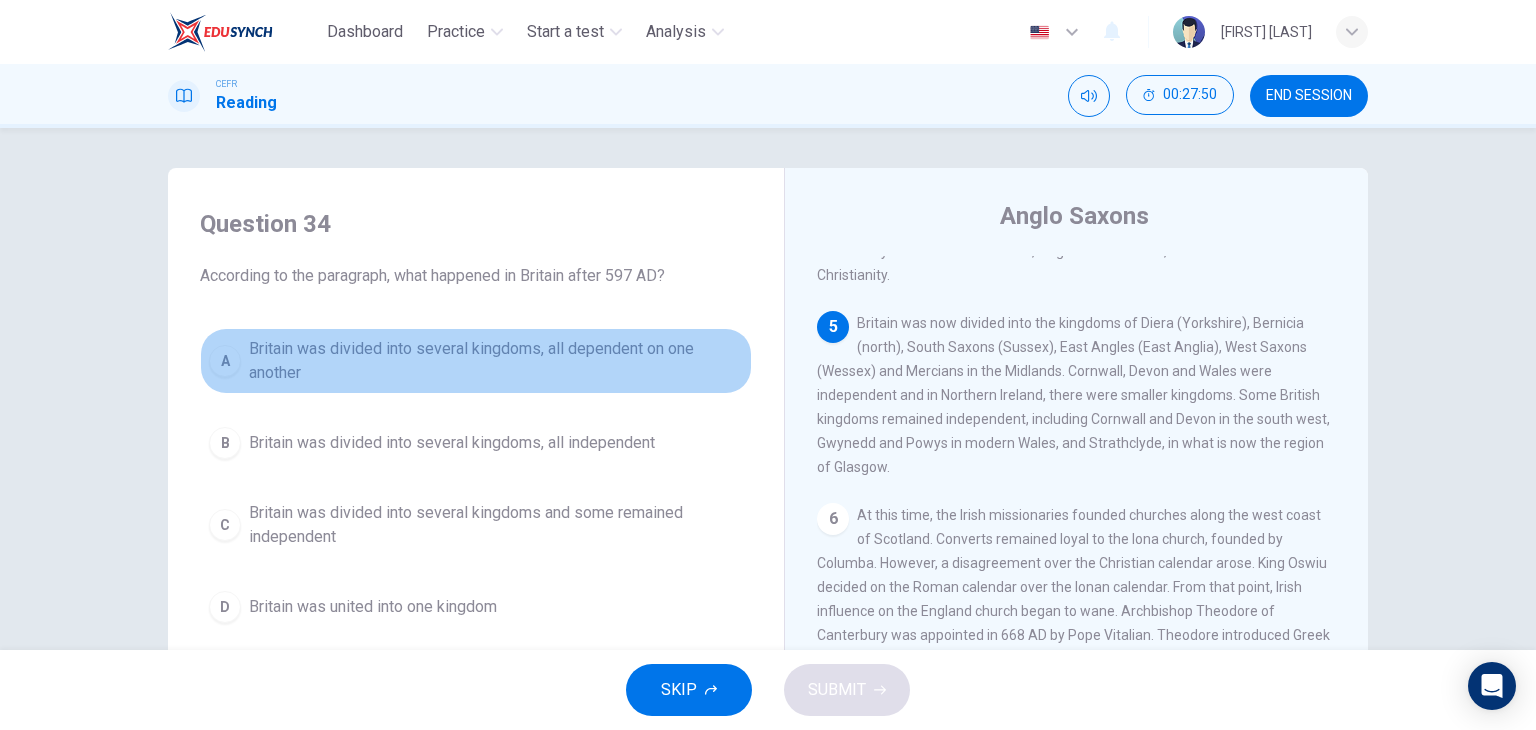 click on "A" at bounding box center [225, 361] 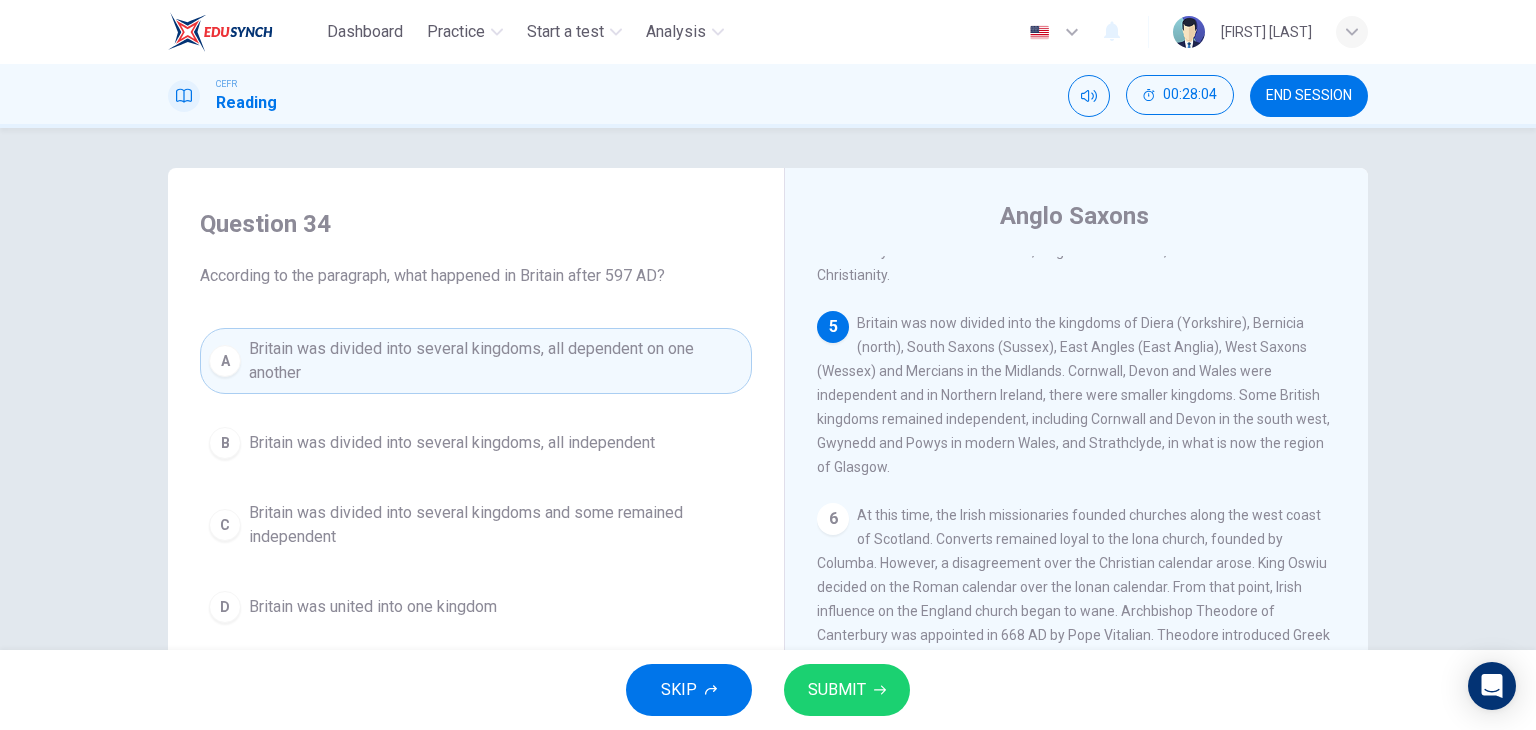 click on "Question 34 According to the paragraph, what happened in [COUNTRY] after 597 AD? A [COUNTRY] was divided into several kingdoms, all dependent on one another B [COUNTRY] was divided into several kingdoms, all independent C [COUNTRY] was divided into several kingdoms and some remained independent D [COUNTRY] was united into one kingdom Anglo Saxons 1 In the fifth century AD, [COUNTRY] was being attacked by the Irish, Pict and Germanic people from southern Denmark and Germany. These invaders were called Saxons. The term Anglo Saxon was developed in the eighth century. It was coined to distinguish between the British (Anglo) and the Germanic people (Saxons). The Roman-Britano leaders defended the land as best they could, but the invaders eventually began to settle into [COUNTRY]. Irish kingdoms settled in both the west and north of the country. Meanwhile, the Angles, Saxons and Jute tribes took over the east part of [COUNTRY]. 2 3 4 5 6 7" at bounding box center [768, 389] 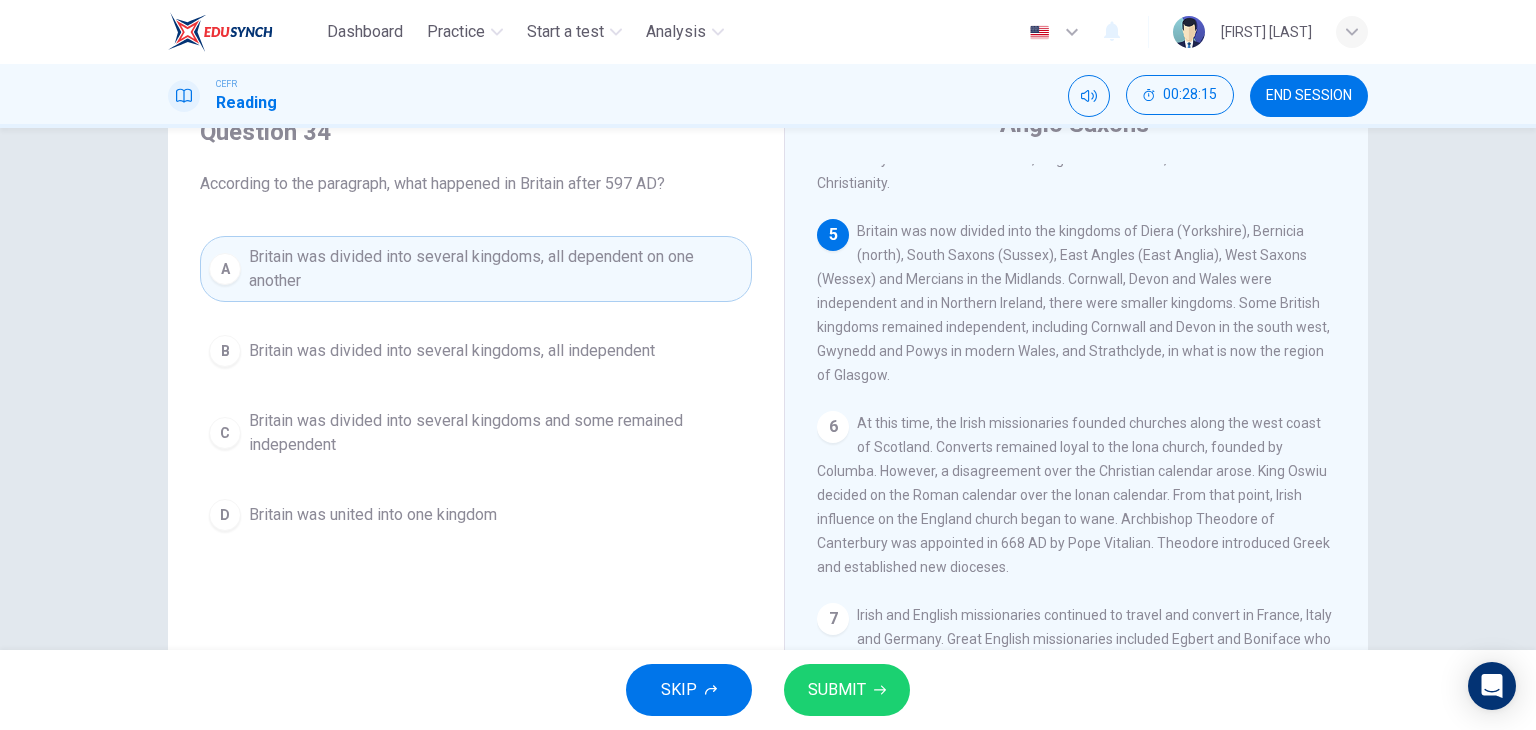 scroll, scrollTop: 100, scrollLeft: 0, axis: vertical 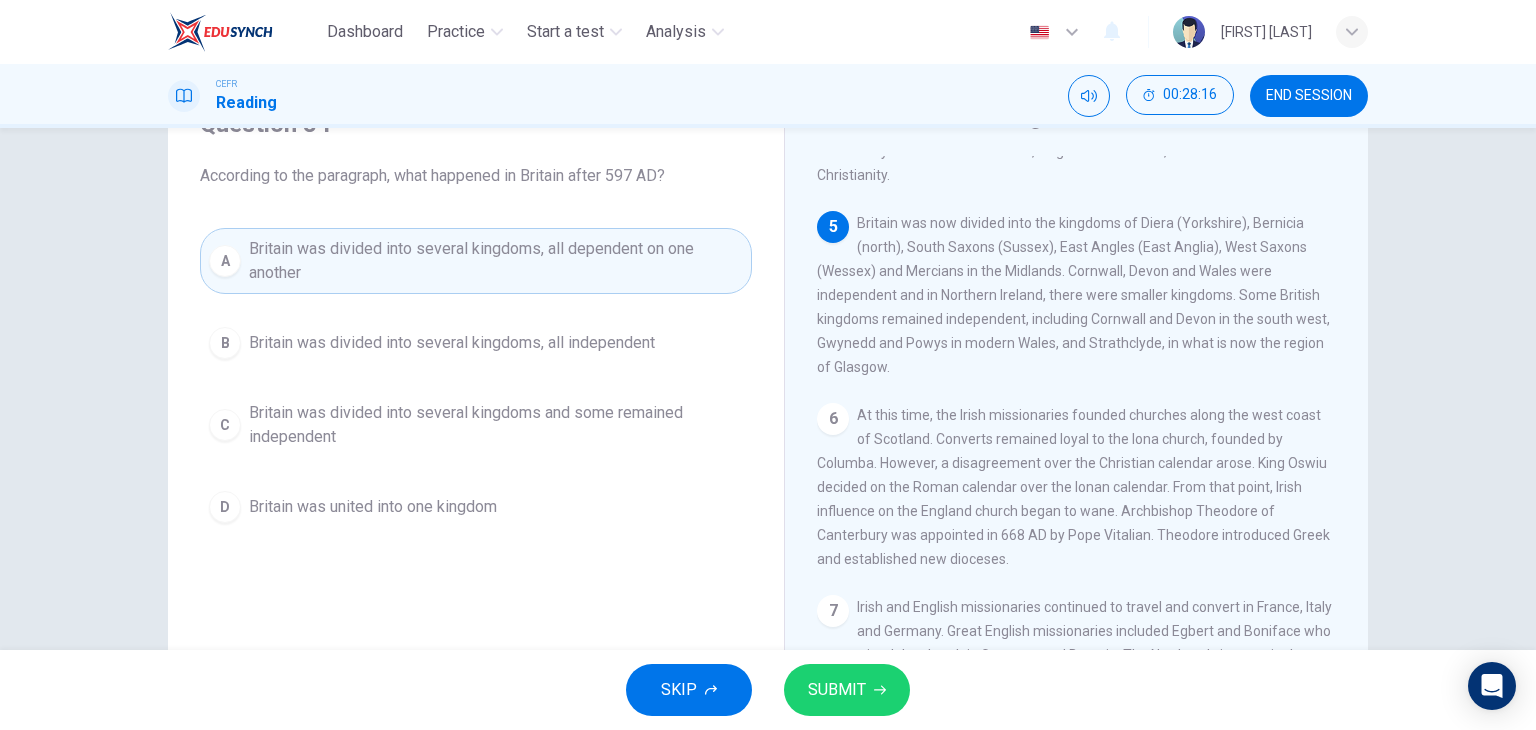 click on "Britain was divided into several kingdoms and some remained independent" at bounding box center [452, 343] 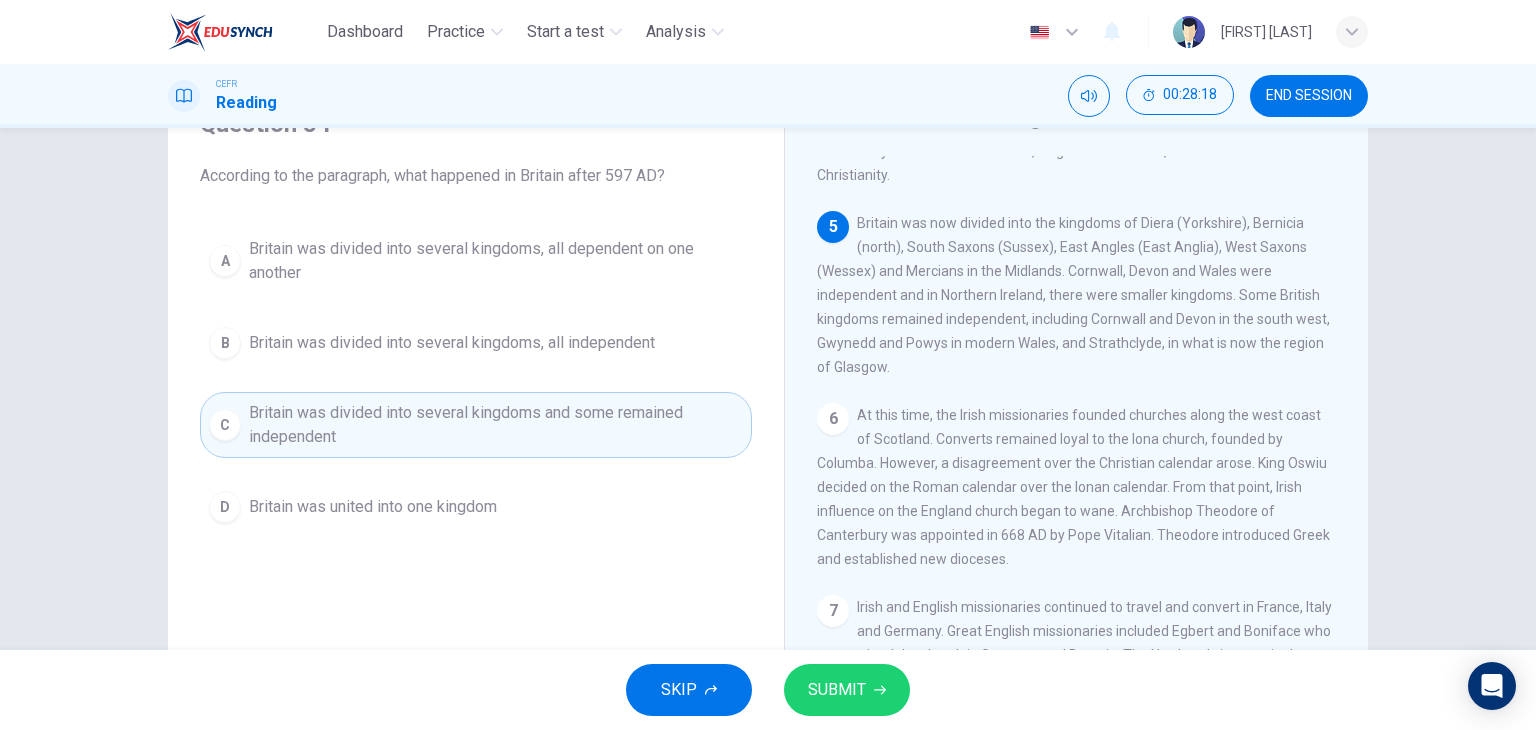click on "SUBMIT" at bounding box center (837, 690) 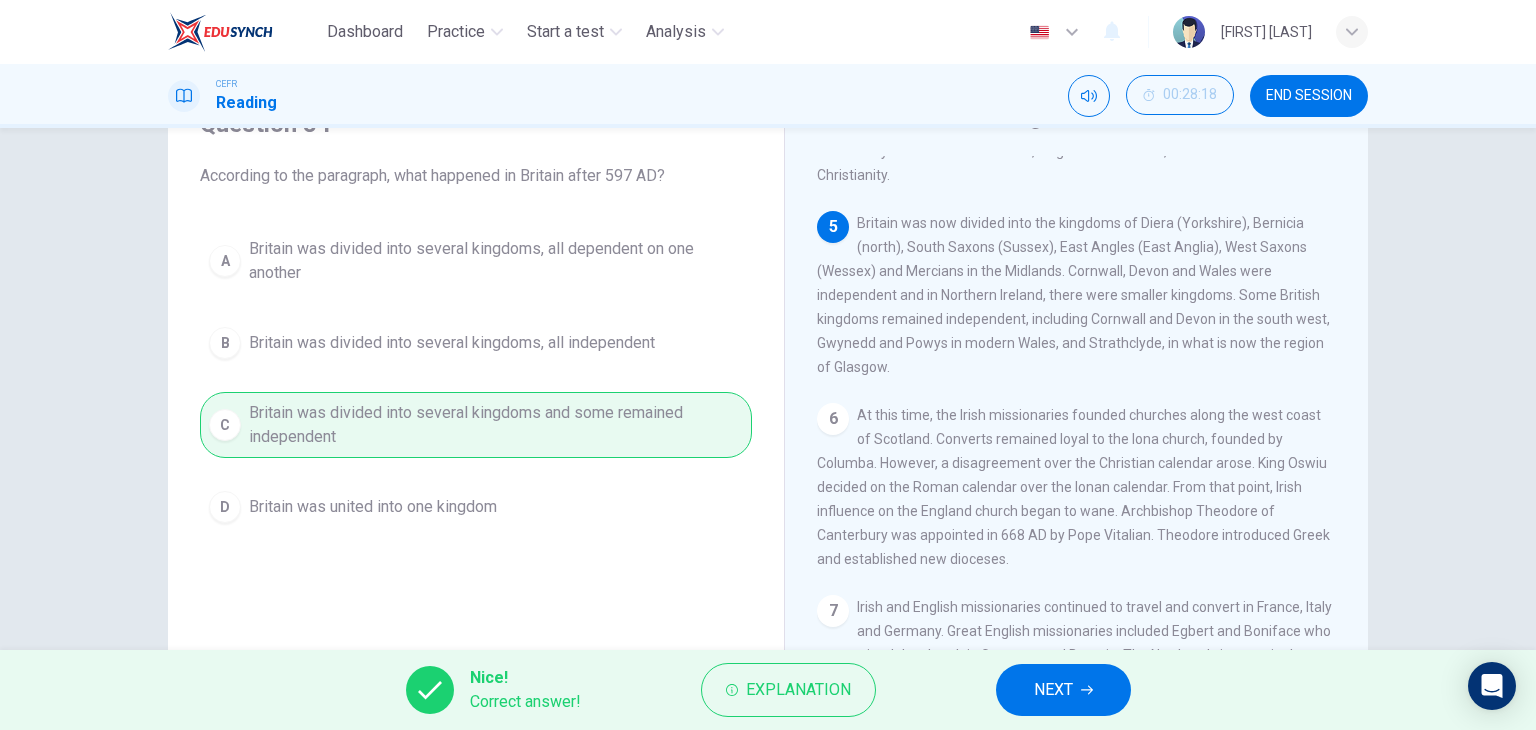 click on "NEXT" at bounding box center (1063, 690) 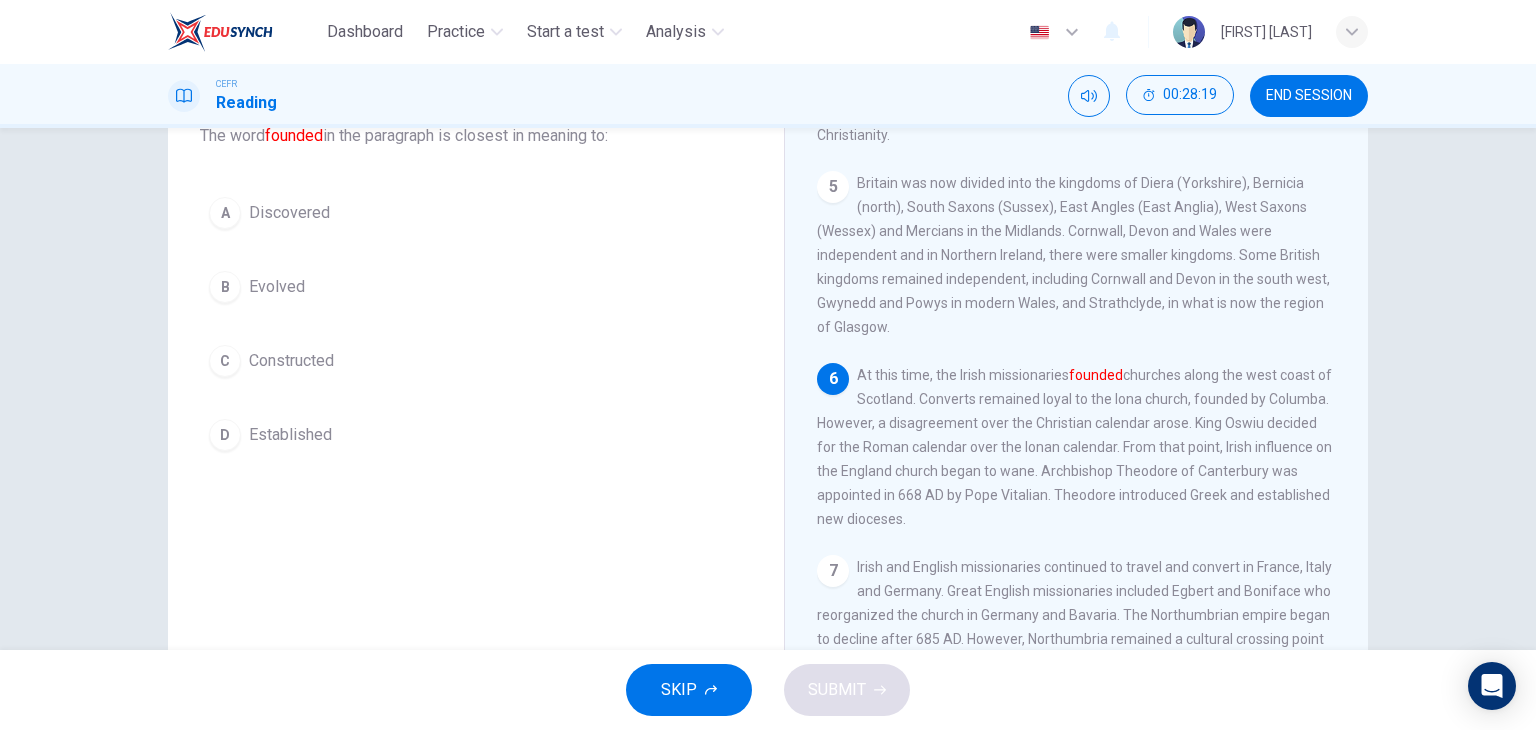 scroll, scrollTop: 253, scrollLeft: 0, axis: vertical 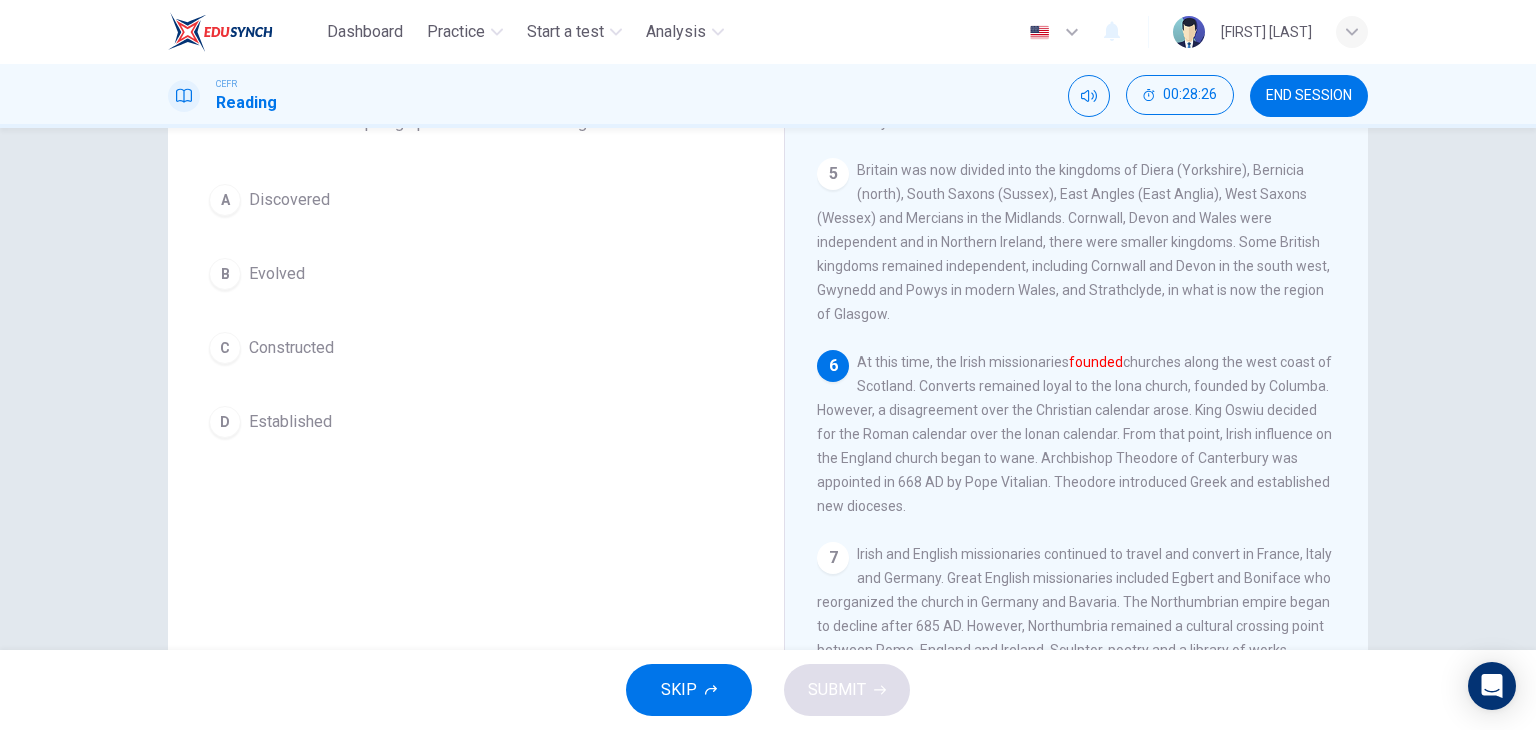 click on "Established" at bounding box center [289, 200] 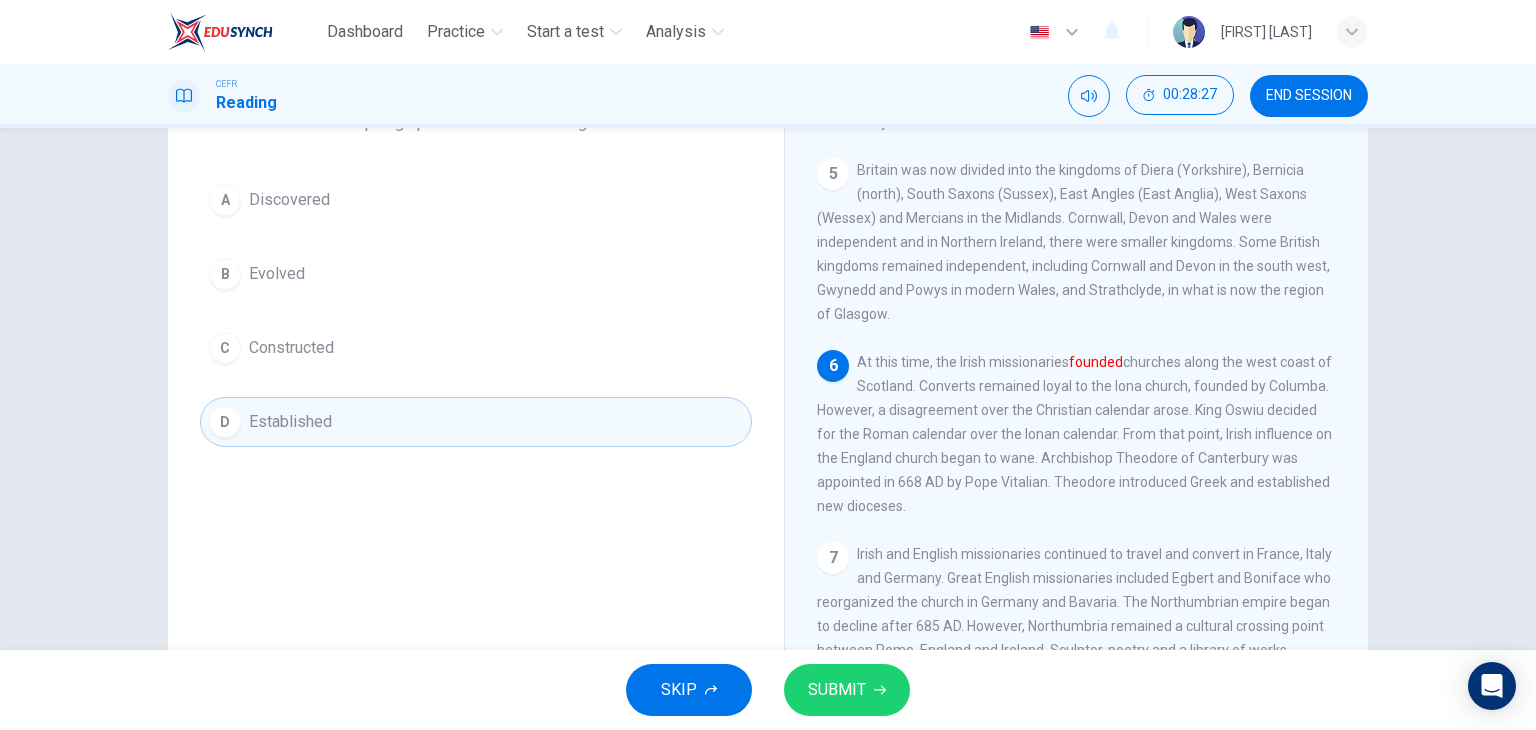 click on "SUBMIT" at bounding box center [837, 690] 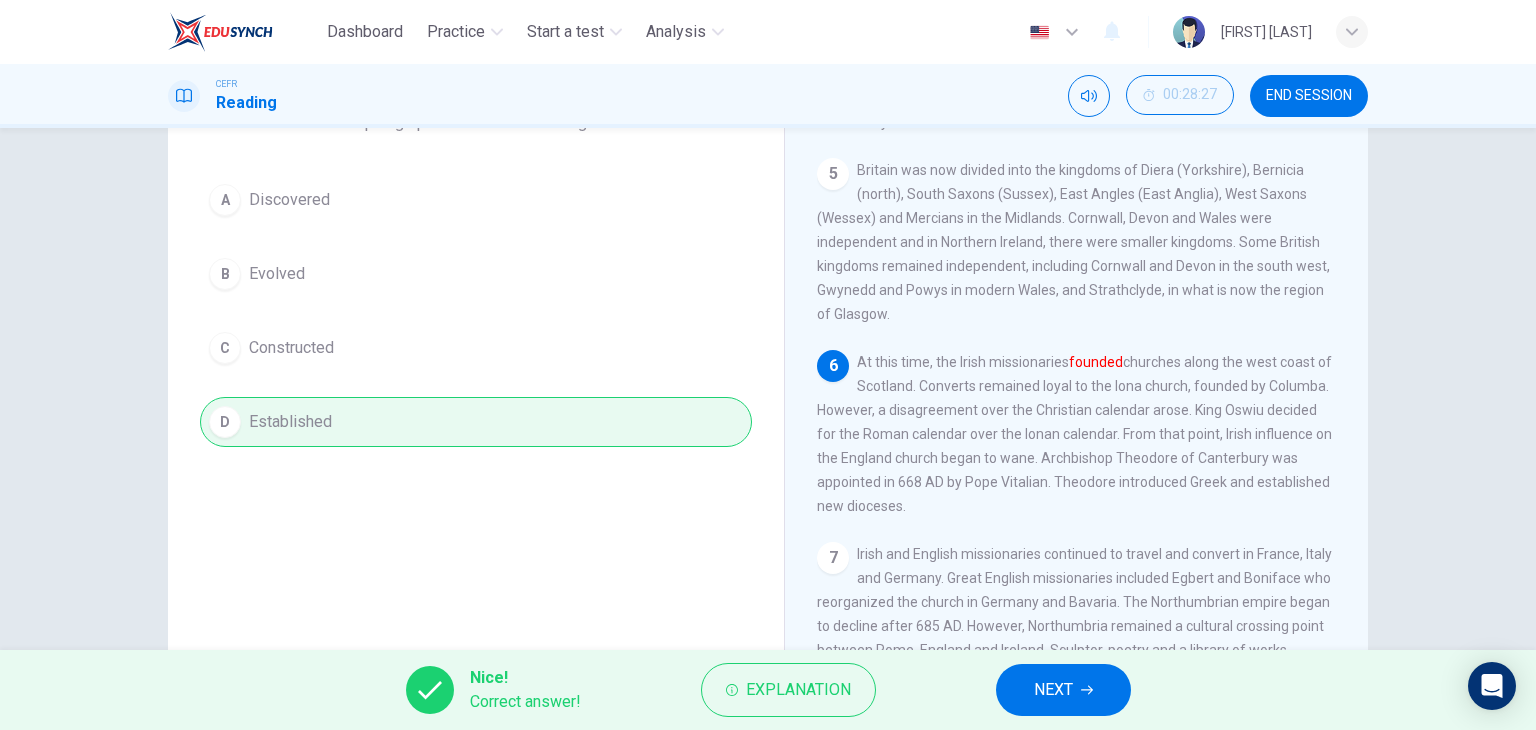 click on "NEXT" at bounding box center [1063, 690] 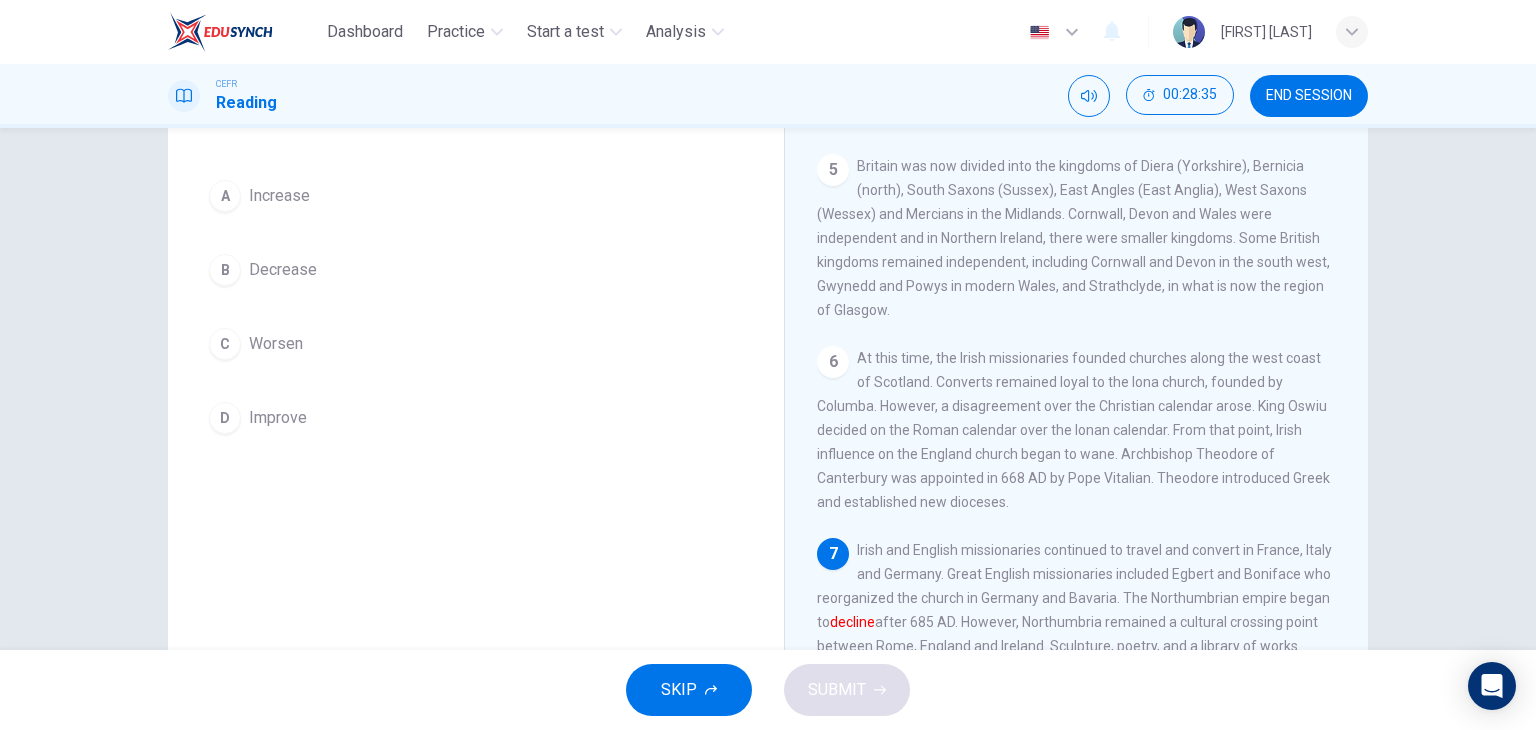 scroll, scrollTop: 153, scrollLeft: 0, axis: vertical 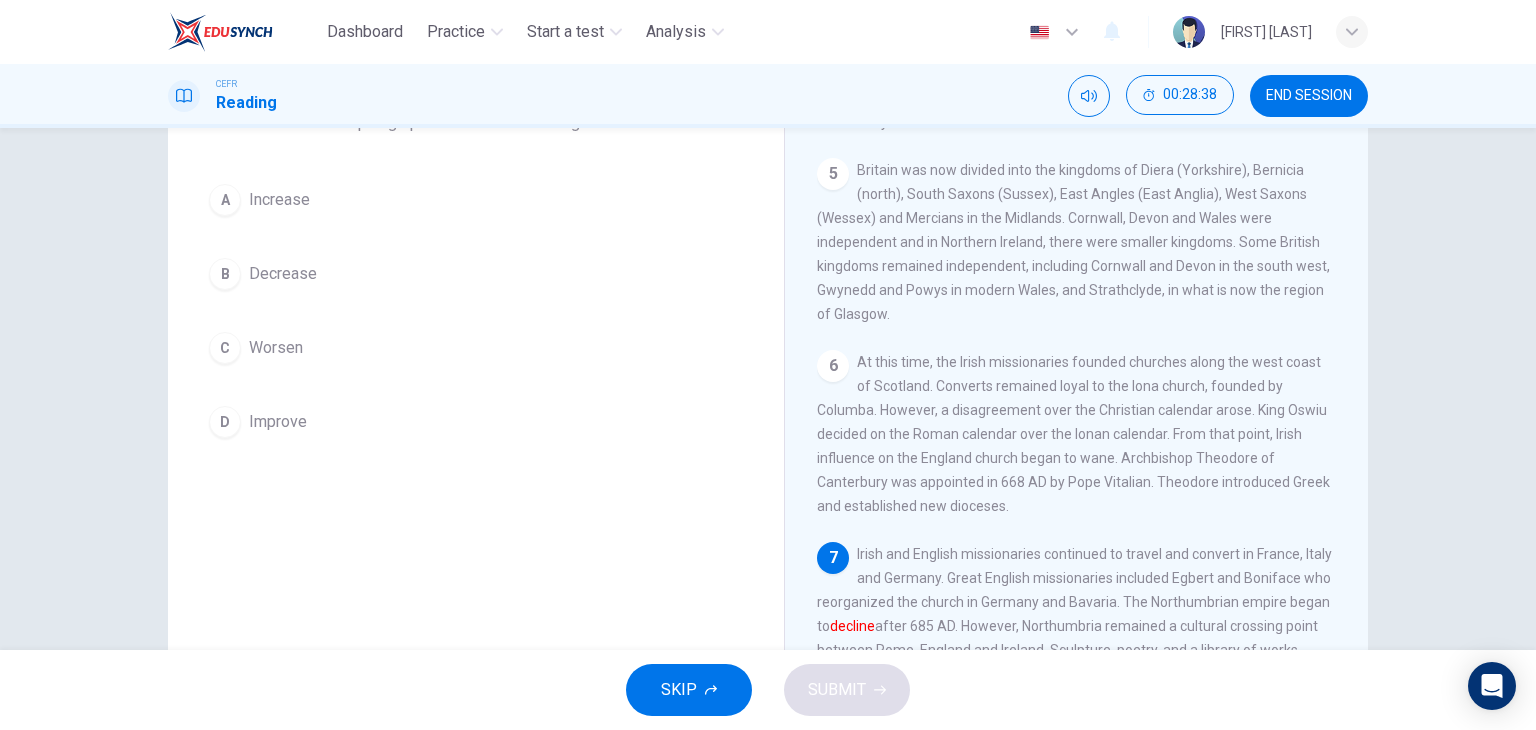 click on "C" at bounding box center (225, 200) 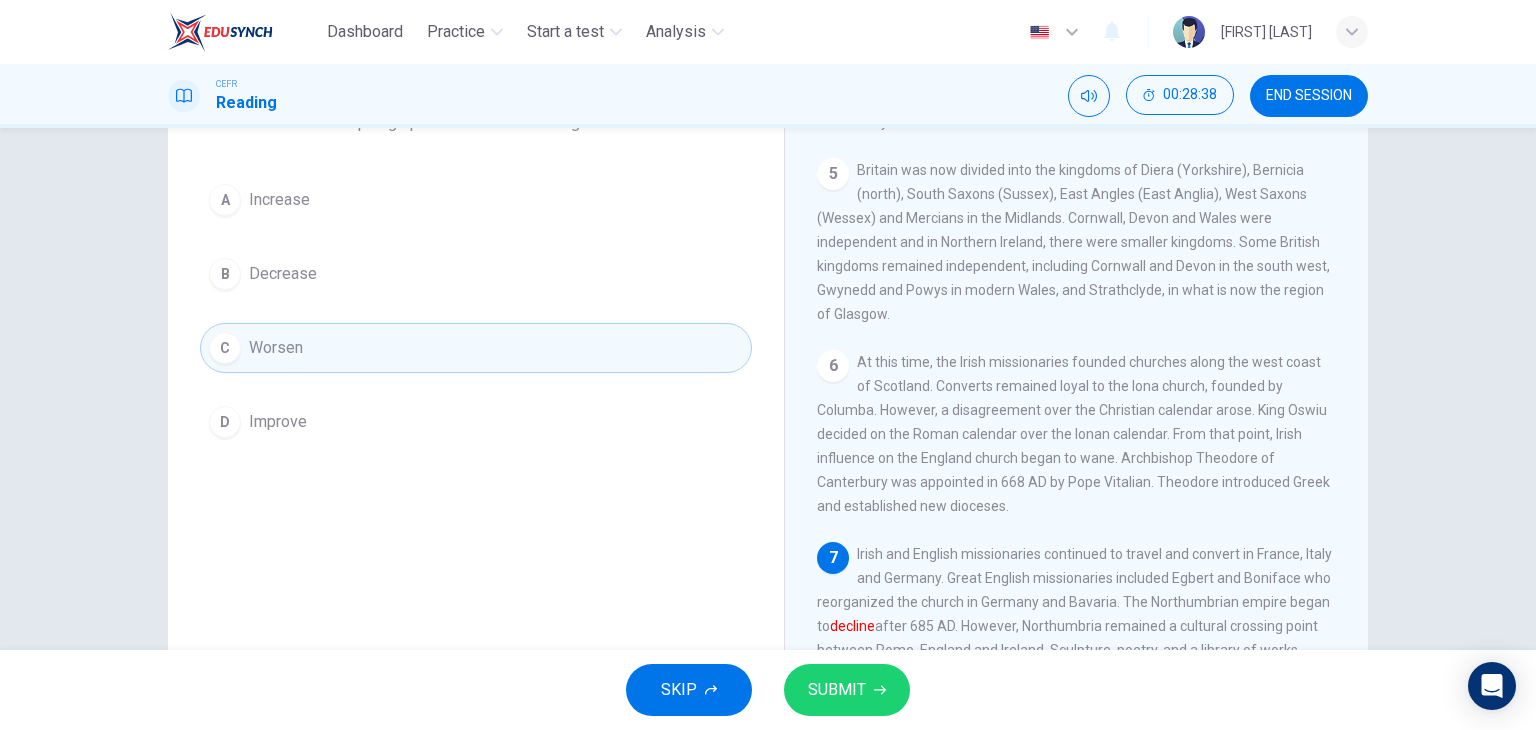 click on "SUBMIT" at bounding box center [847, 690] 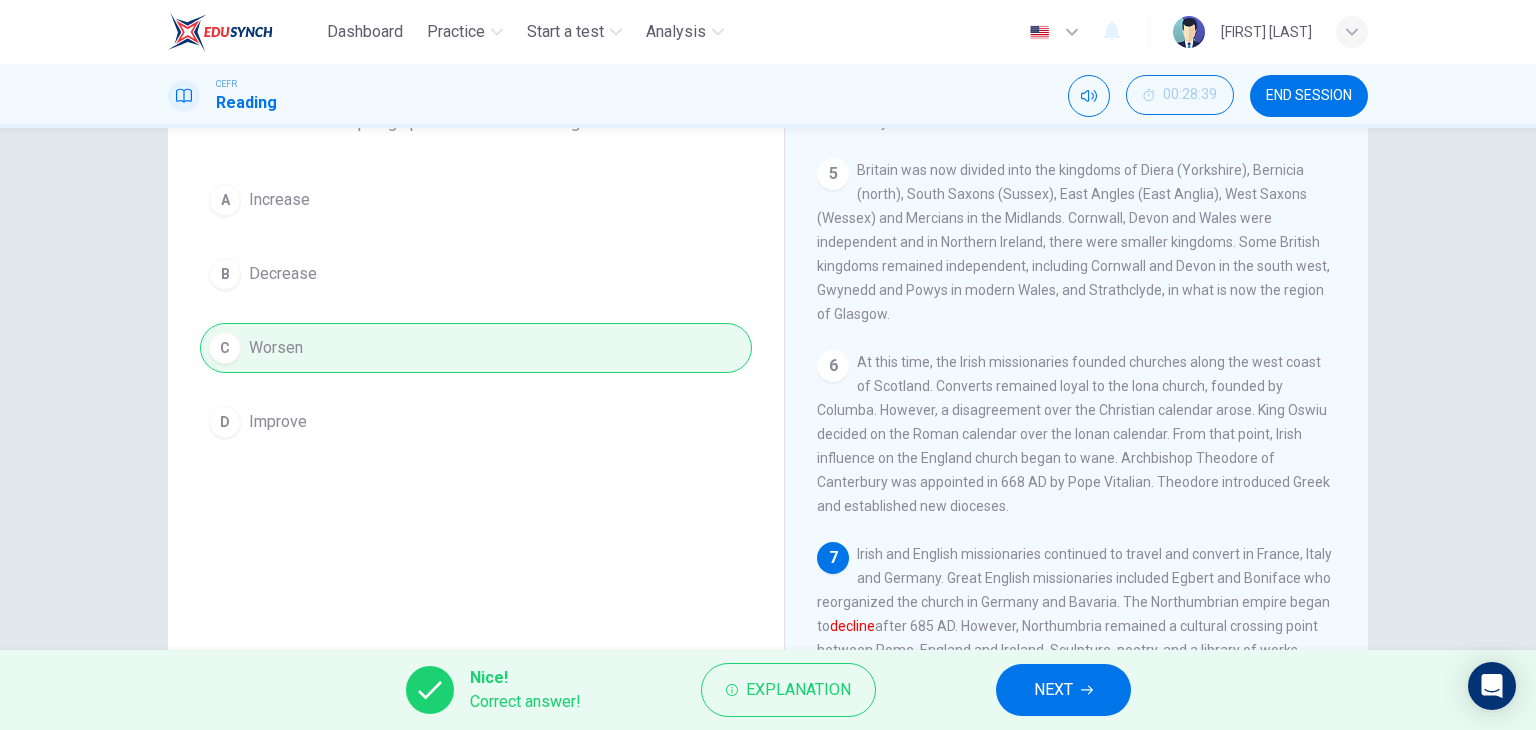 click on "NEXT" at bounding box center [1053, 690] 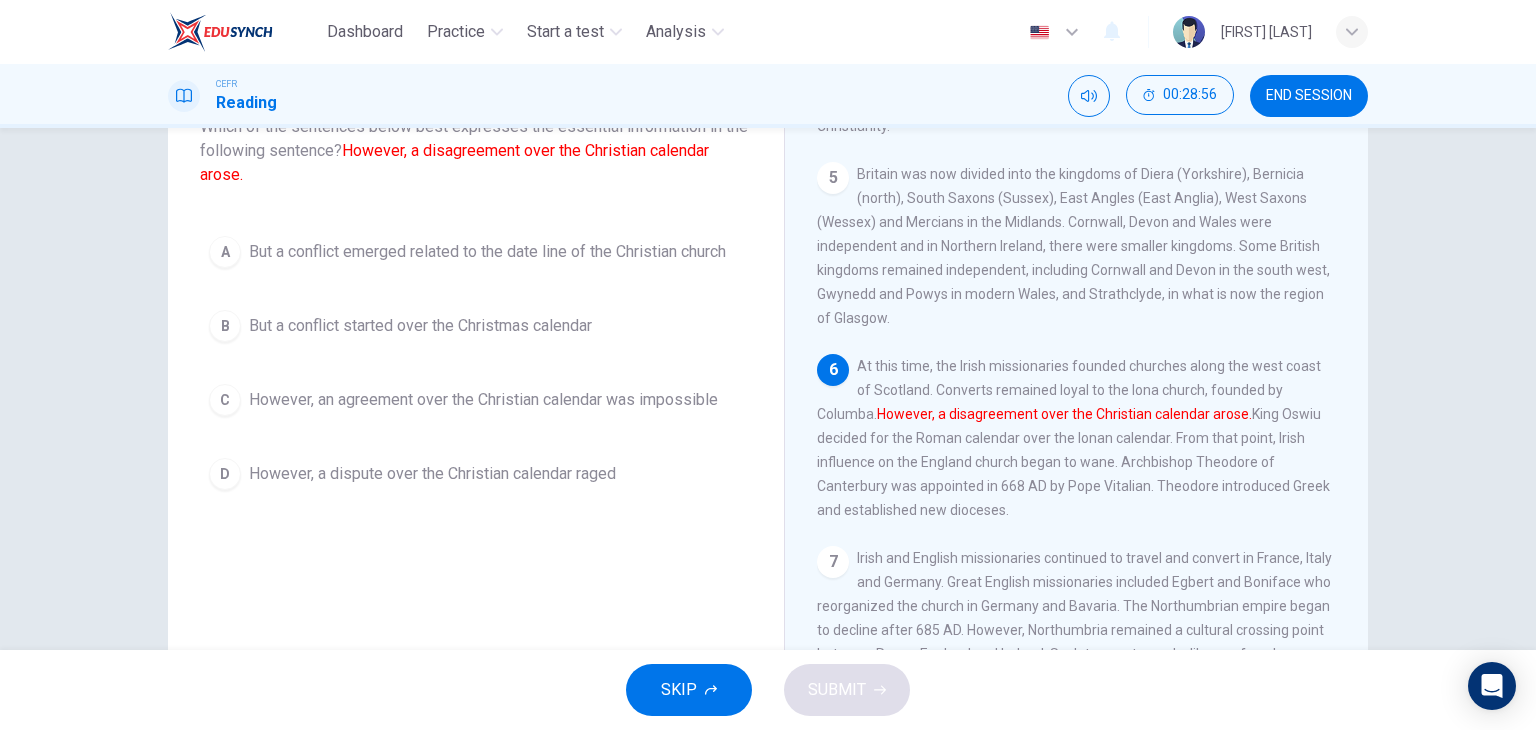 scroll, scrollTop: 153, scrollLeft: 0, axis: vertical 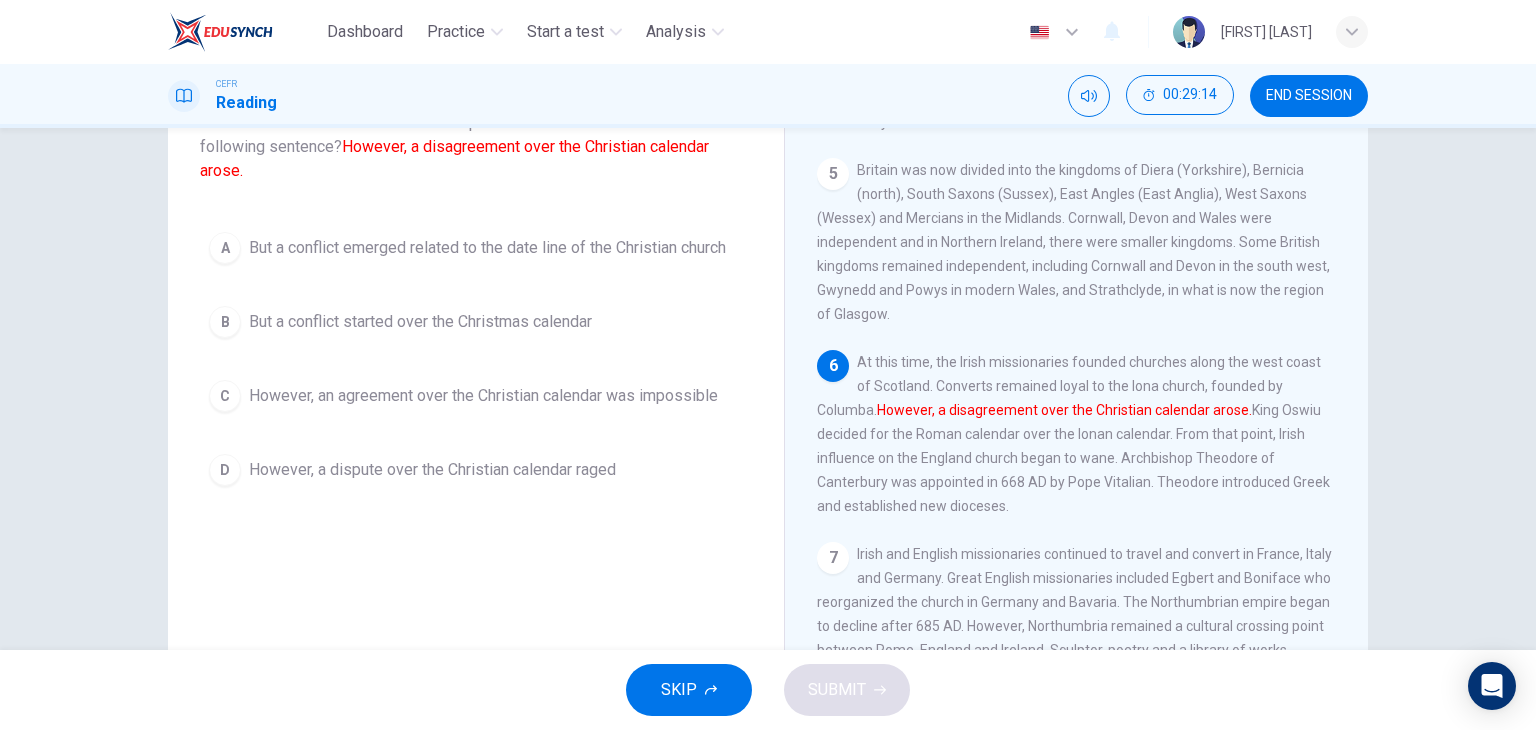 click on "But a conflict started over the Christmas calendar" at bounding box center (487, 248) 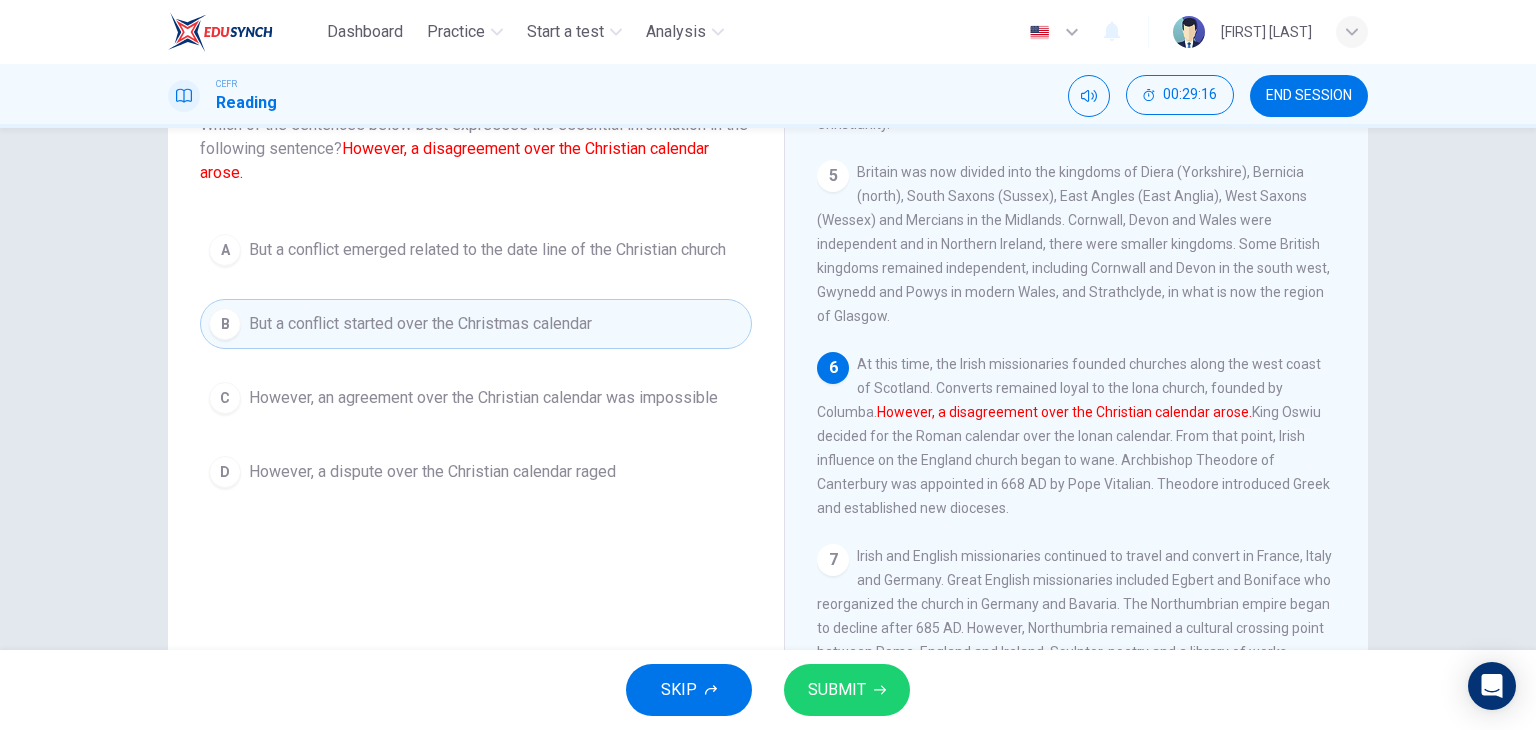 scroll, scrollTop: 153, scrollLeft: 0, axis: vertical 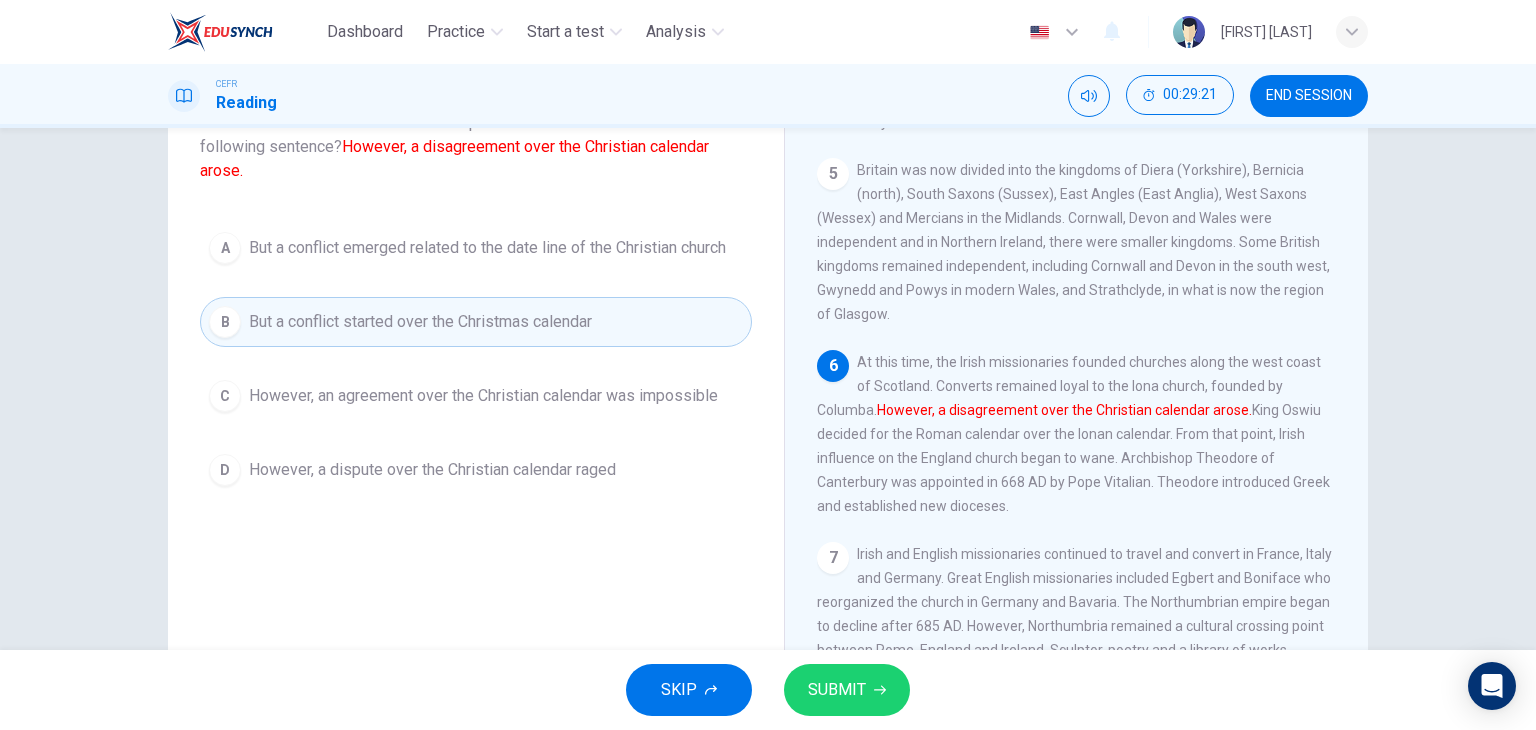 click on "SUBMIT" at bounding box center [847, 690] 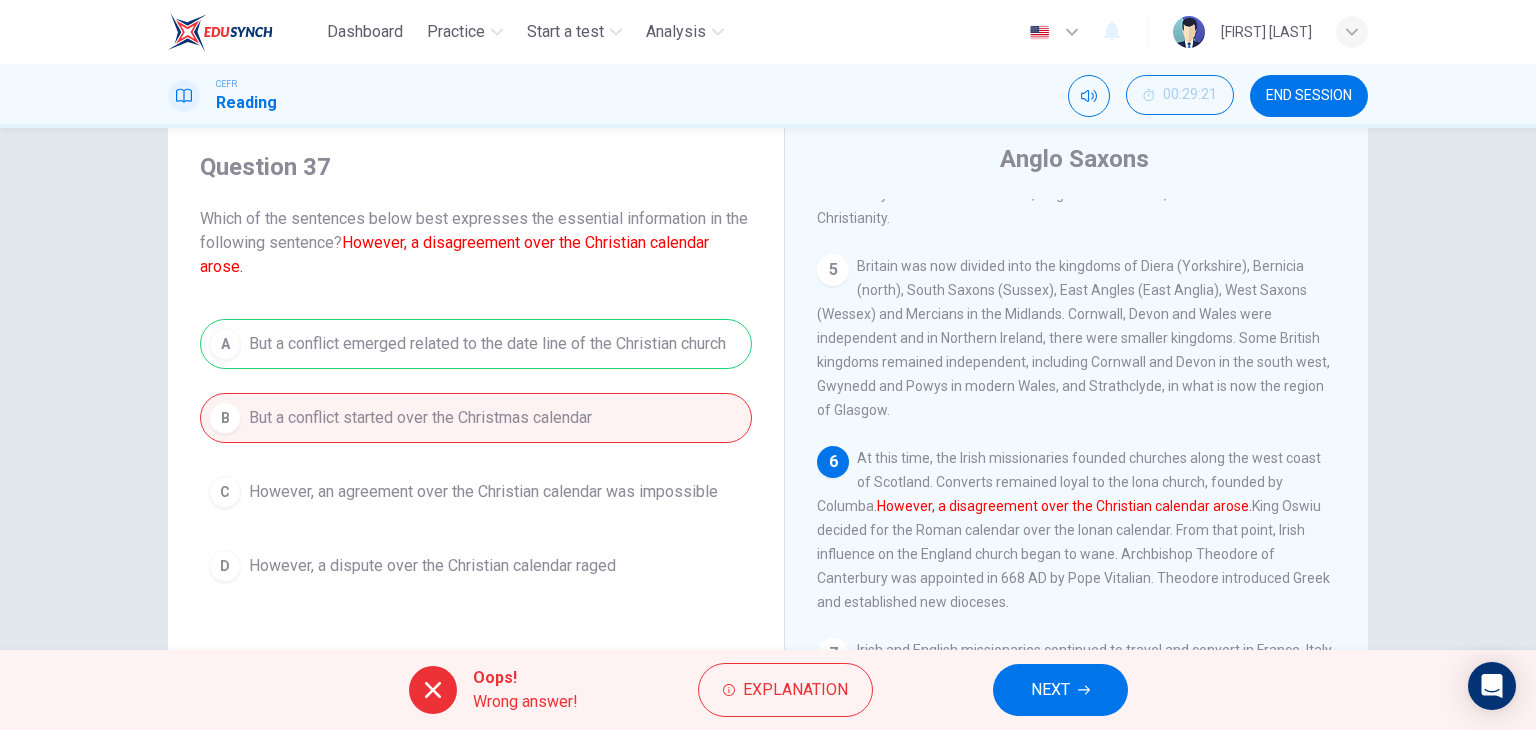 scroll, scrollTop: 53, scrollLeft: 0, axis: vertical 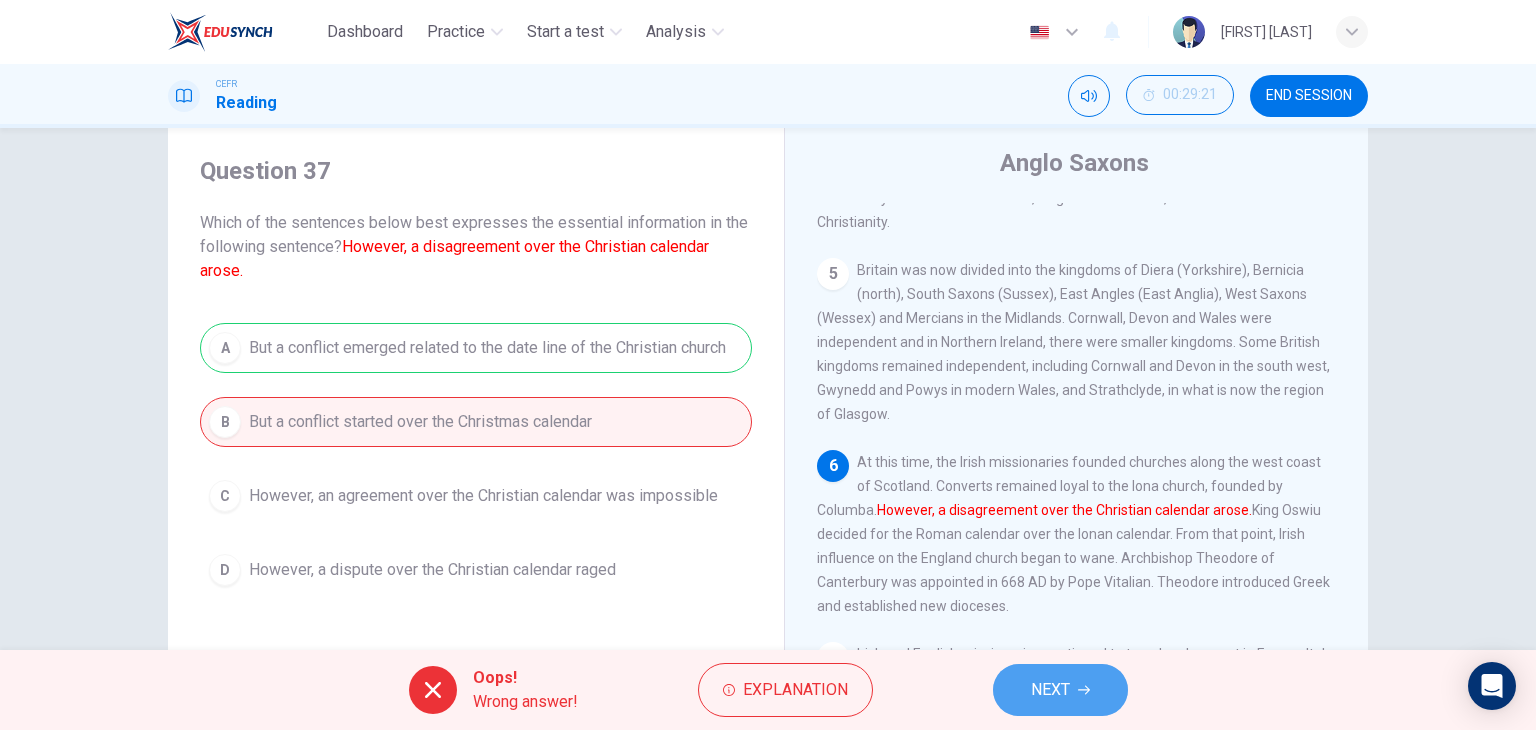 click on "NEXT" at bounding box center (1050, 690) 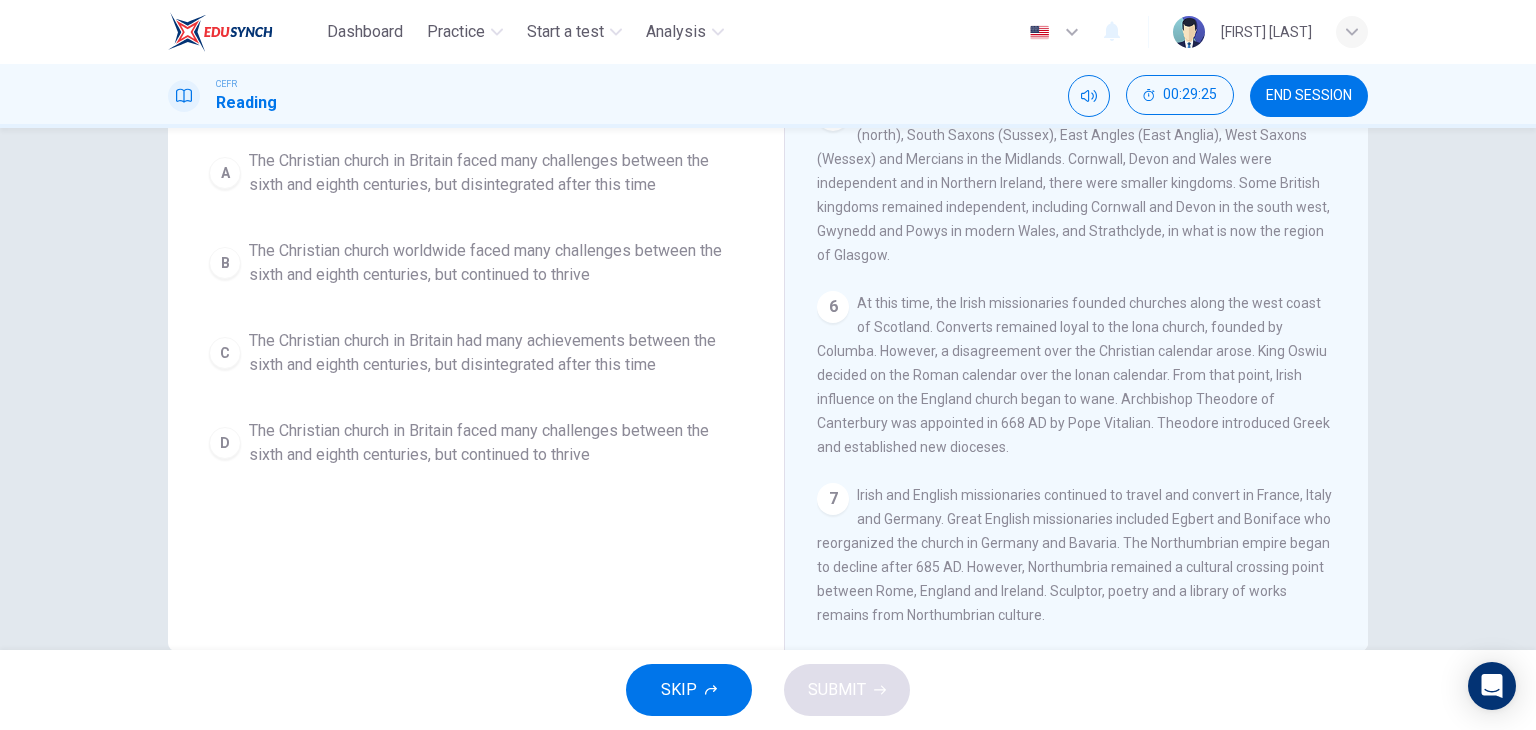 scroll, scrollTop: 253, scrollLeft: 0, axis: vertical 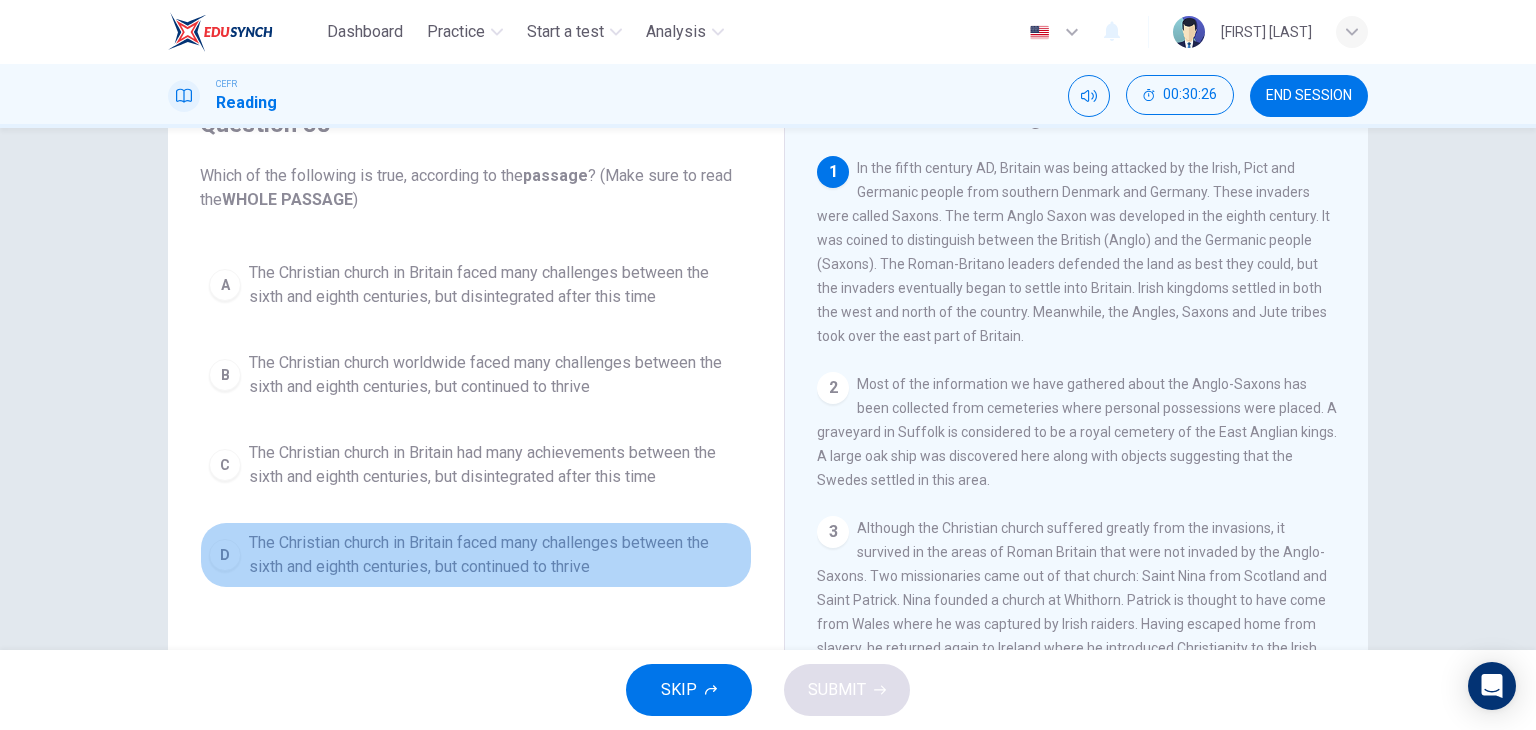 click on "The Christian church in Britain faced many challenges between the sixth and eighth centuries, but continued to thrive" at bounding box center [496, 285] 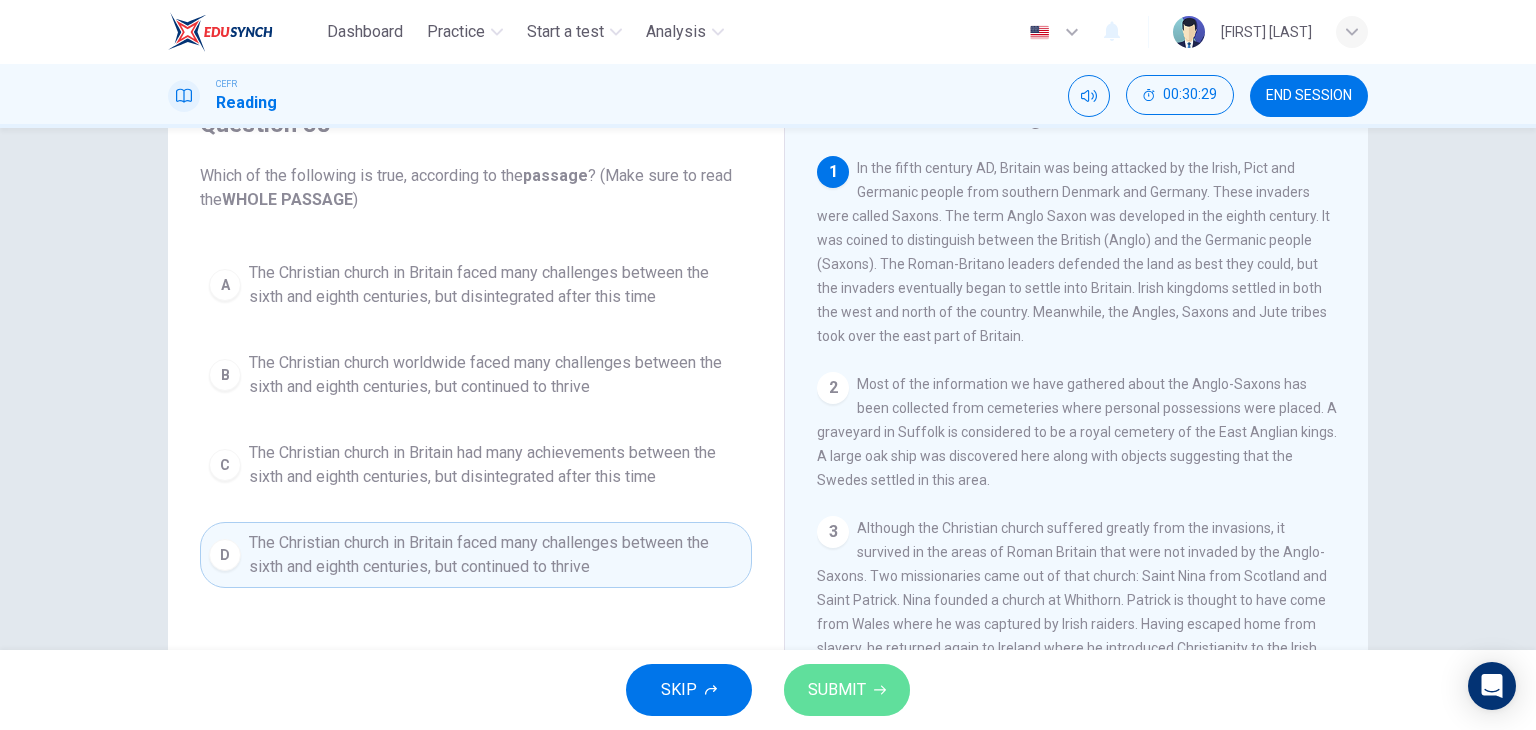 click on "SUBMIT" at bounding box center [847, 690] 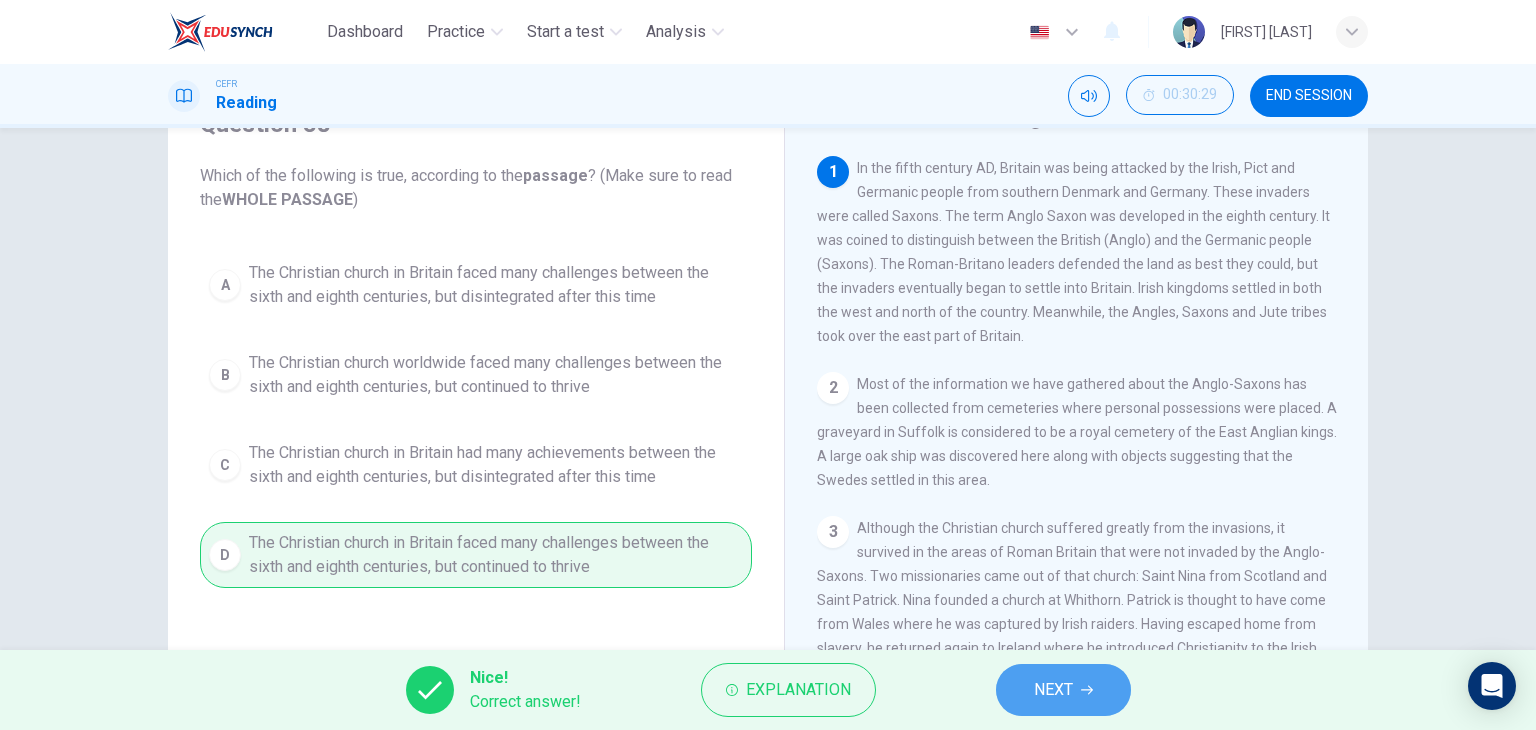 click on "NEXT" at bounding box center [1063, 690] 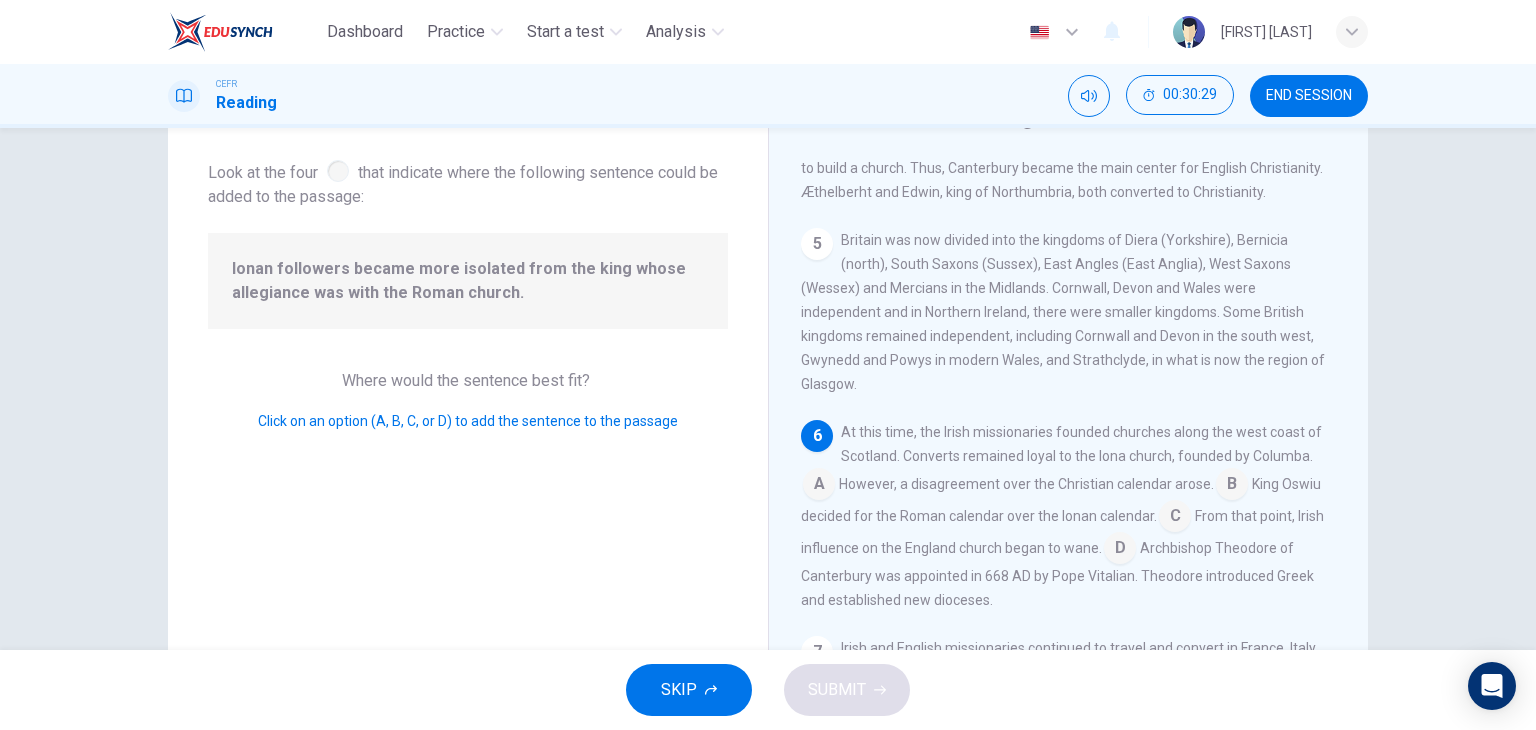 scroll, scrollTop: 851, scrollLeft: 0, axis: vertical 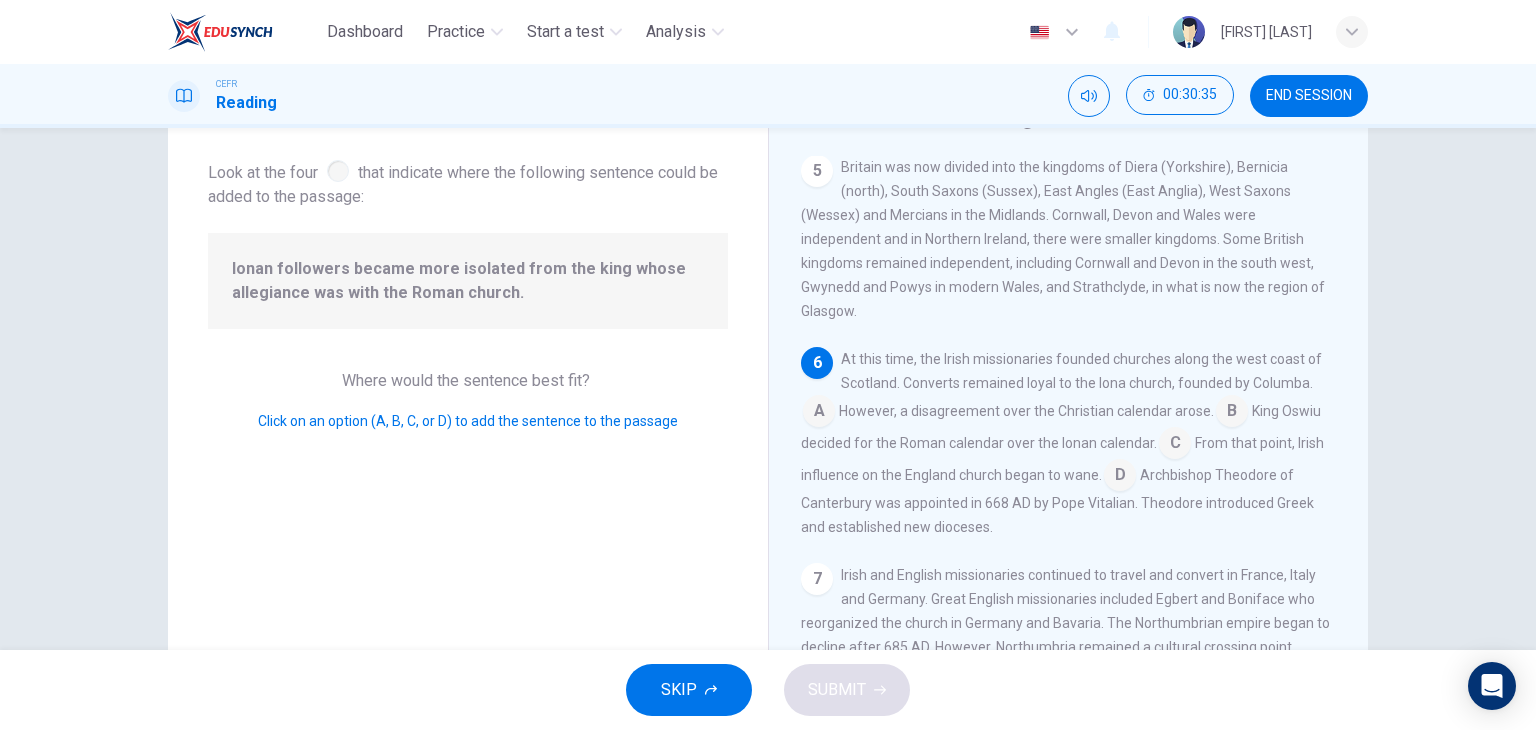 click at bounding box center (338, 171) 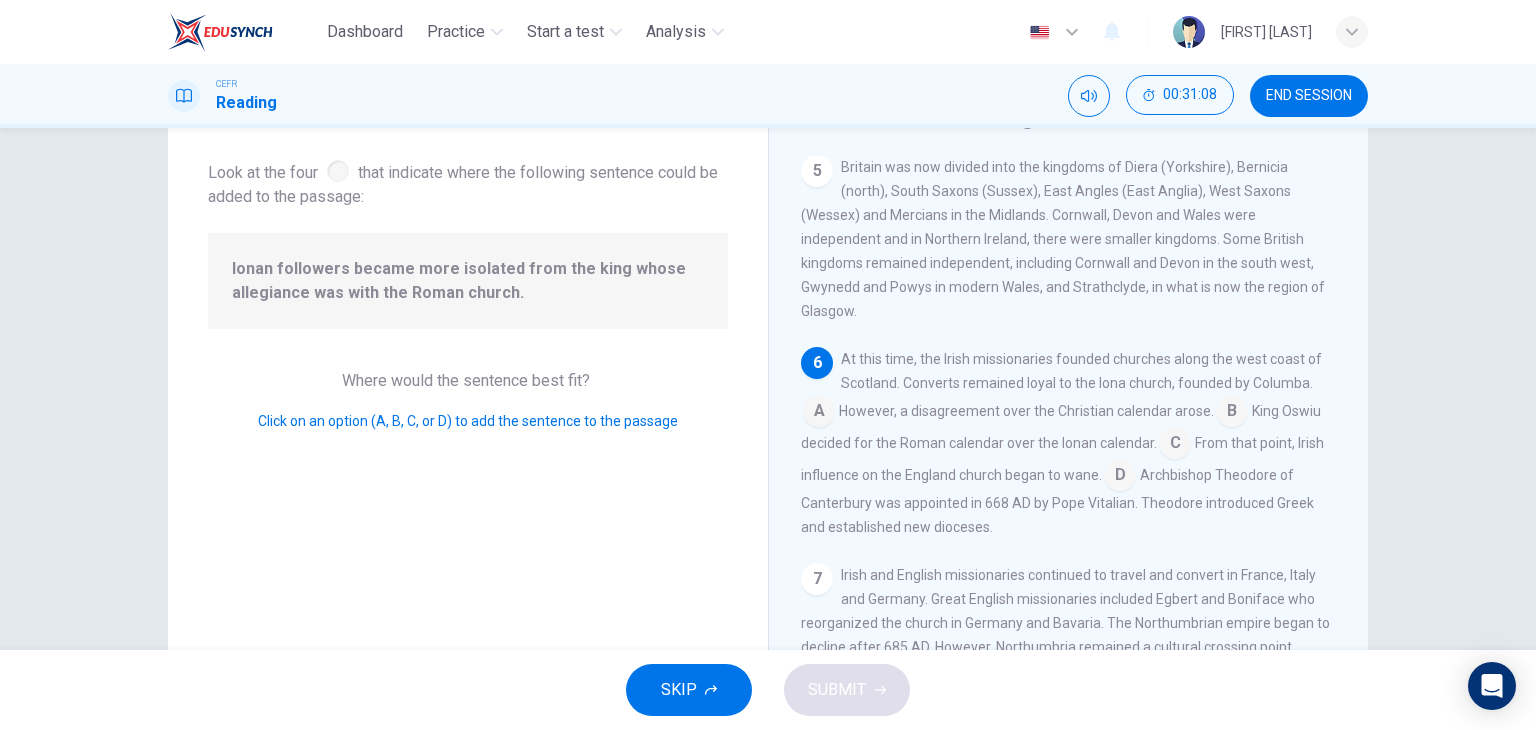 click at bounding box center (819, 413) 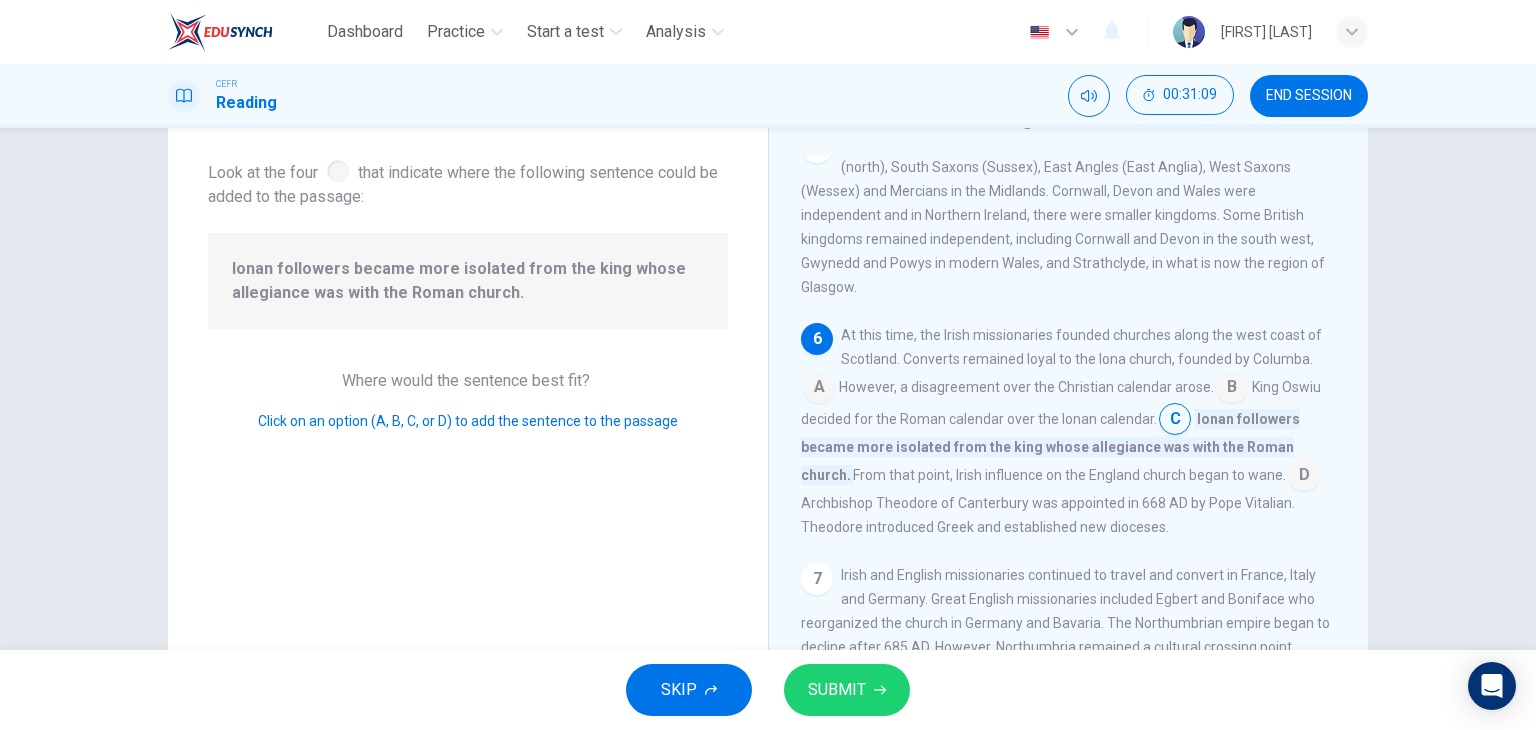 click on "SUBMIT" at bounding box center (837, 690) 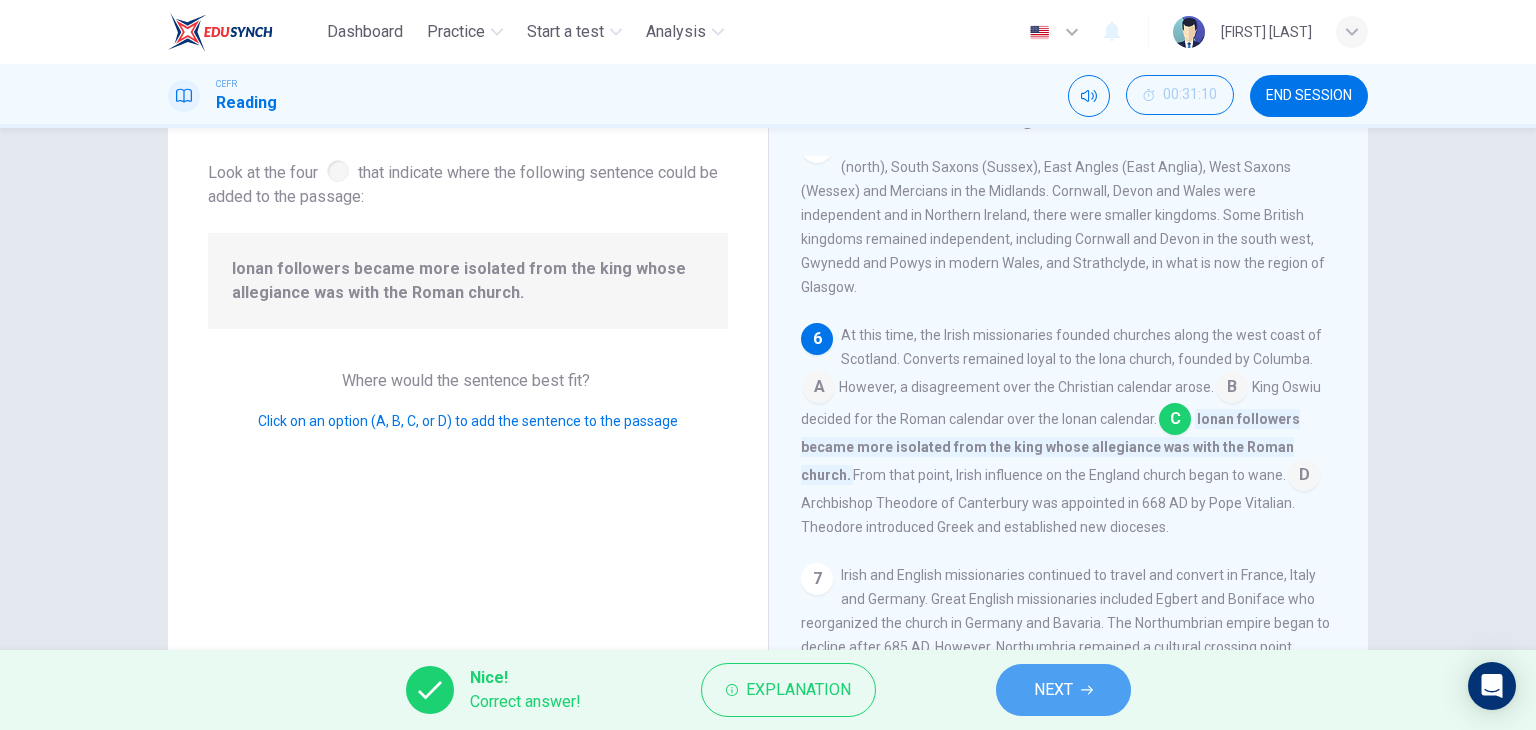 click on "NEXT" at bounding box center (1063, 690) 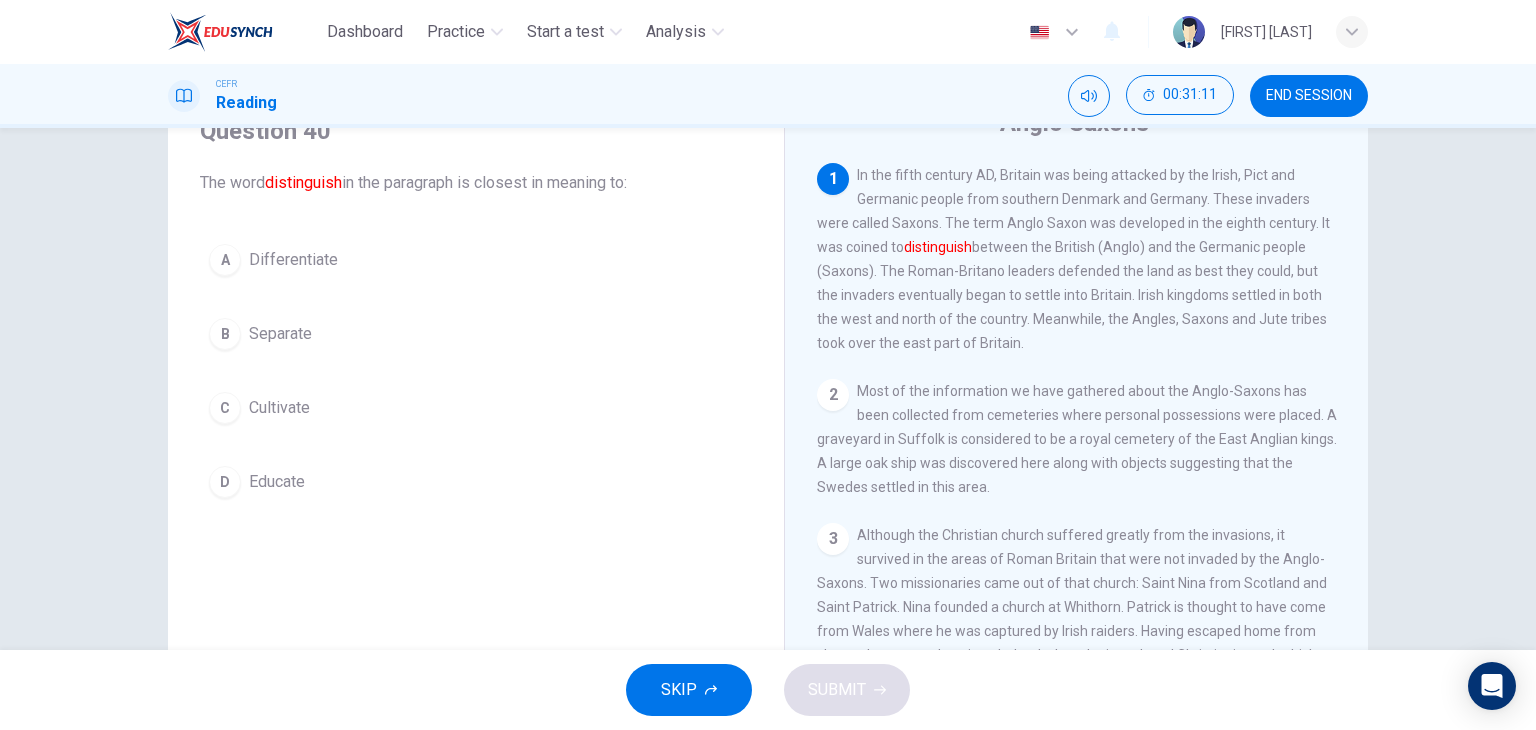 scroll, scrollTop: 100, scrollLeft: 0, axis: vertical 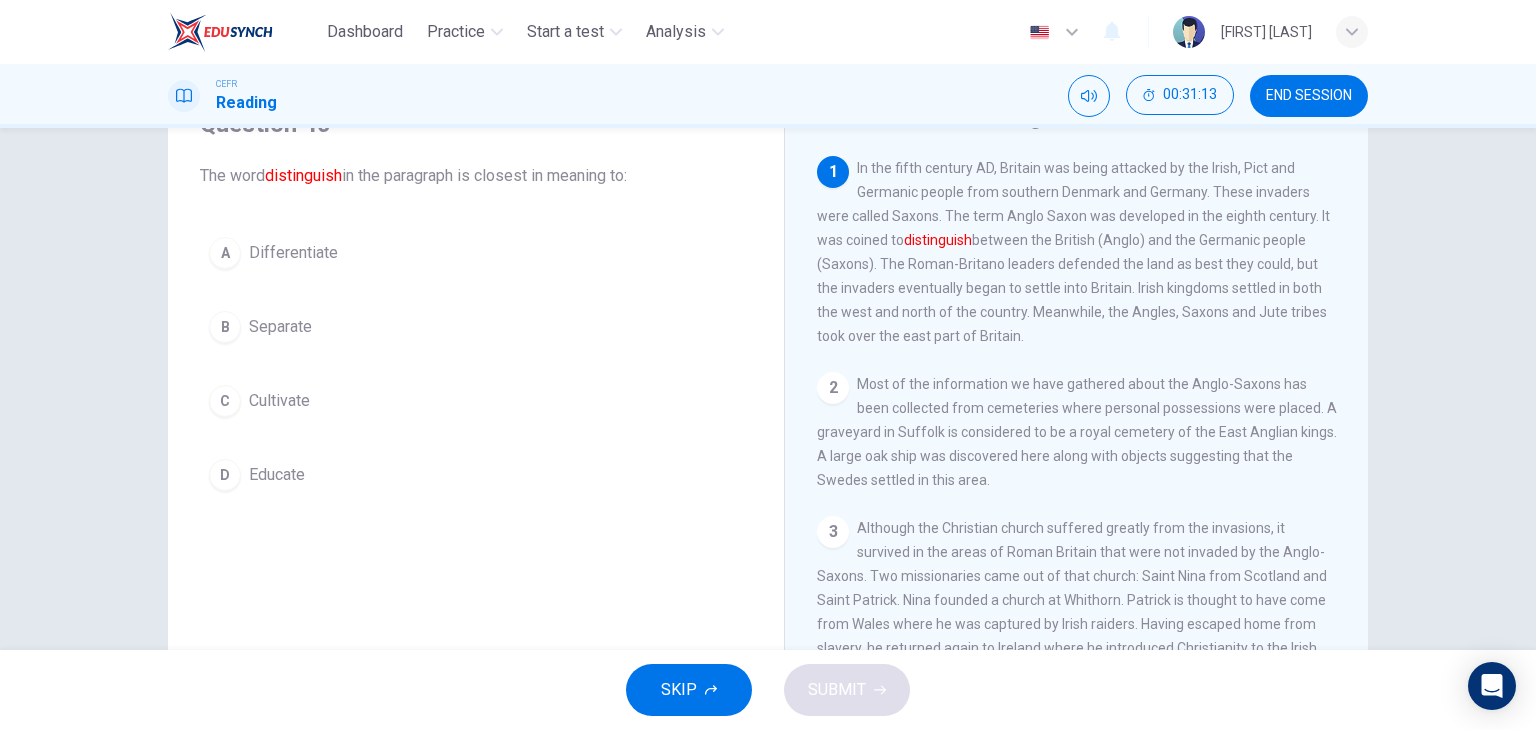 click on "Differentiate" at bounding box center [293, 253] 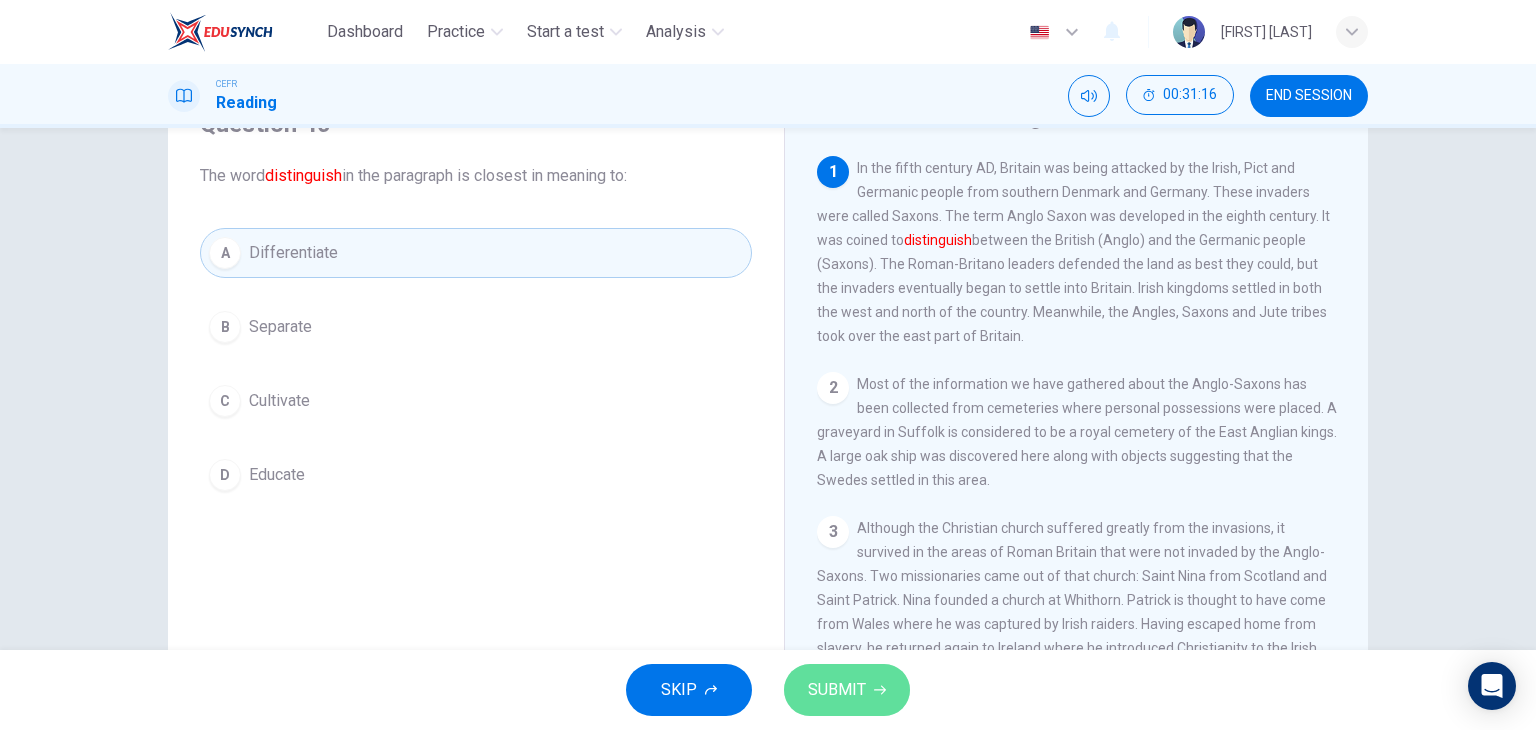 click on "SUBMIT" at bounding box center (837, 690) 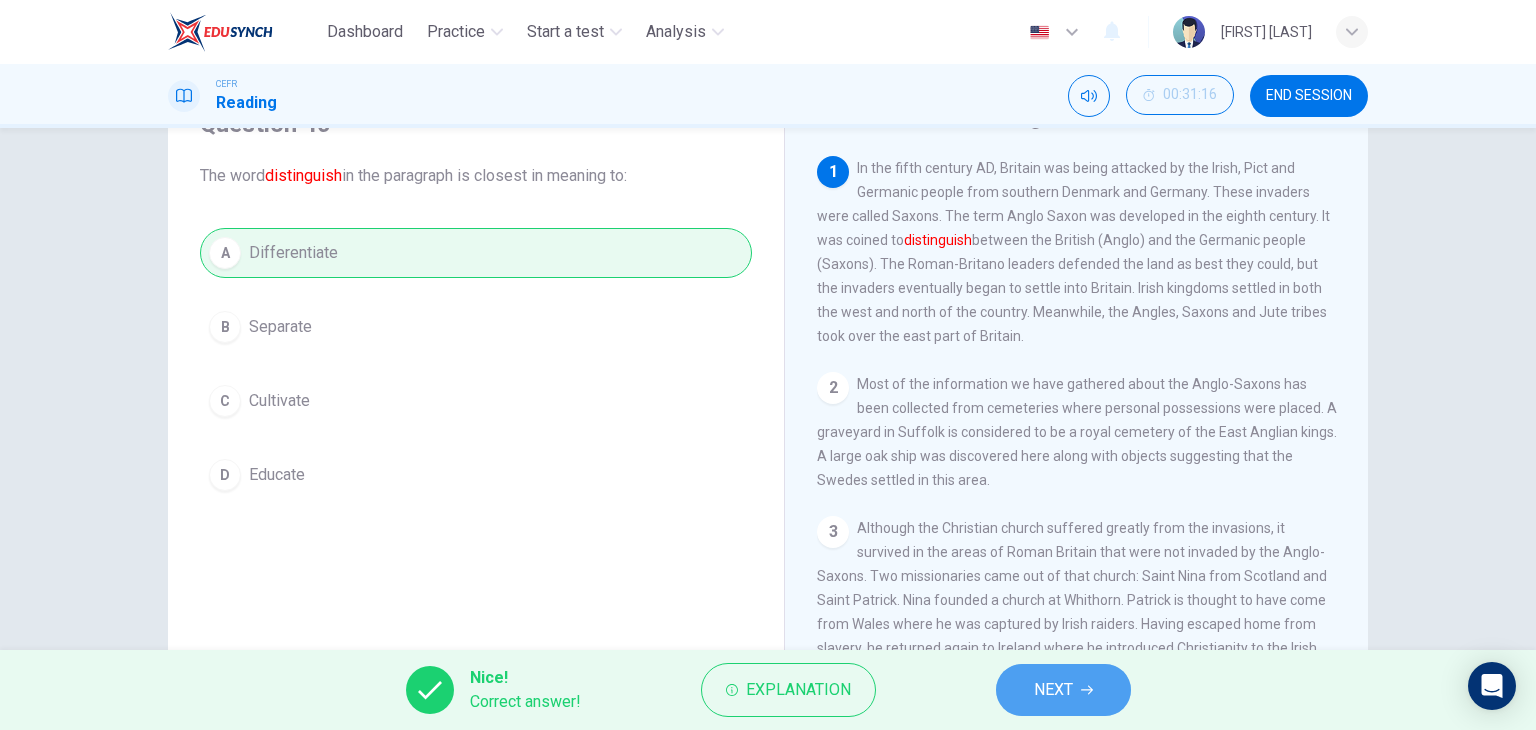 click on "NEXT" at bounding box center [1063, 690] 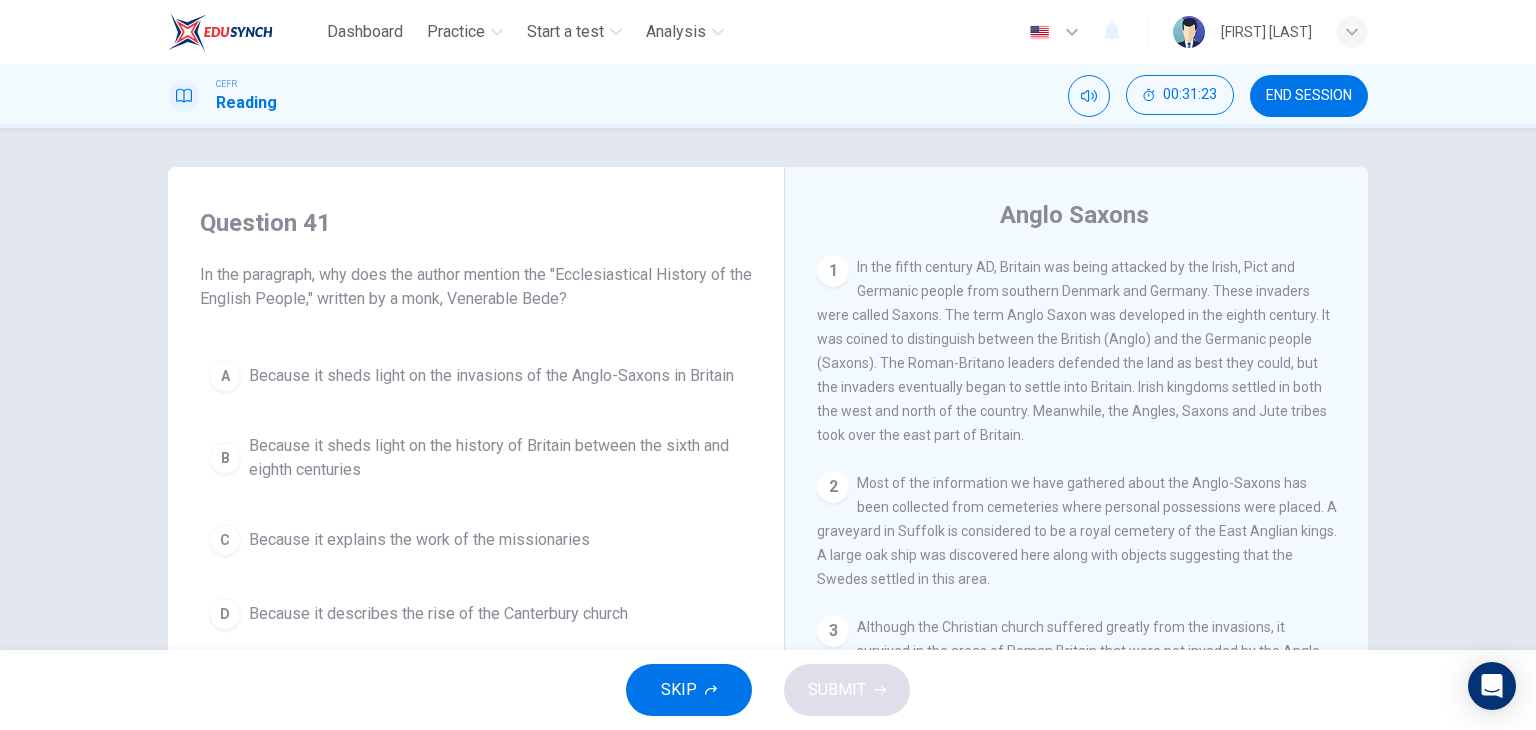 scroll, scrollTop: 0, scrollLeft: 0, axis: both 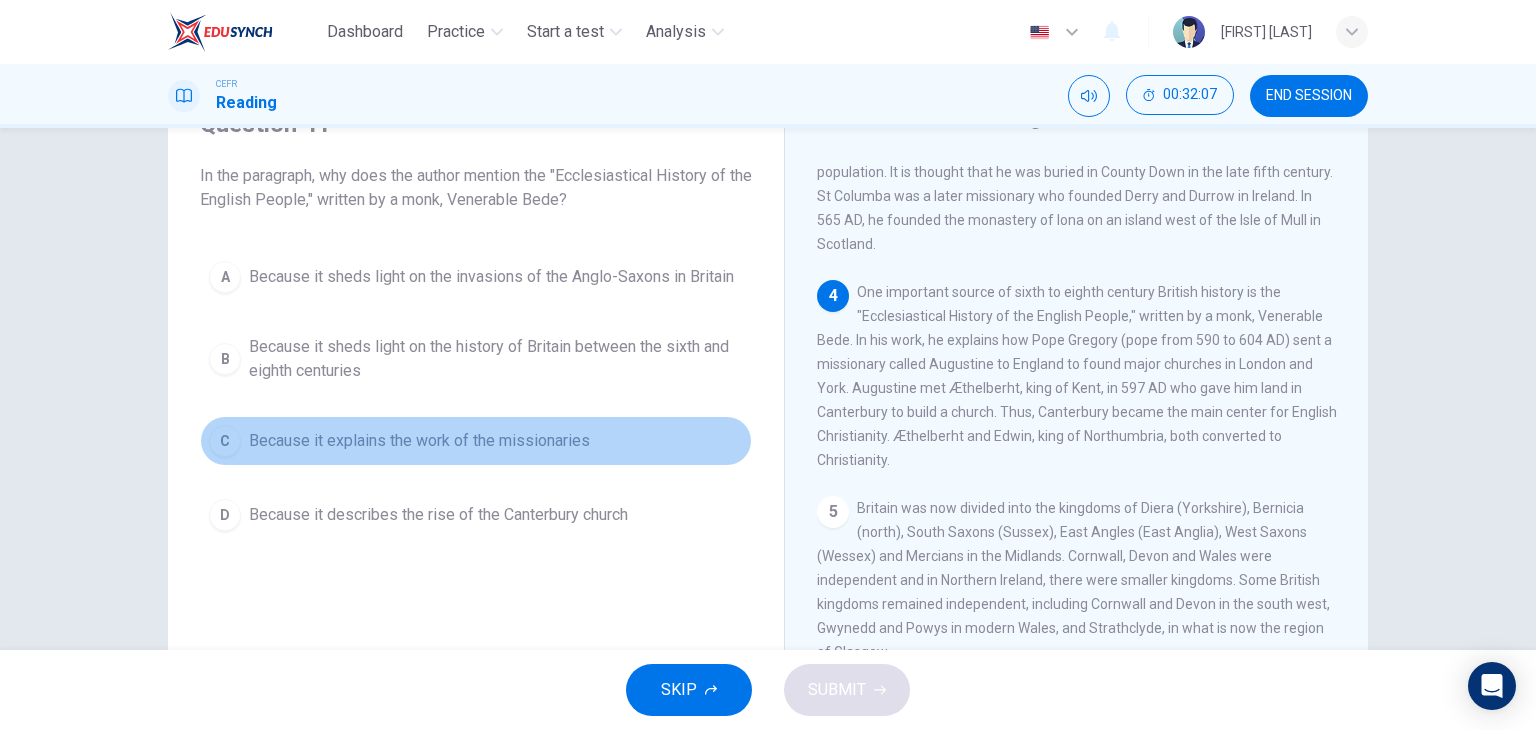 click on "Because it explains the work of the missionaries" at bounding box center (491, 277) 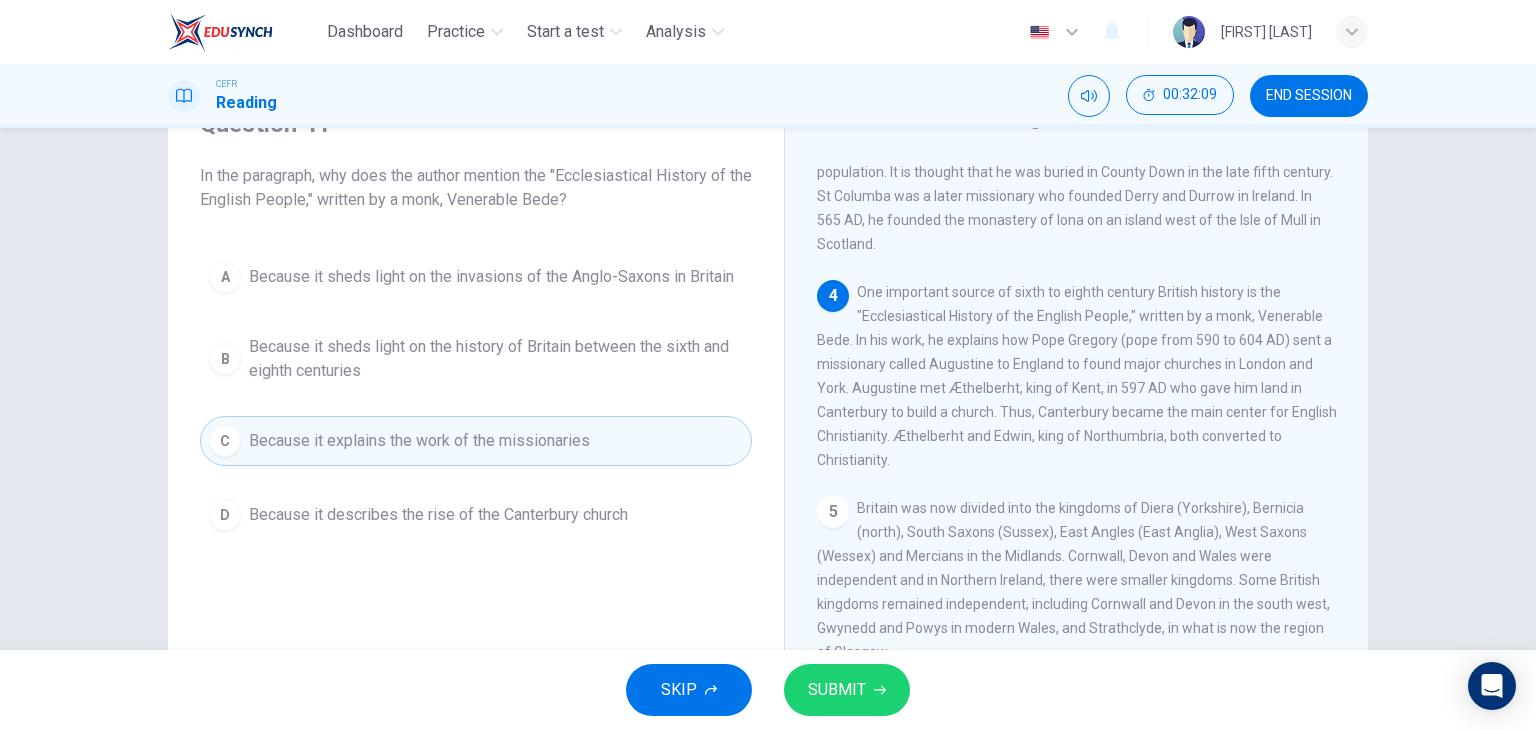 click on "SUBMIT" at bounding box center (837, 690) 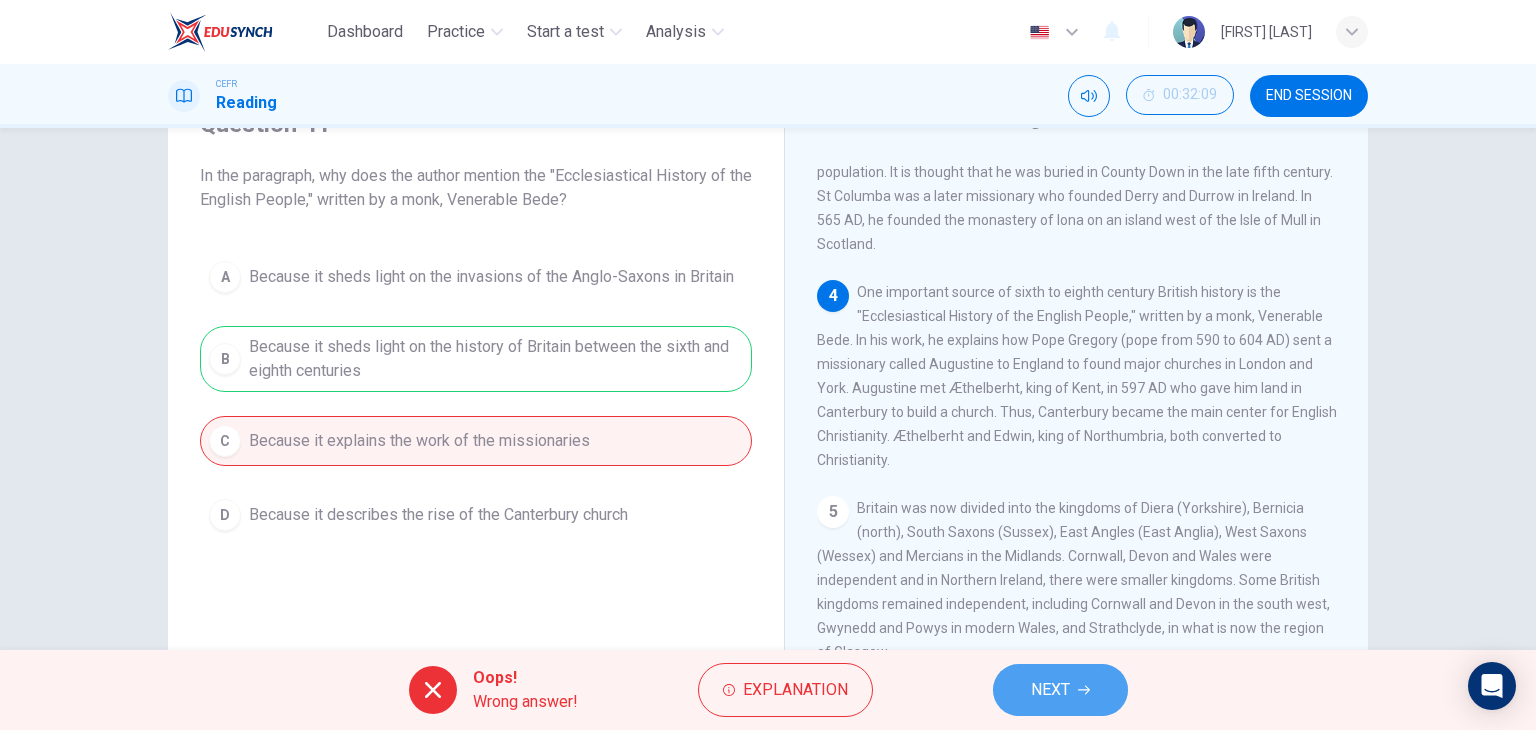 click on "NEXT" at bounding box center (1060, 690) 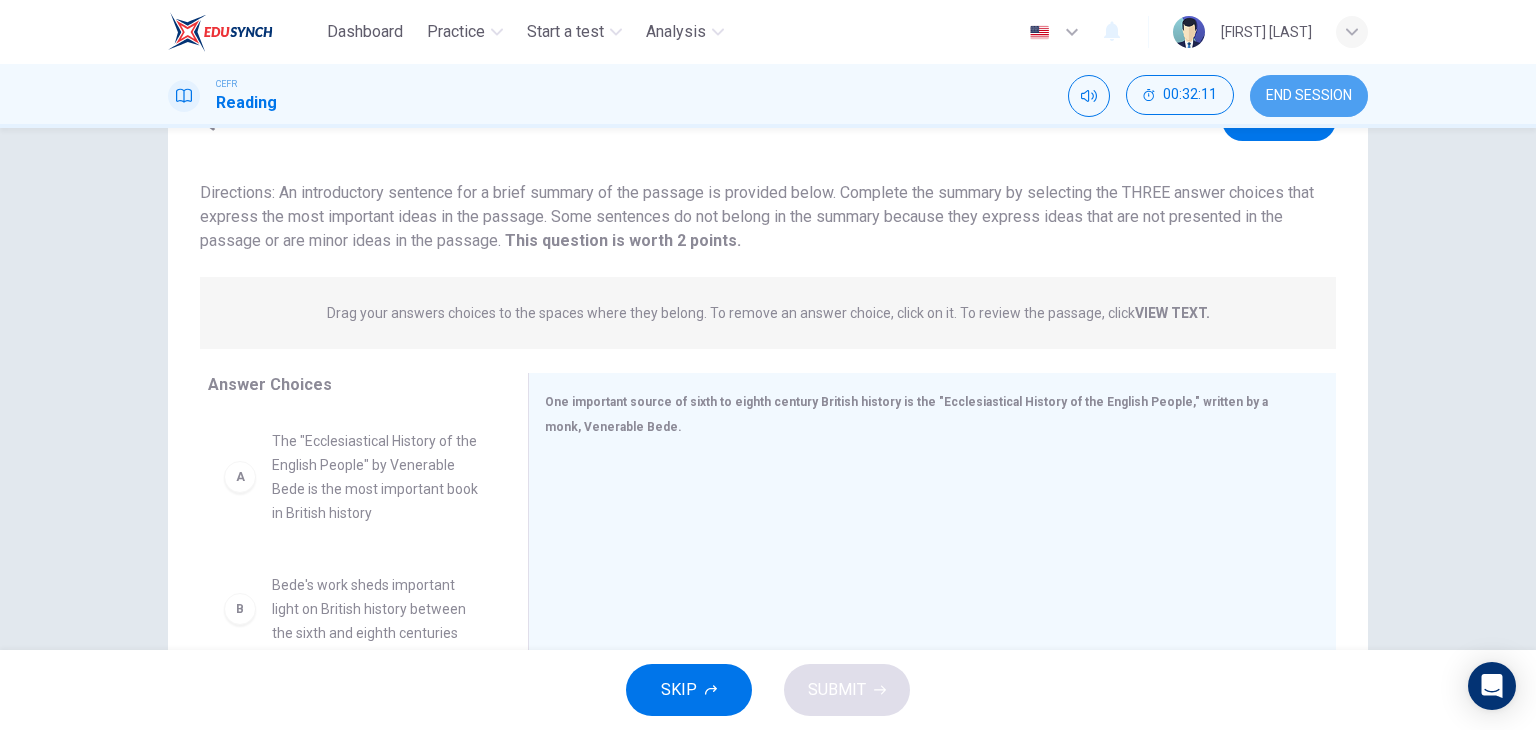 click on "END SESSION" at bounding box center [1309, 96] 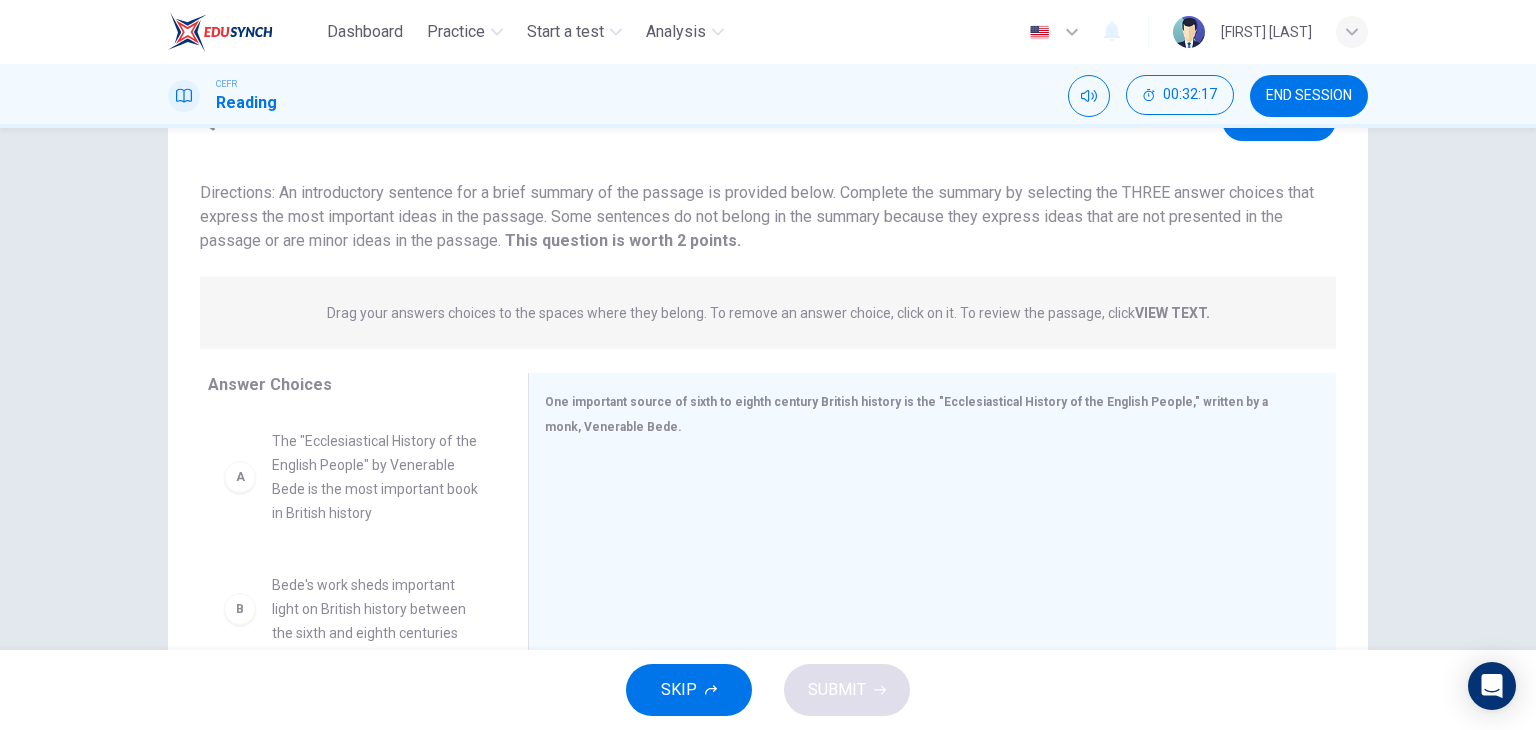 click on "END SESSION" at bounding box center (1309, 96) 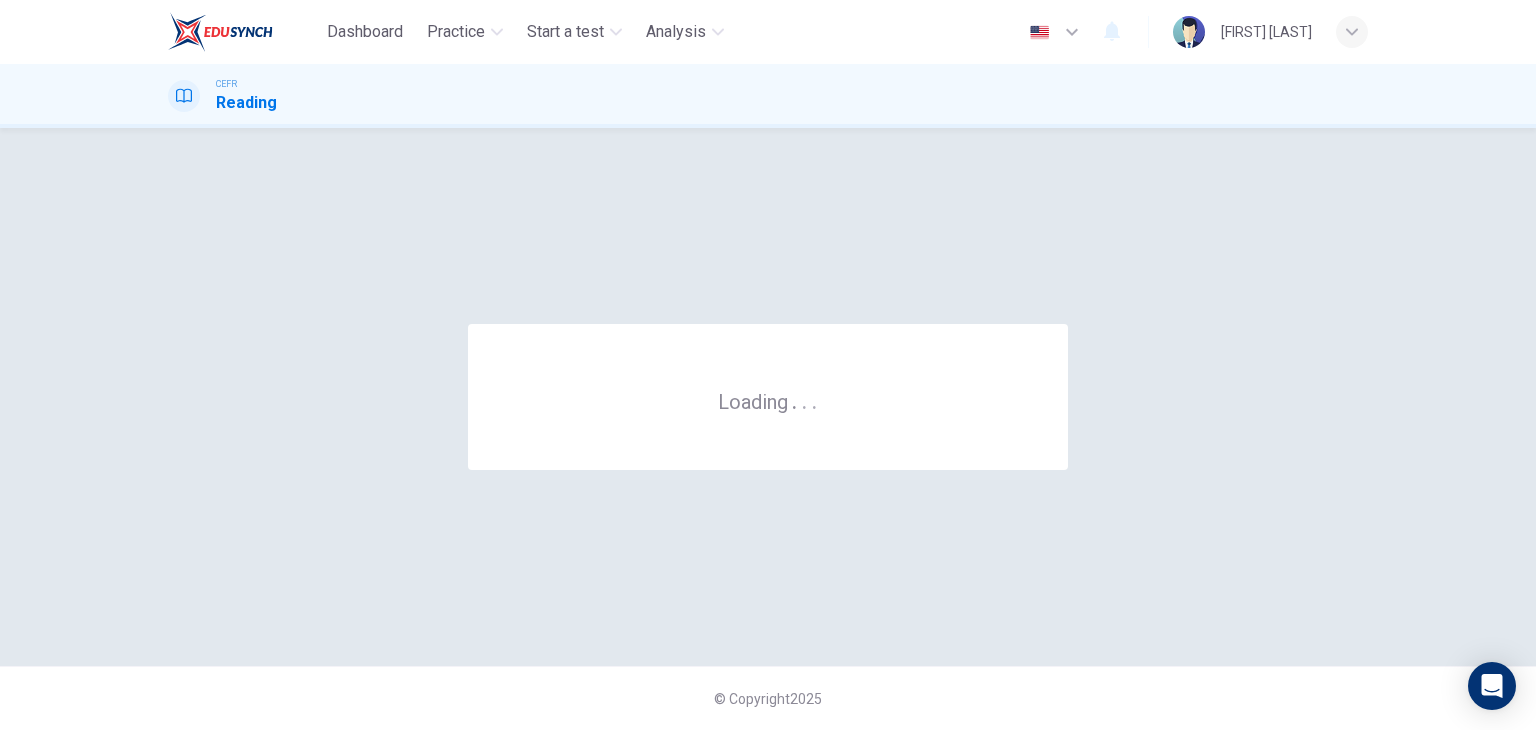 scroll, scrollTop: 0, scrollLeft: 0, axis: both 